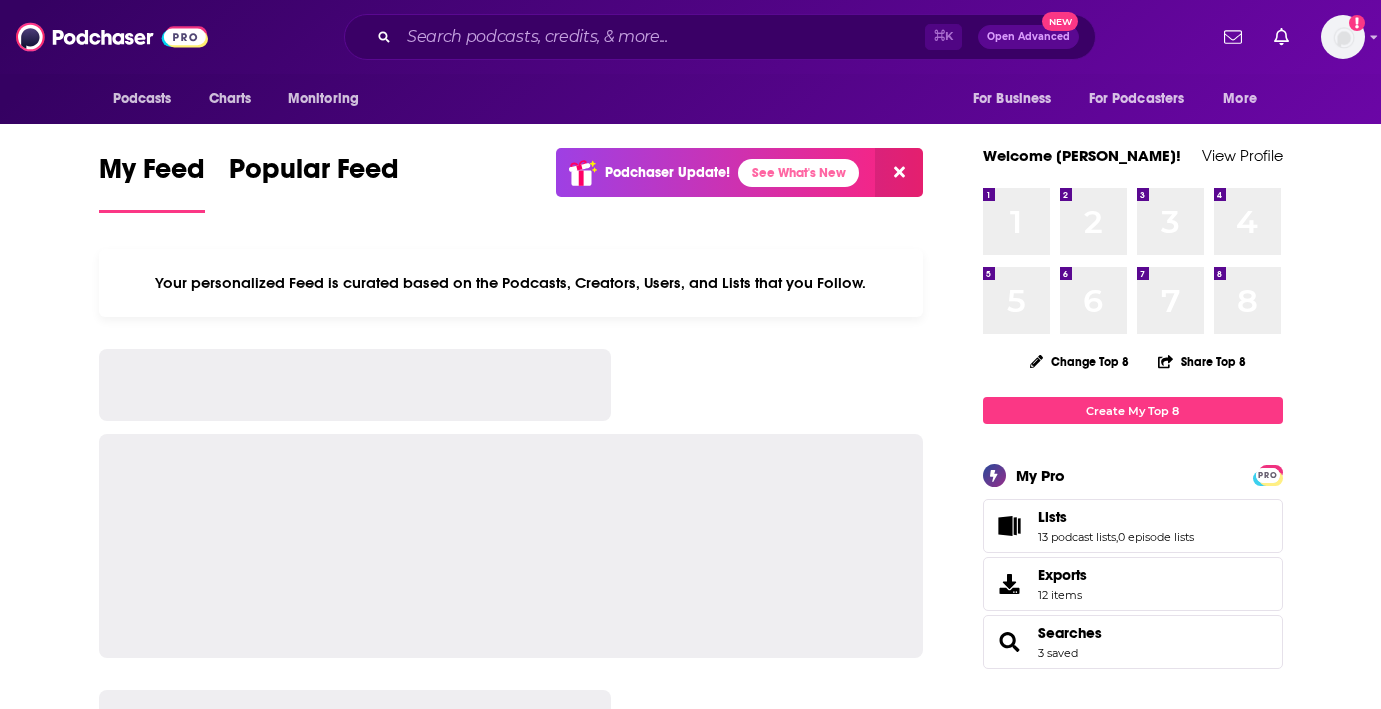 scroll, scrollTop: 0, scrollLeft: 0, axis: both 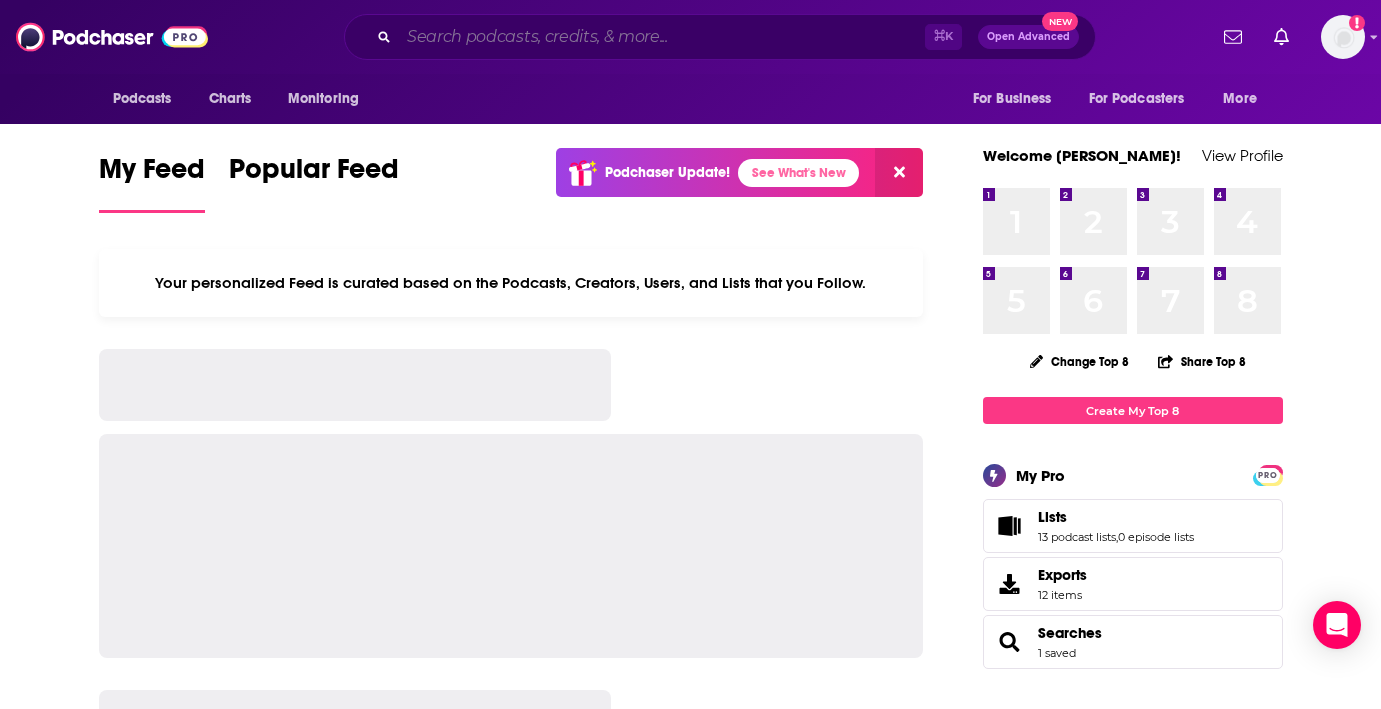 click at bounding box center (662, 37) 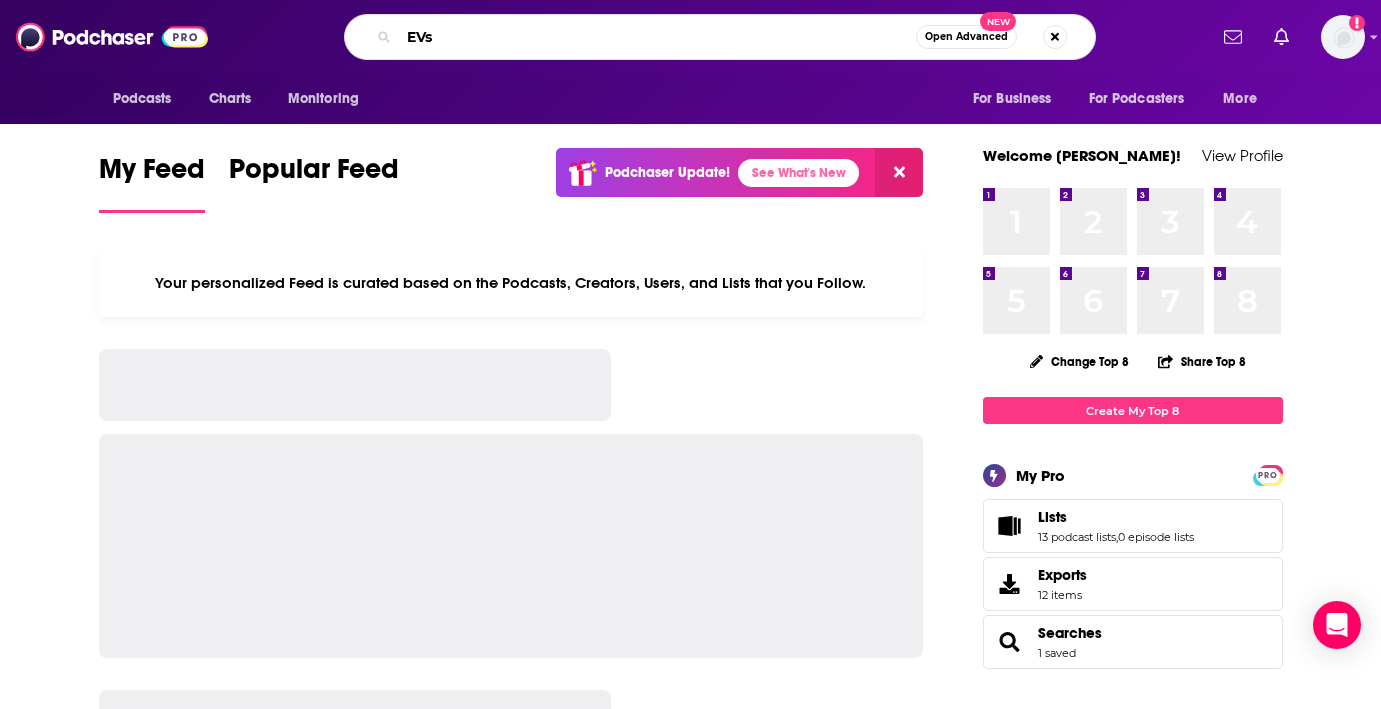 type on "EVs" 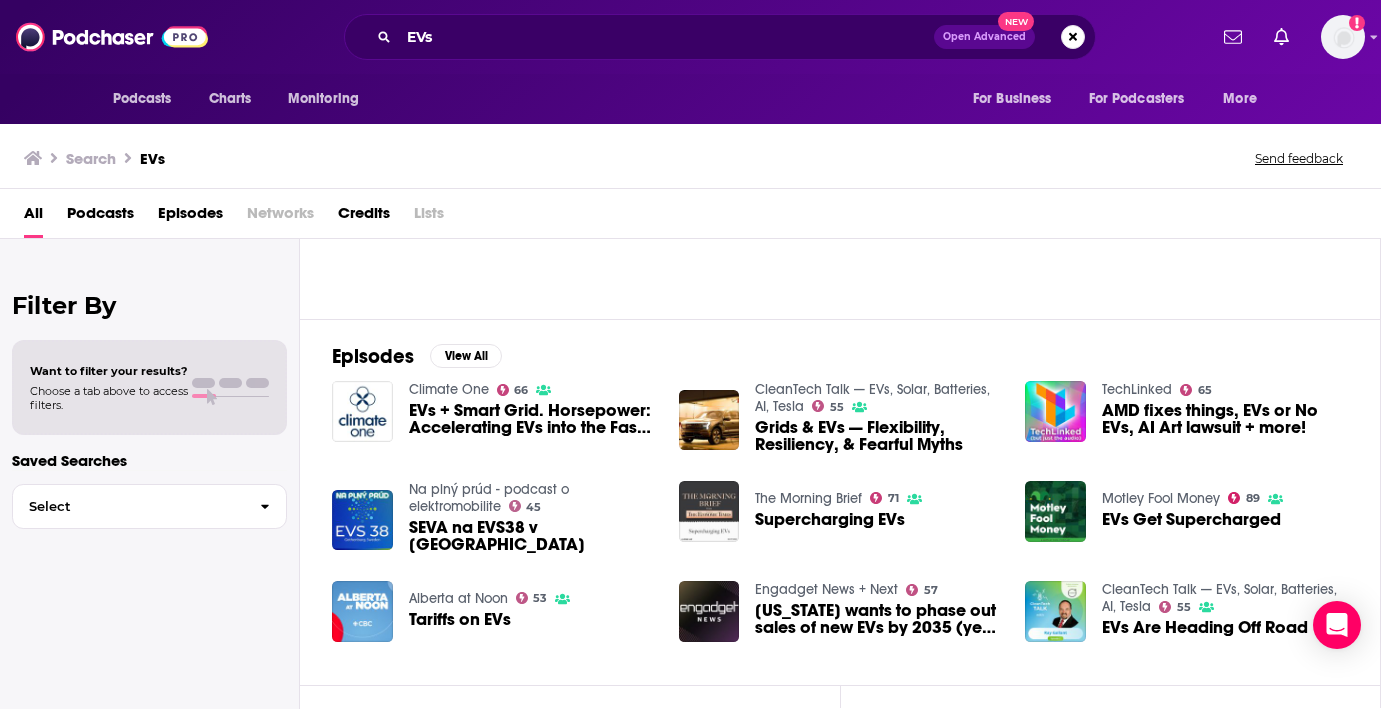 scroll, scrollTop: 200, scrollLeft: 0, axis: vertical 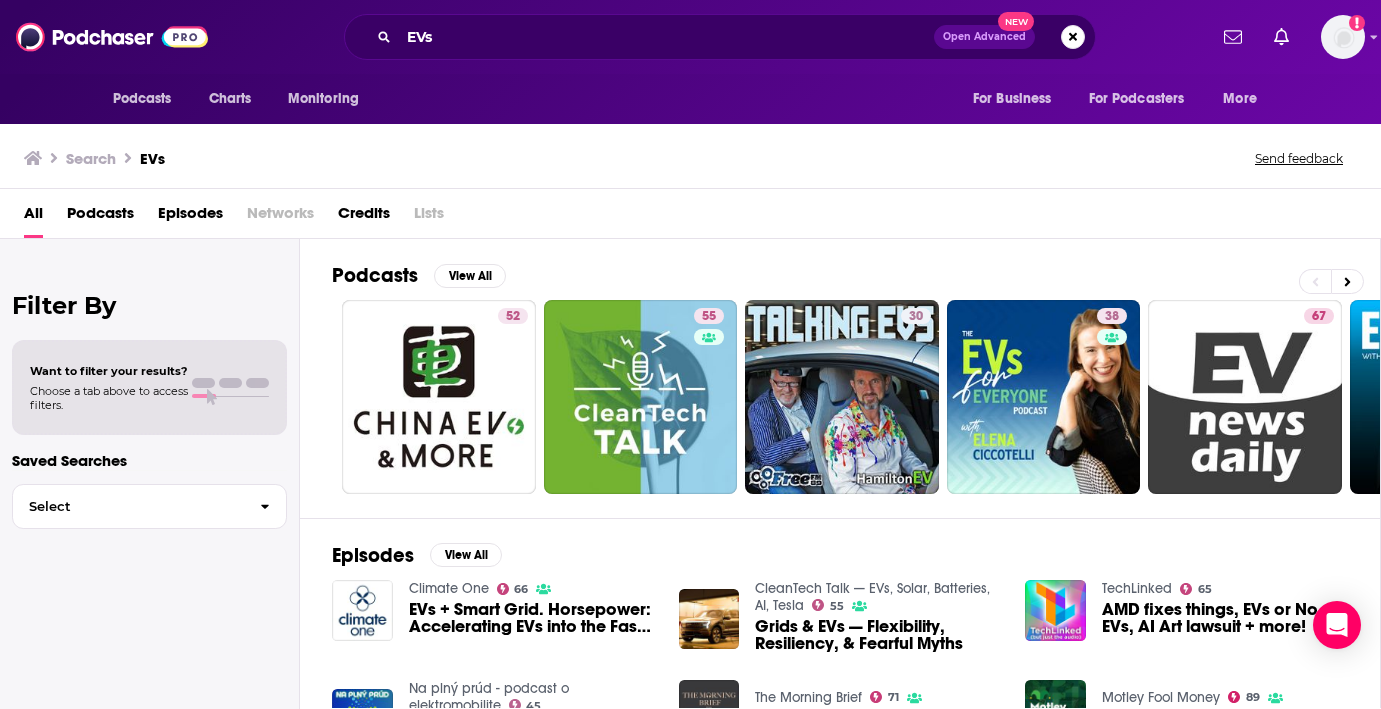 click on "Want to filter your results? Choose a tab above to access filters." at bounding box center (109, 388) 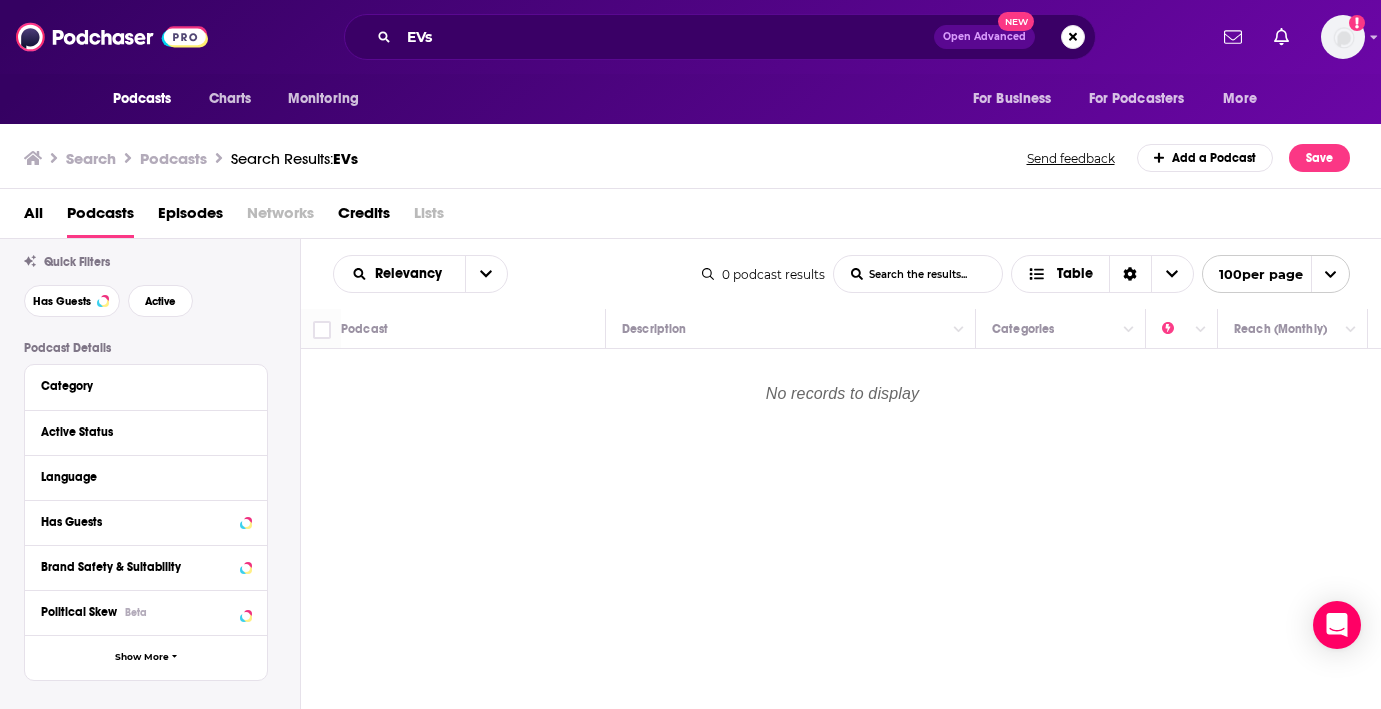 scroll, scrollTop: 70, scrollLeft: 0, axis: vertical 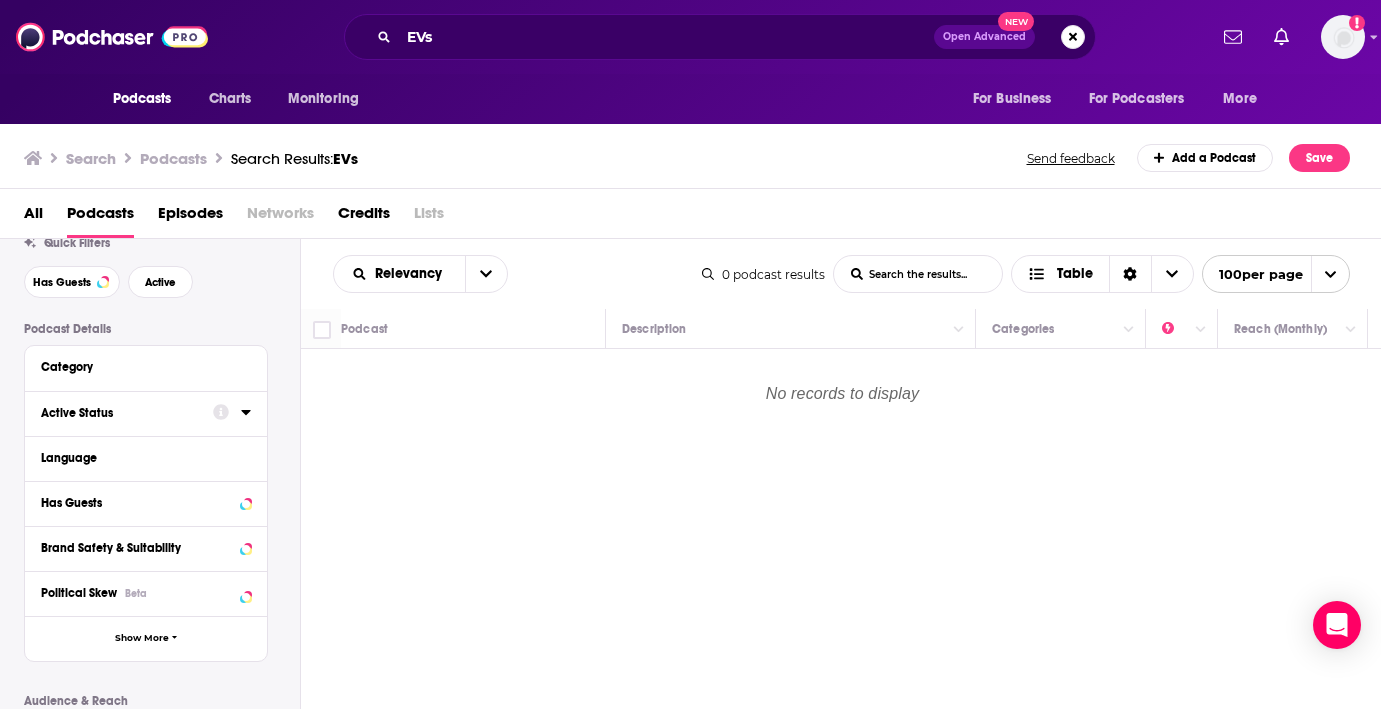 click on "Active Status" at bounding box center (120, 413) 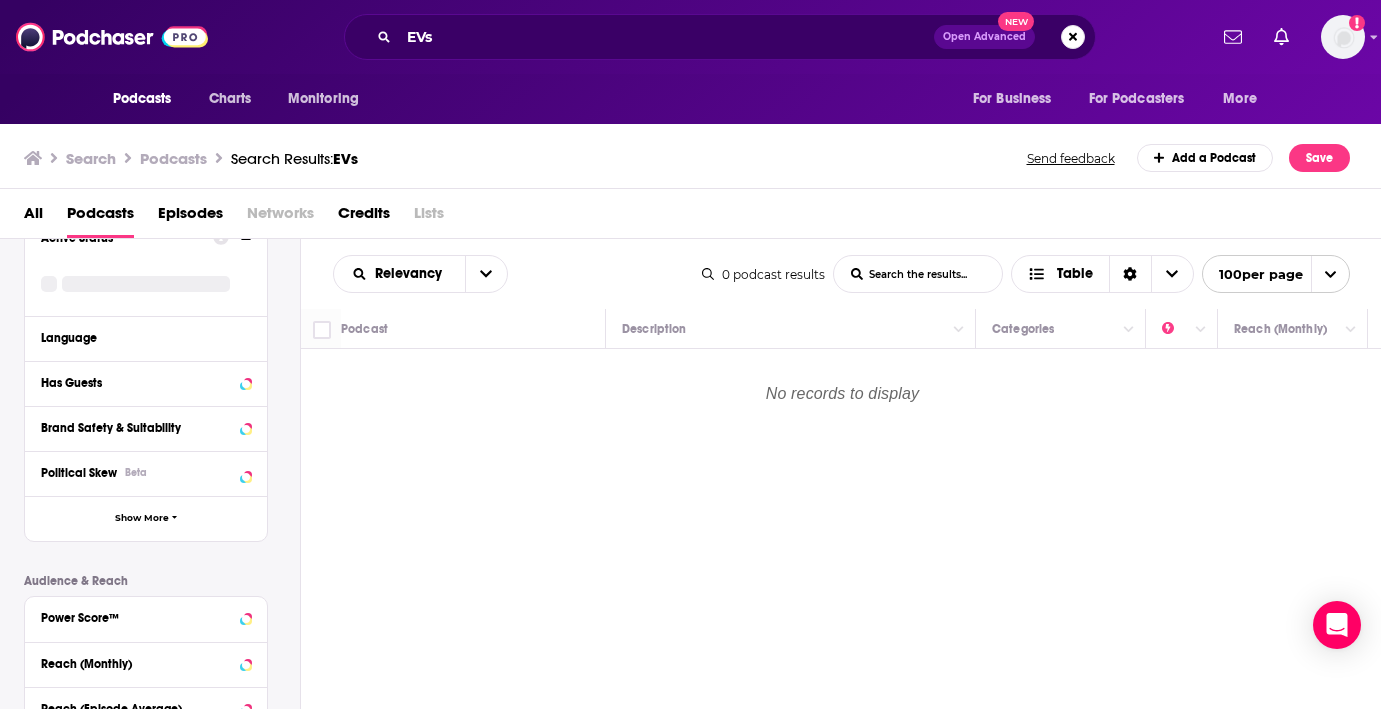scroll, scrollTop: 247, scrollLeft: 0, axis: vertical 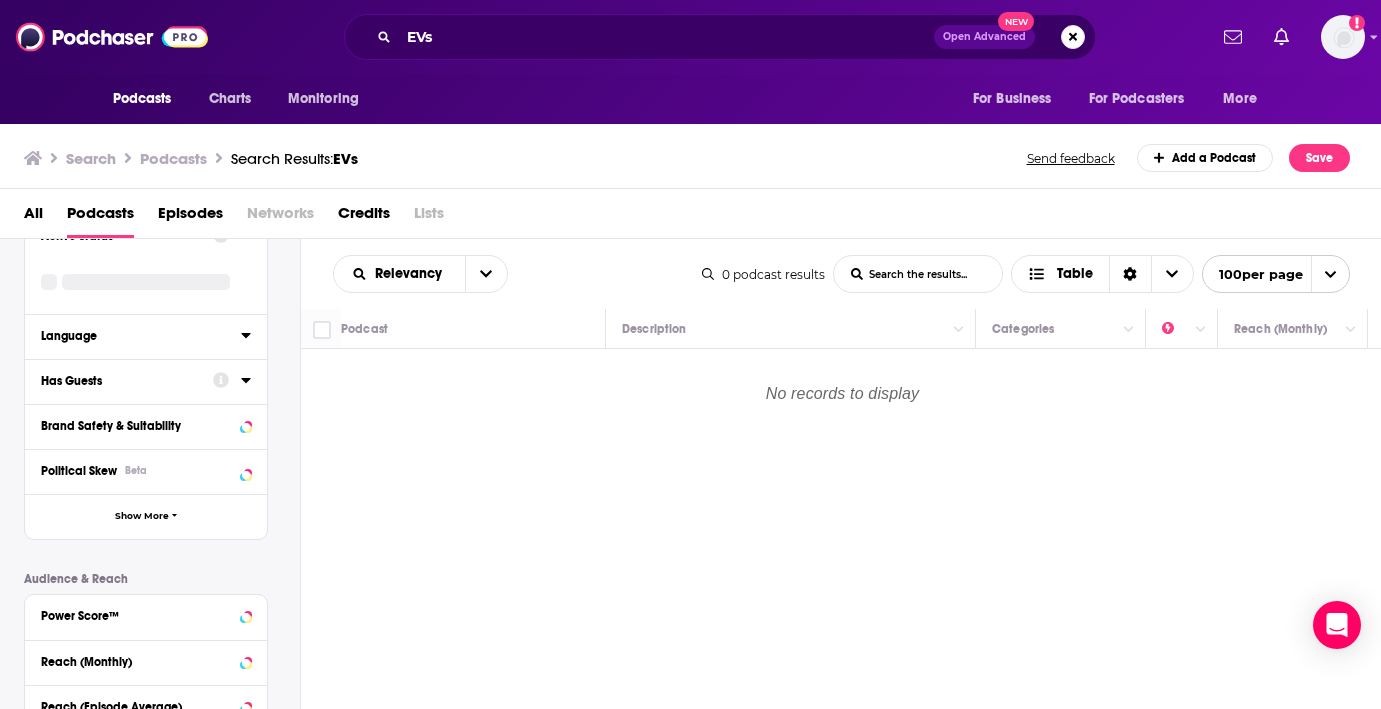 click 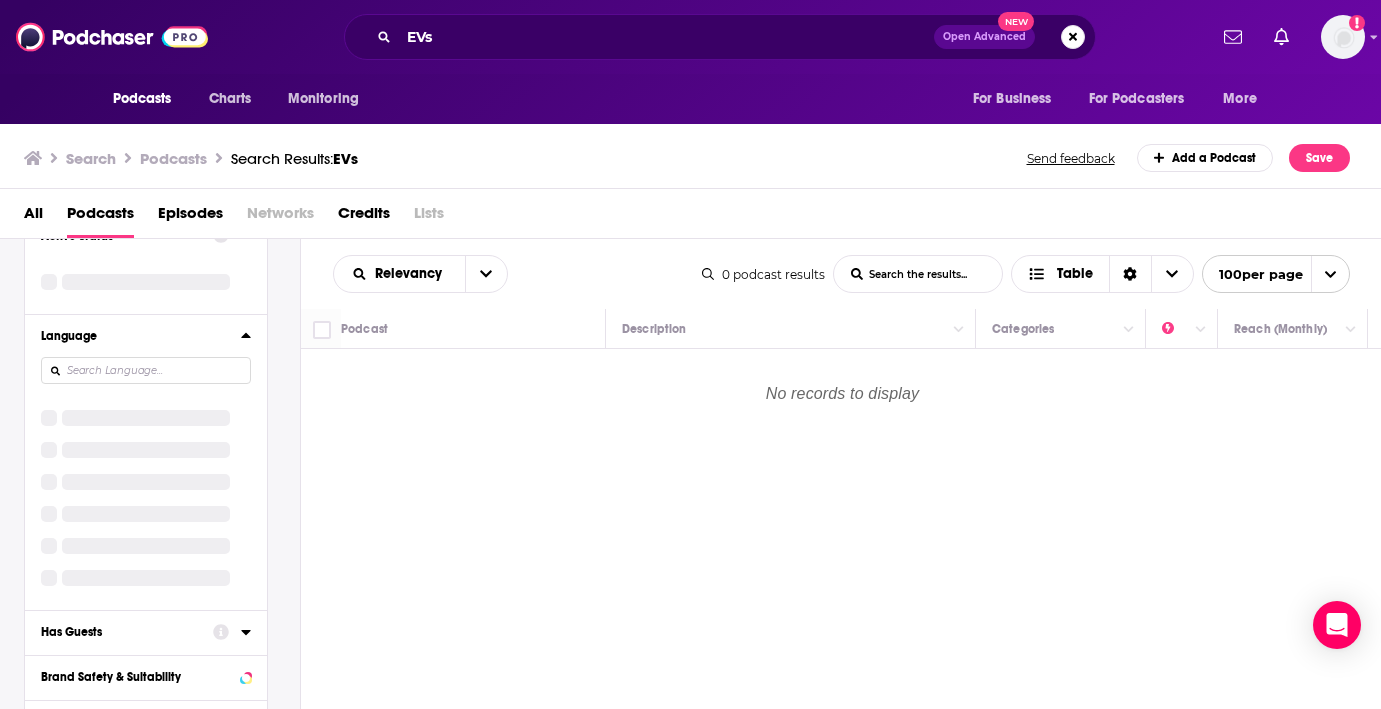 click on "Category Active Status Language Has Guests Brand Safety & Suitability Political Skew Beta Show More" at bounding box center (146, 479) 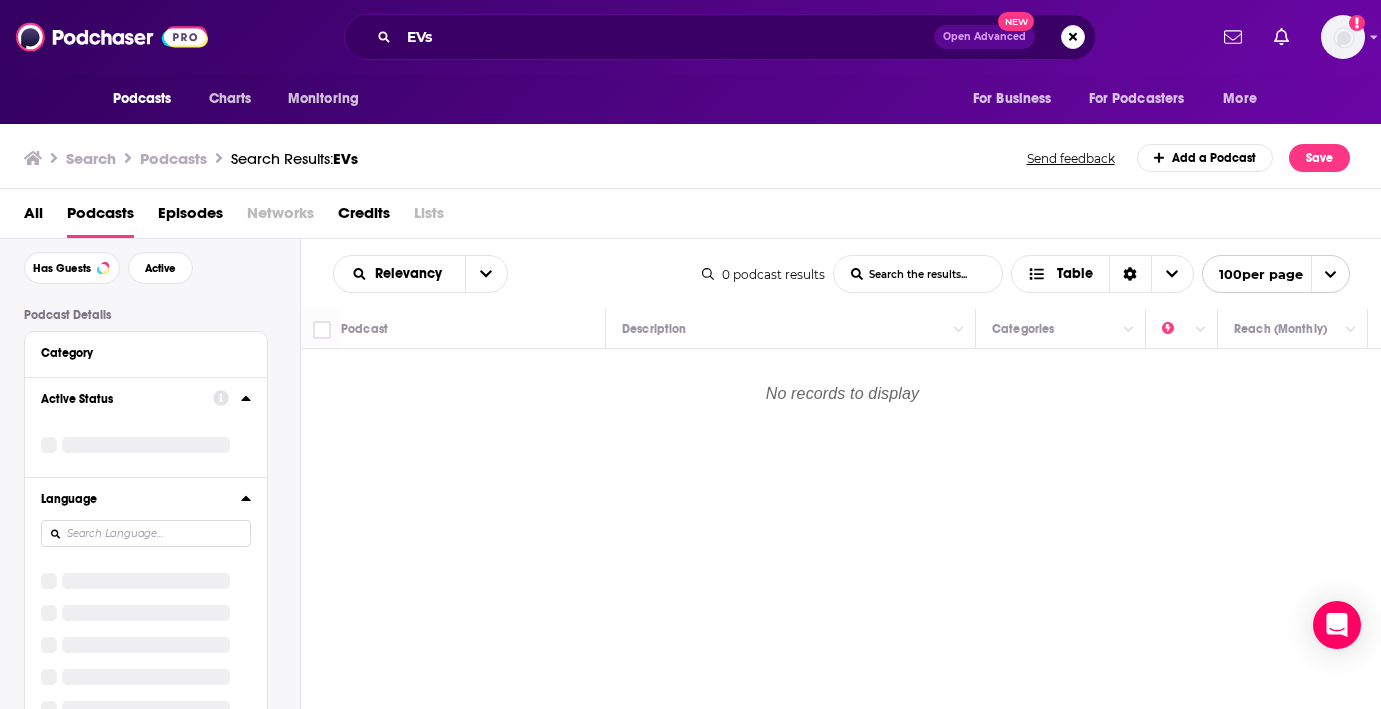 scroll, scrollTop: 84, scrollLeft: 0, axis: vertical 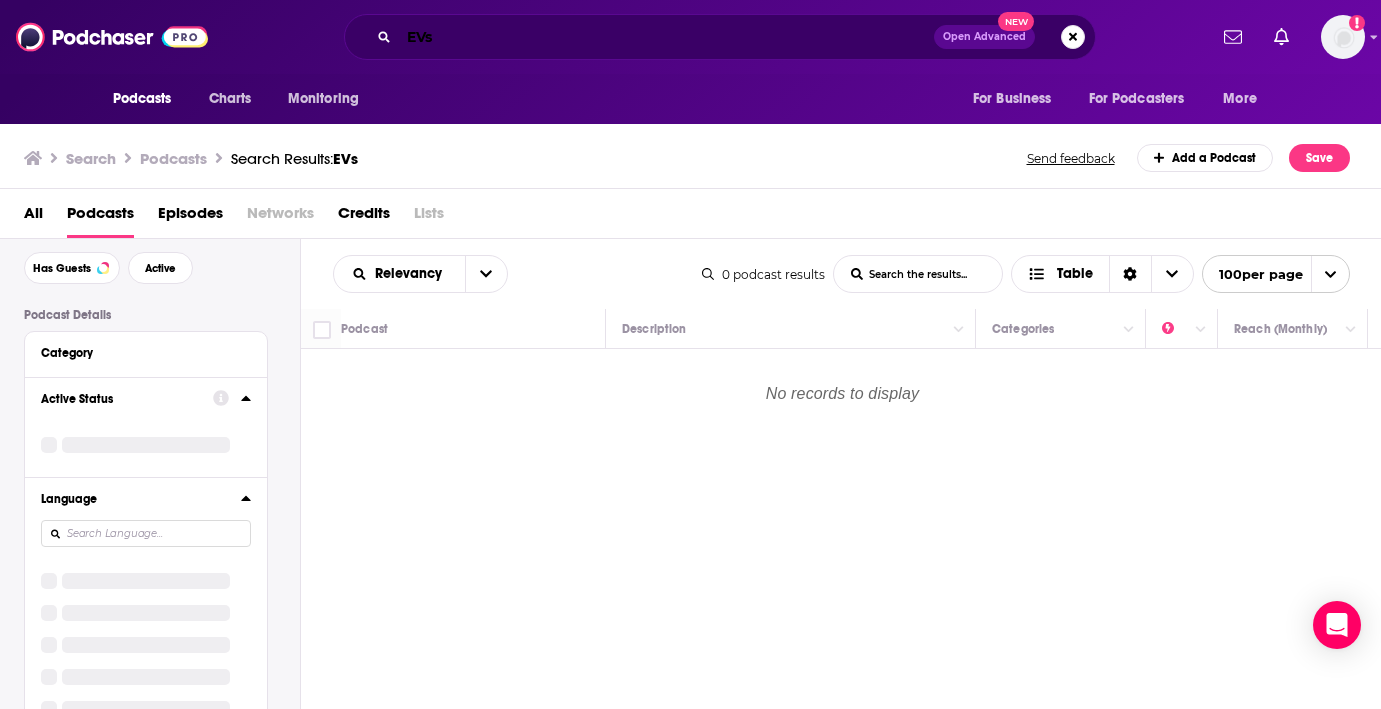 click on "EVs" at bounding box center [666, 37] 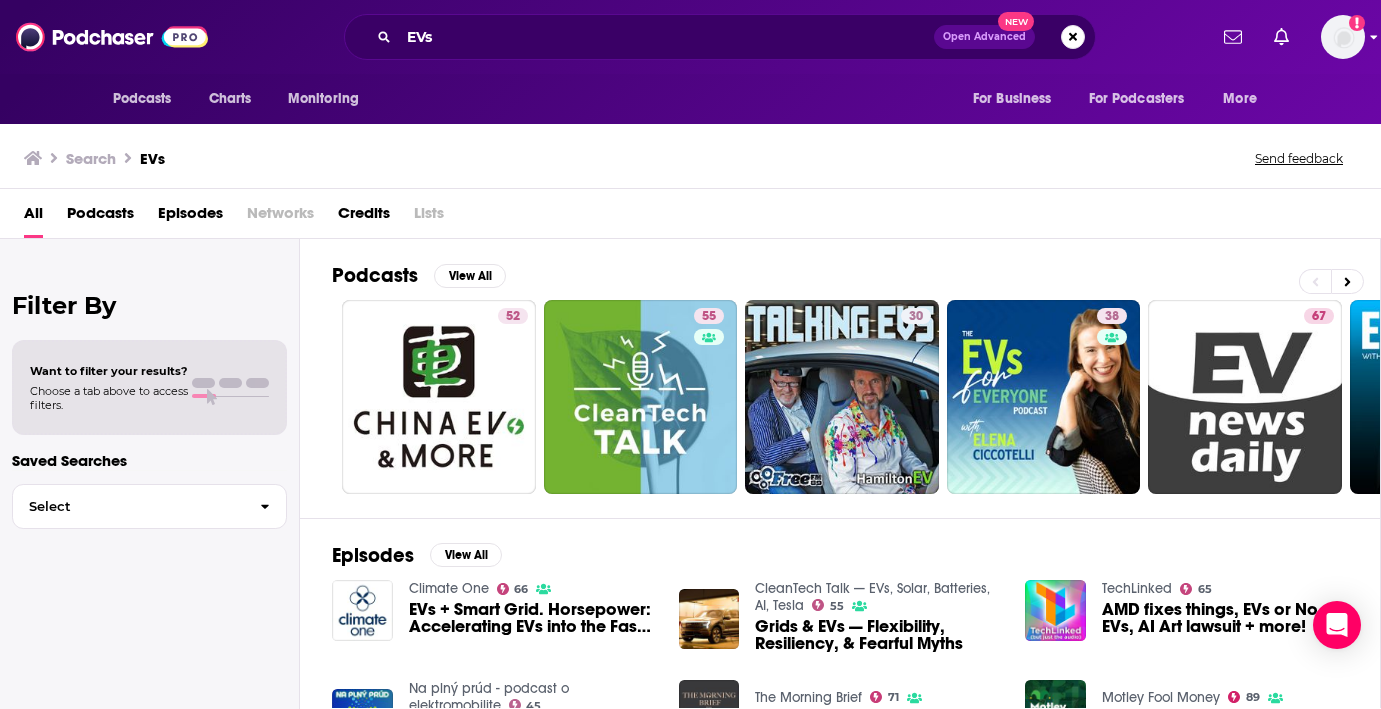 click at bounding box center [1343, 37] 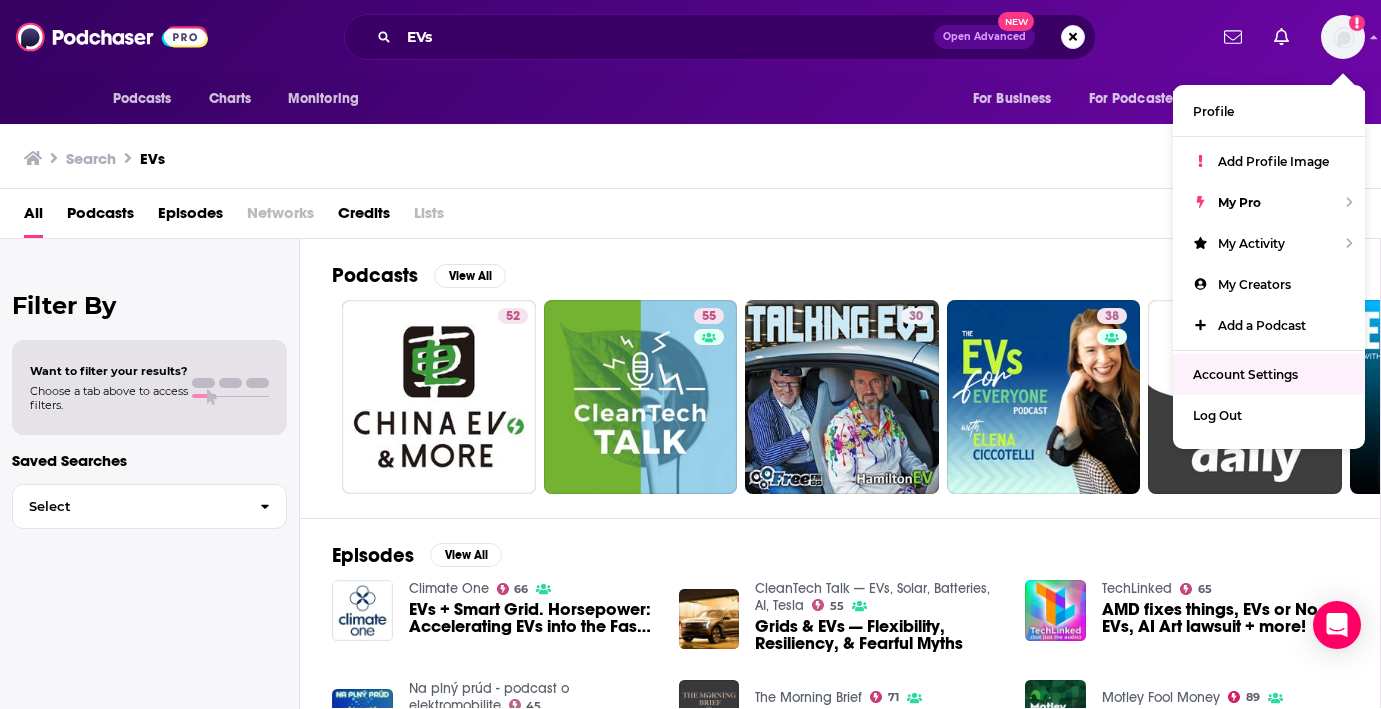 click on "Search EVs Send feedback" at bounding box center [690, 154] 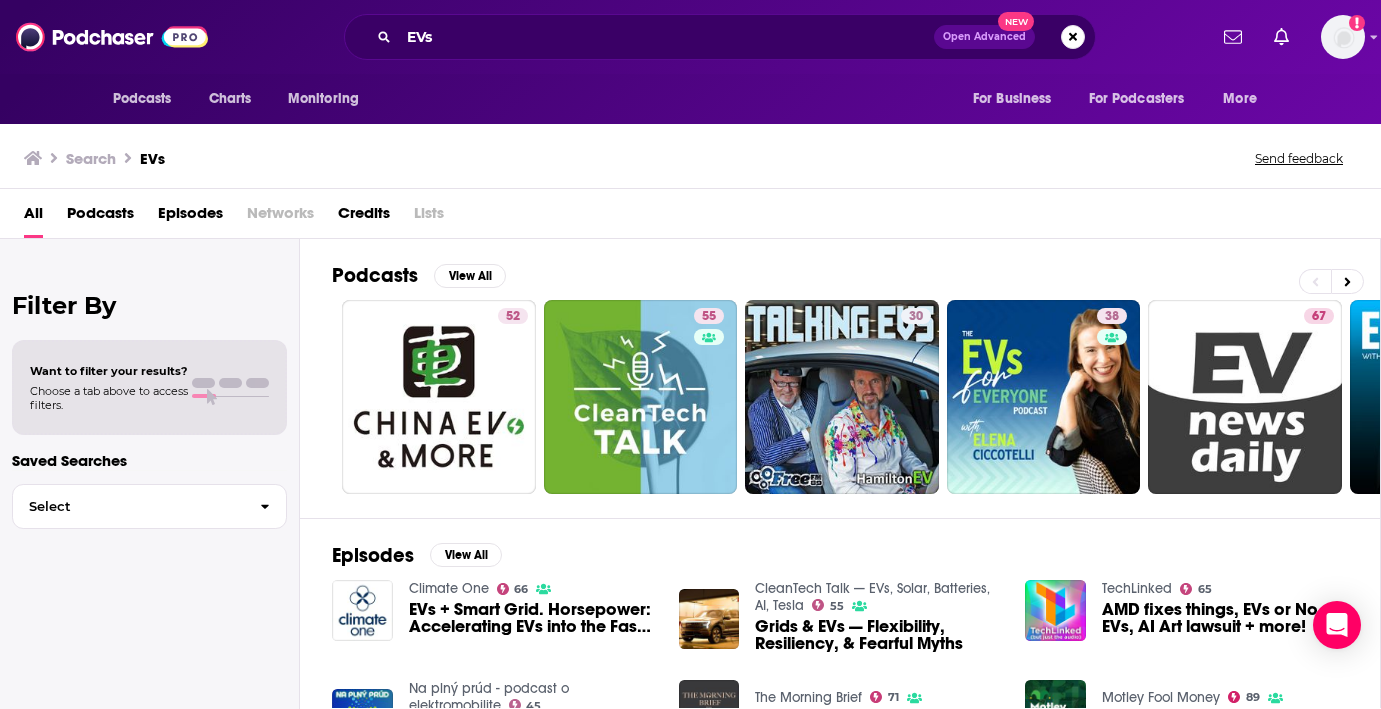 click on "Podcasts" at bounding box center [100, 217] 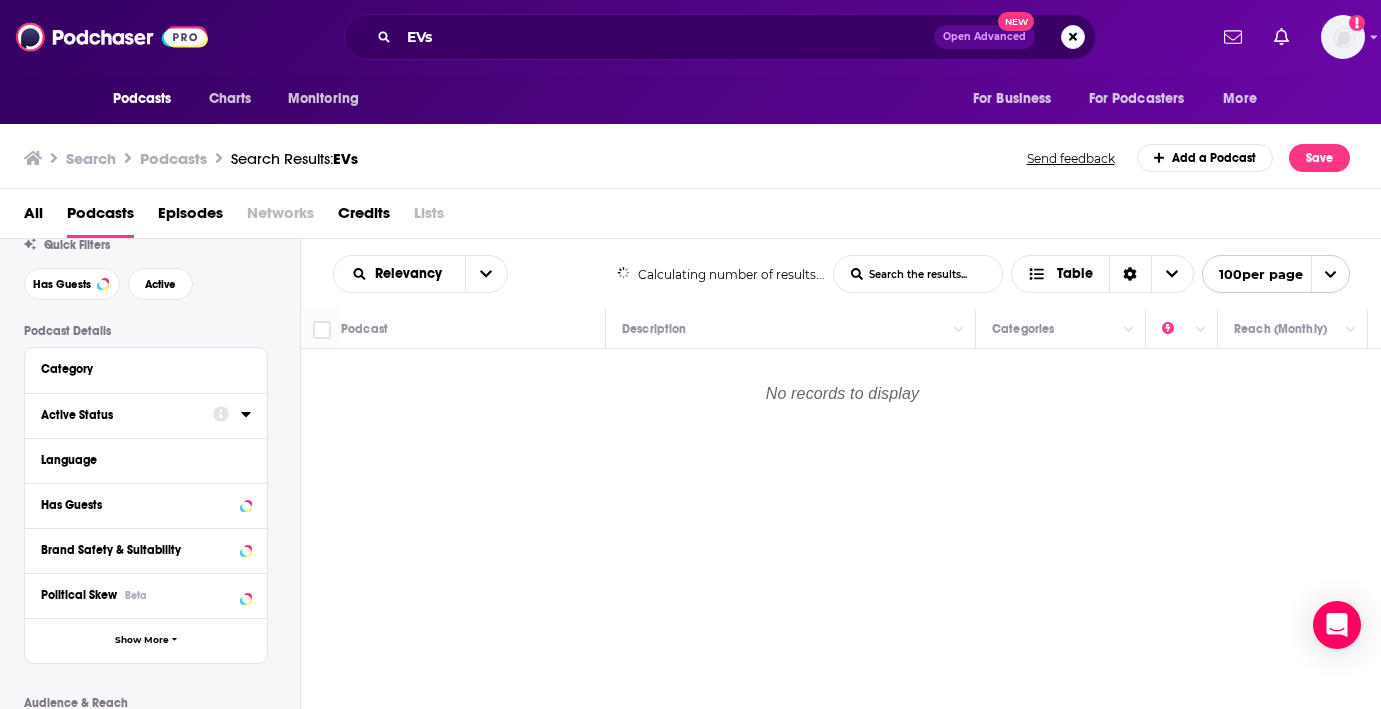 scroll, scrollTop: 73, scrollLeft: 0, axis: vertical 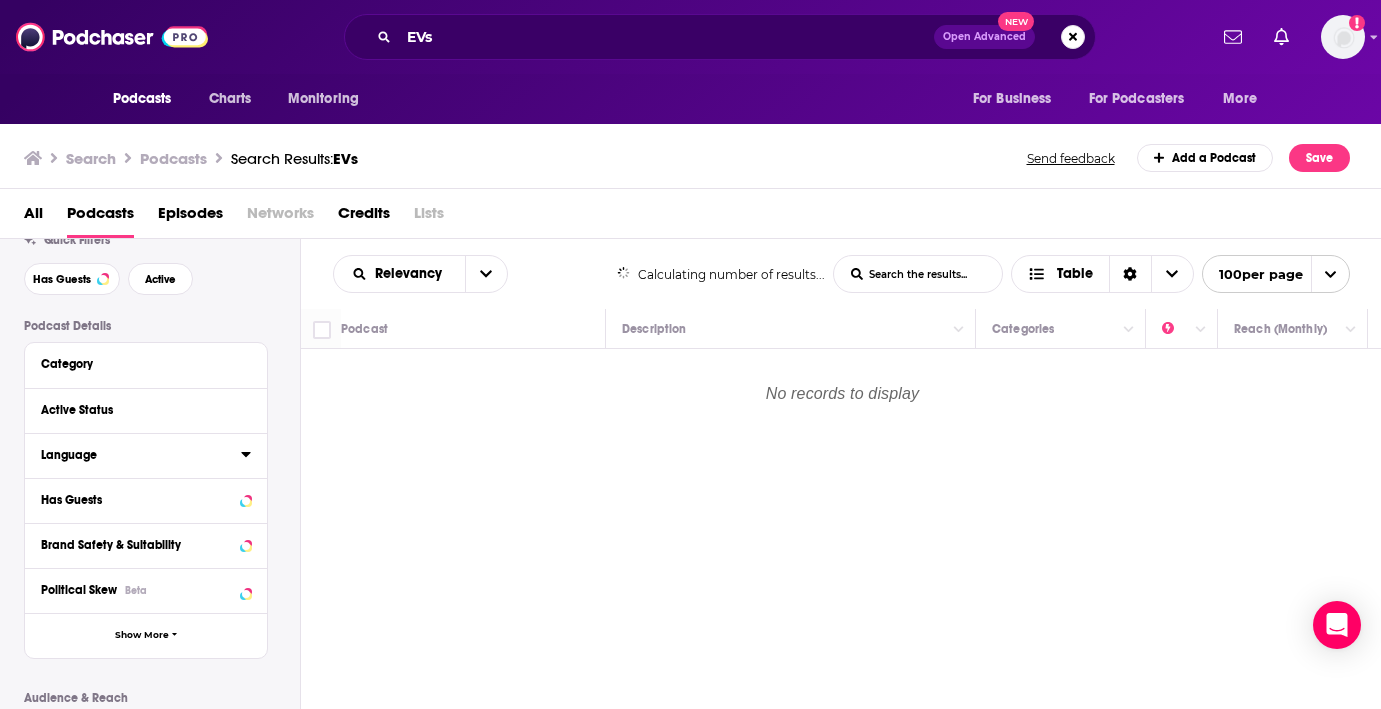 click on "Language" at bounding box center (141, 454) 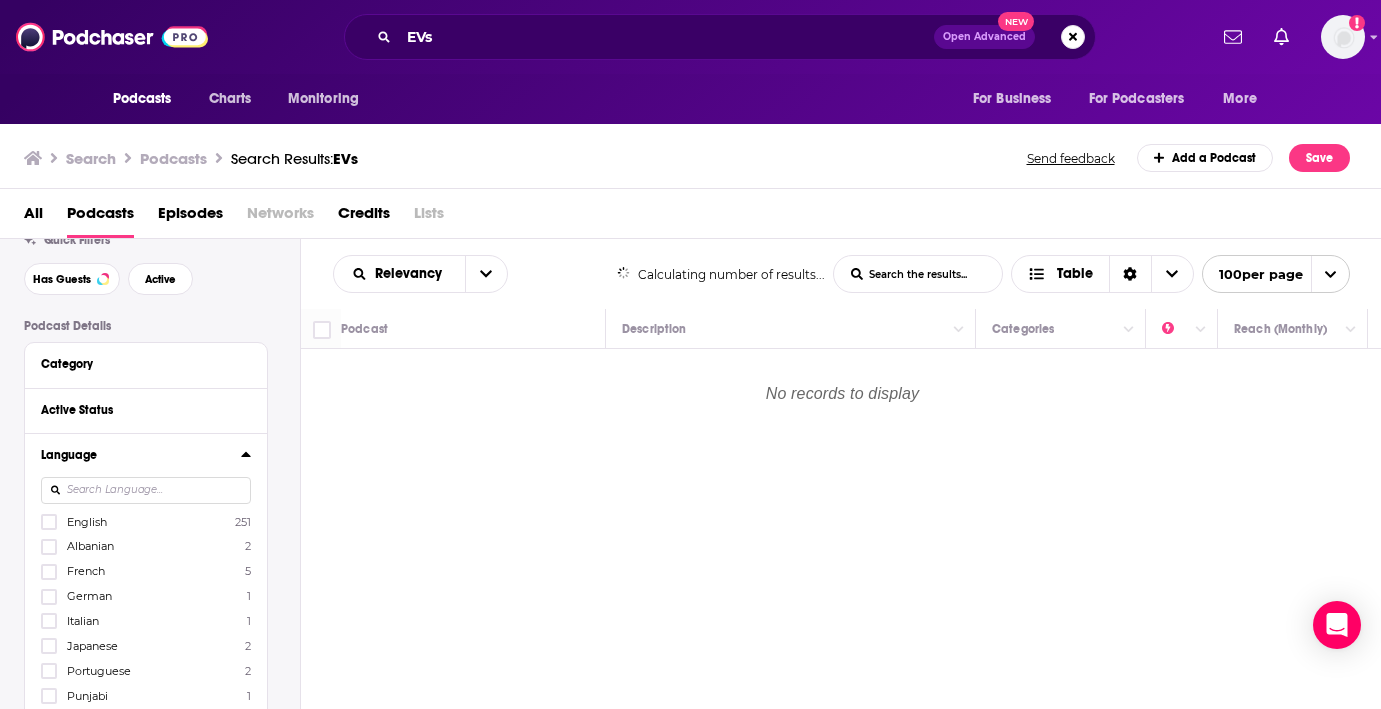 click on "English" at bounding box center [87, 522] 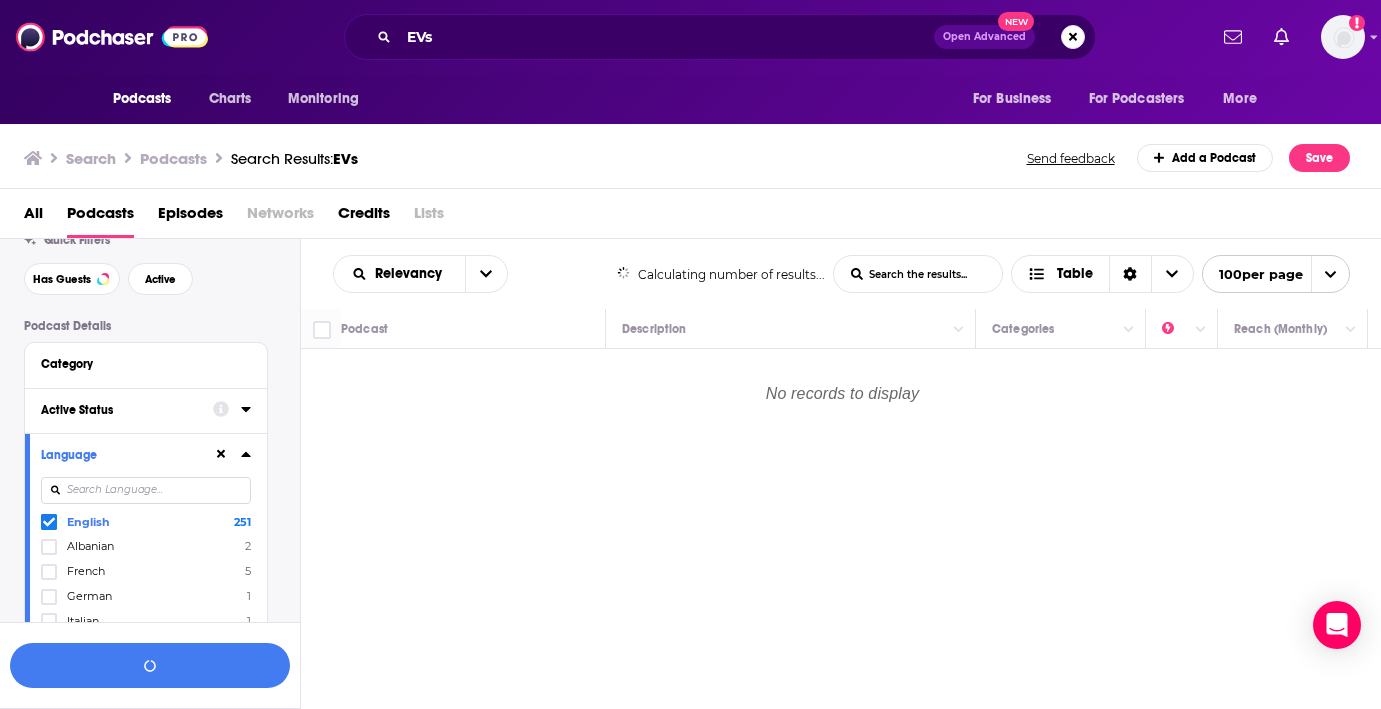 click on "Active Status" at bounding box center (120, 410) 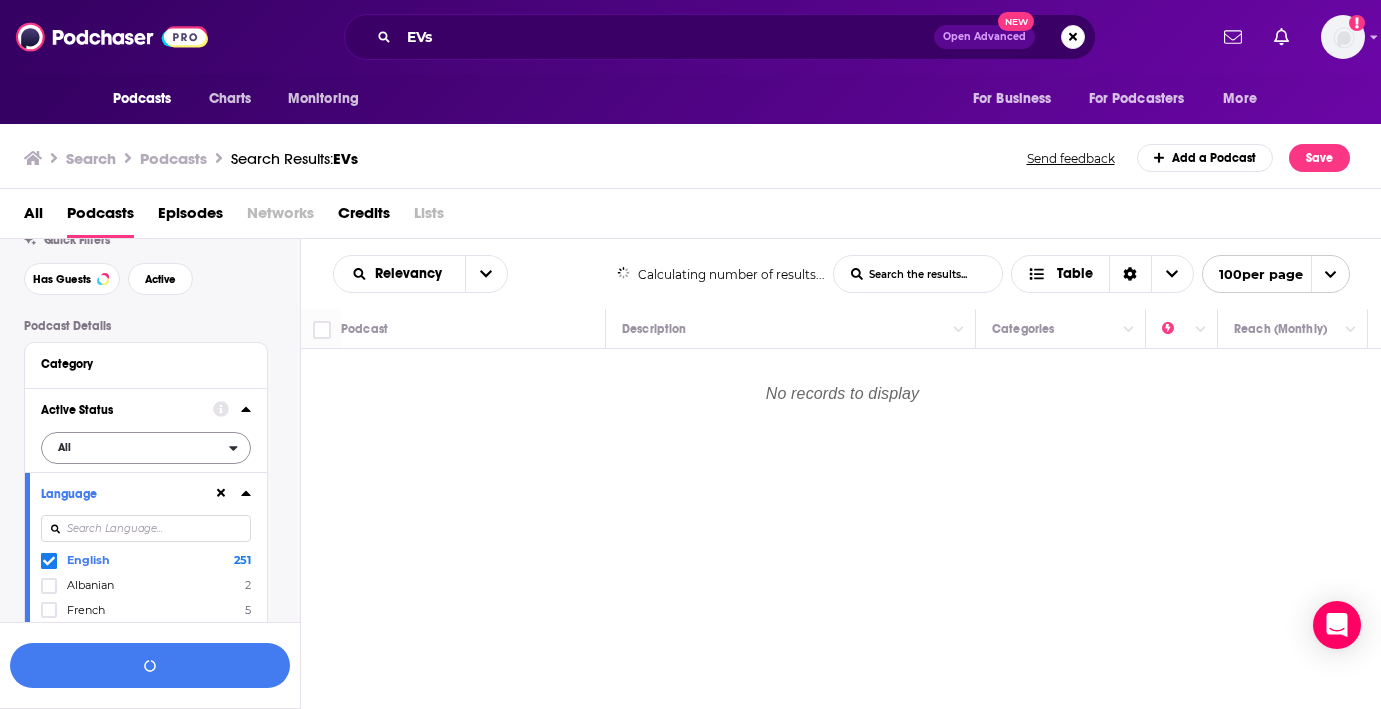 click on "All" at bounding box center [135, 447] 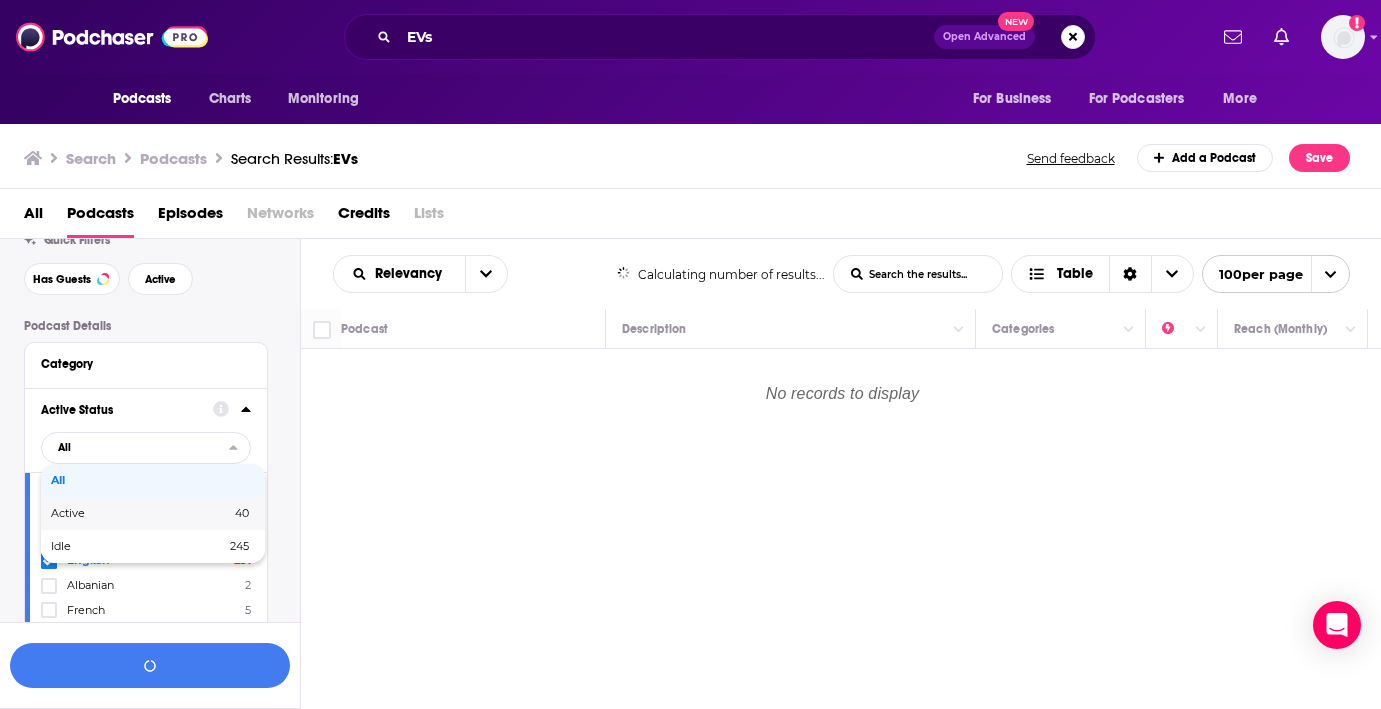 click on "Active" at bounding box center [104, 513] 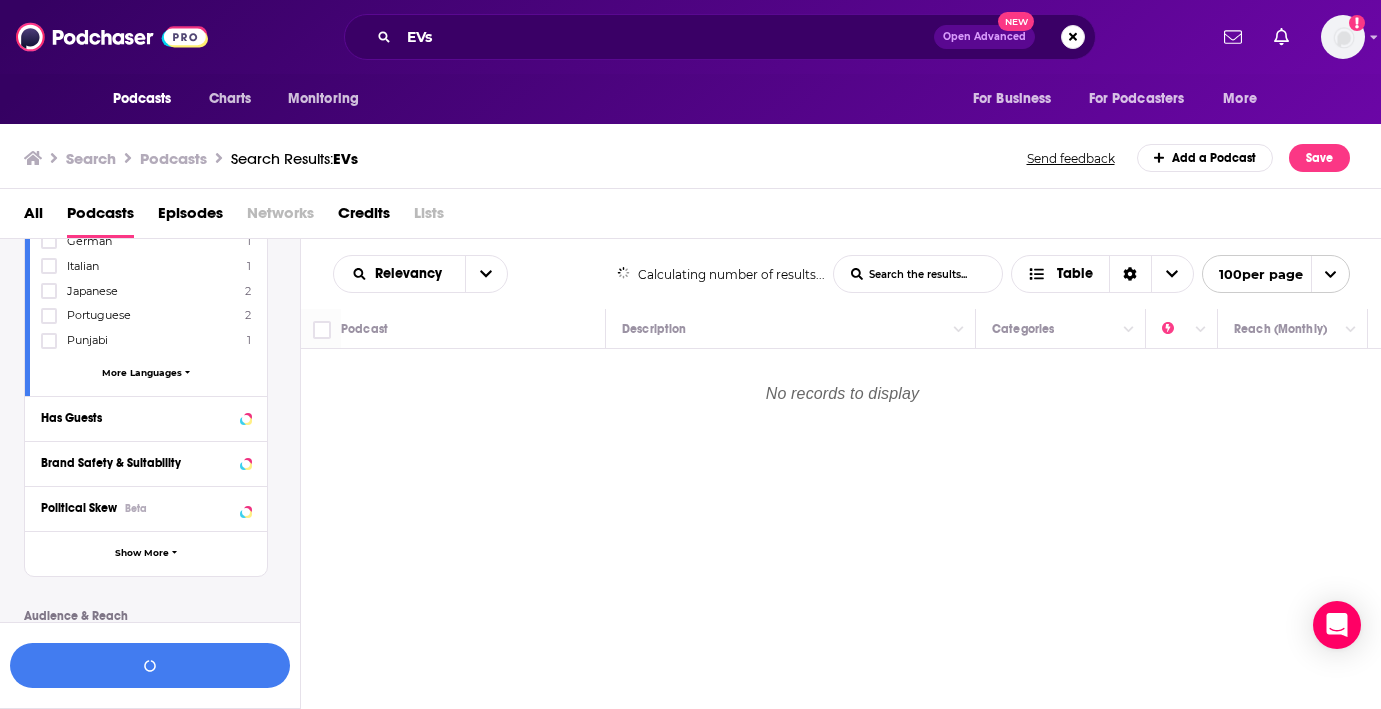 scroll, scrollTop: 524, scrollLeft: 0, axis: vertical 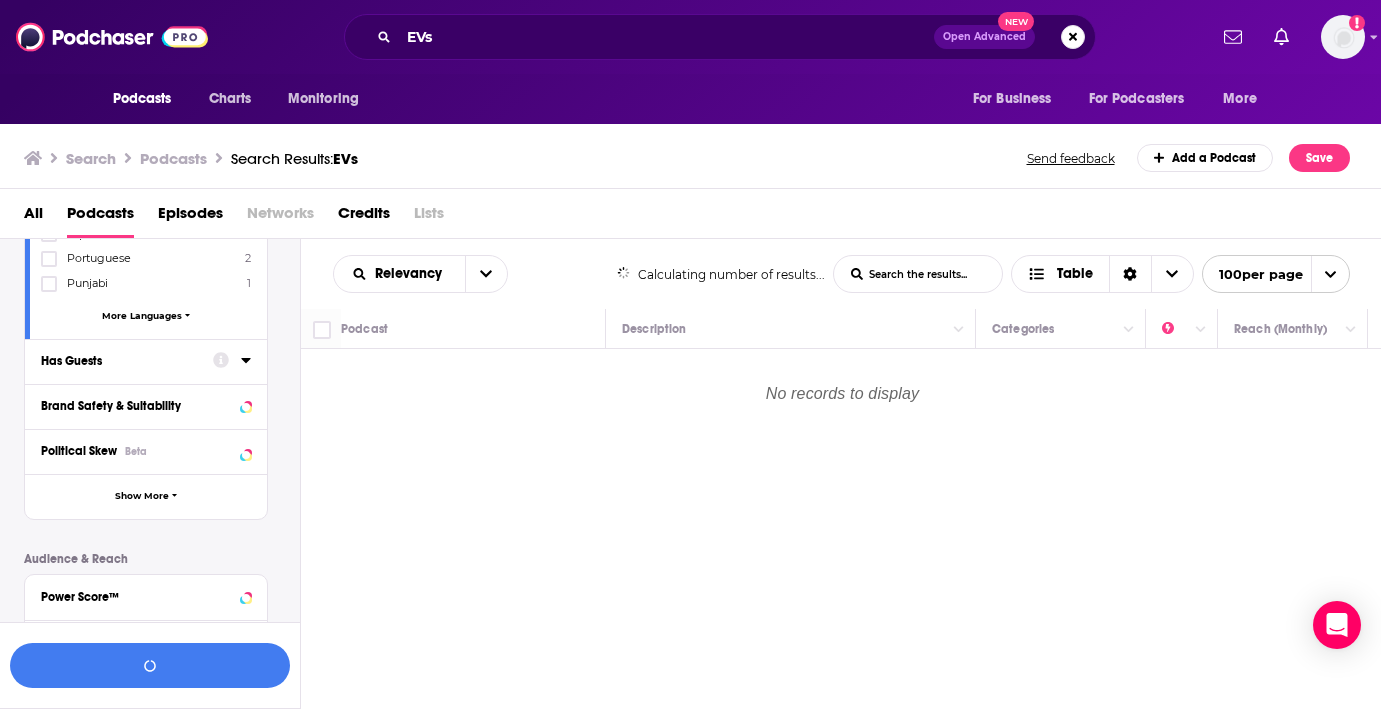 click on "Has Guests" at bounding box center (120, 361) 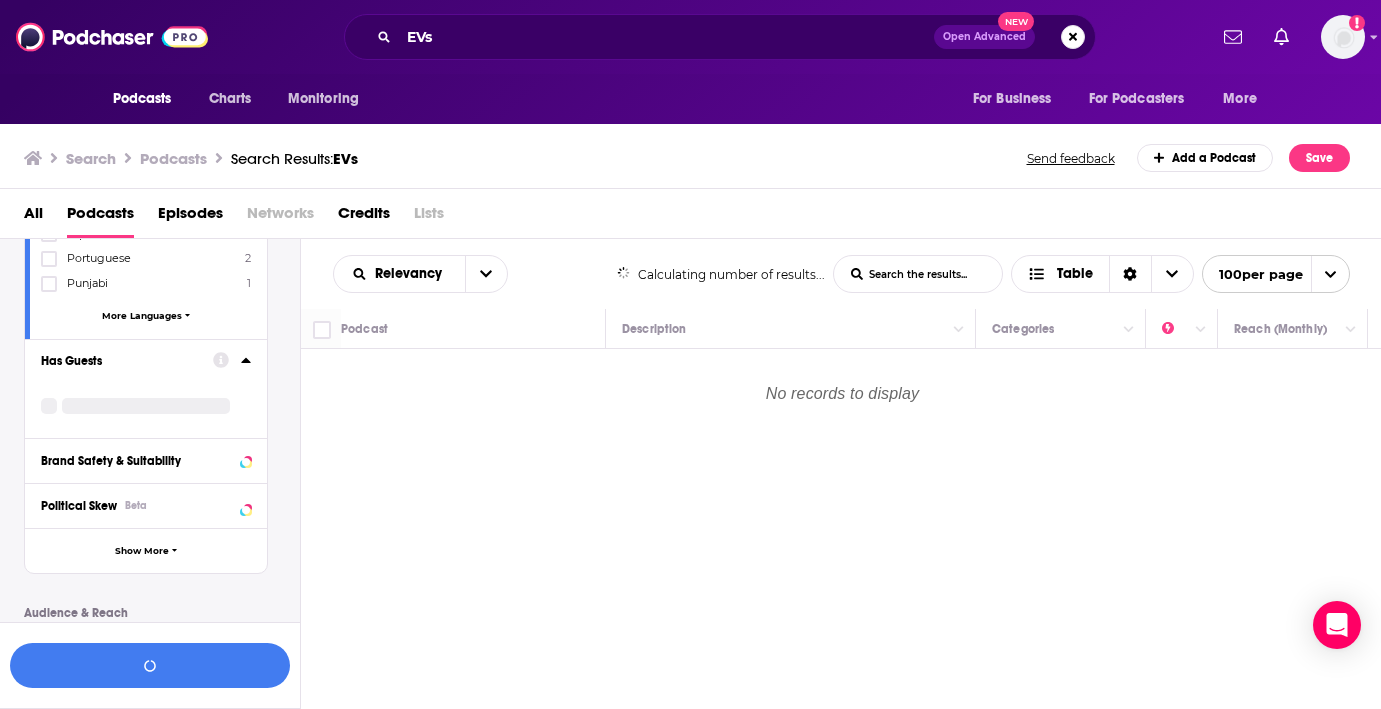 click at bounding box center [49, 406] 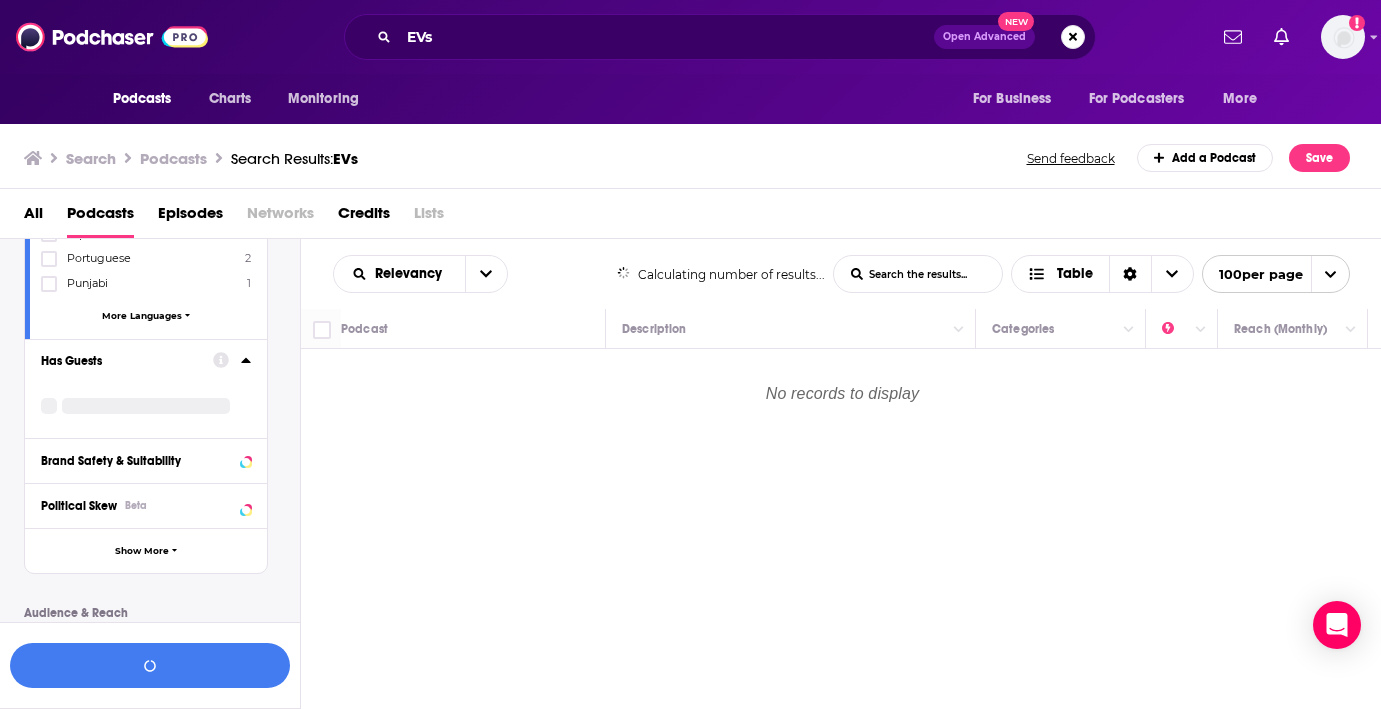 click at bounding box center [146, 406] 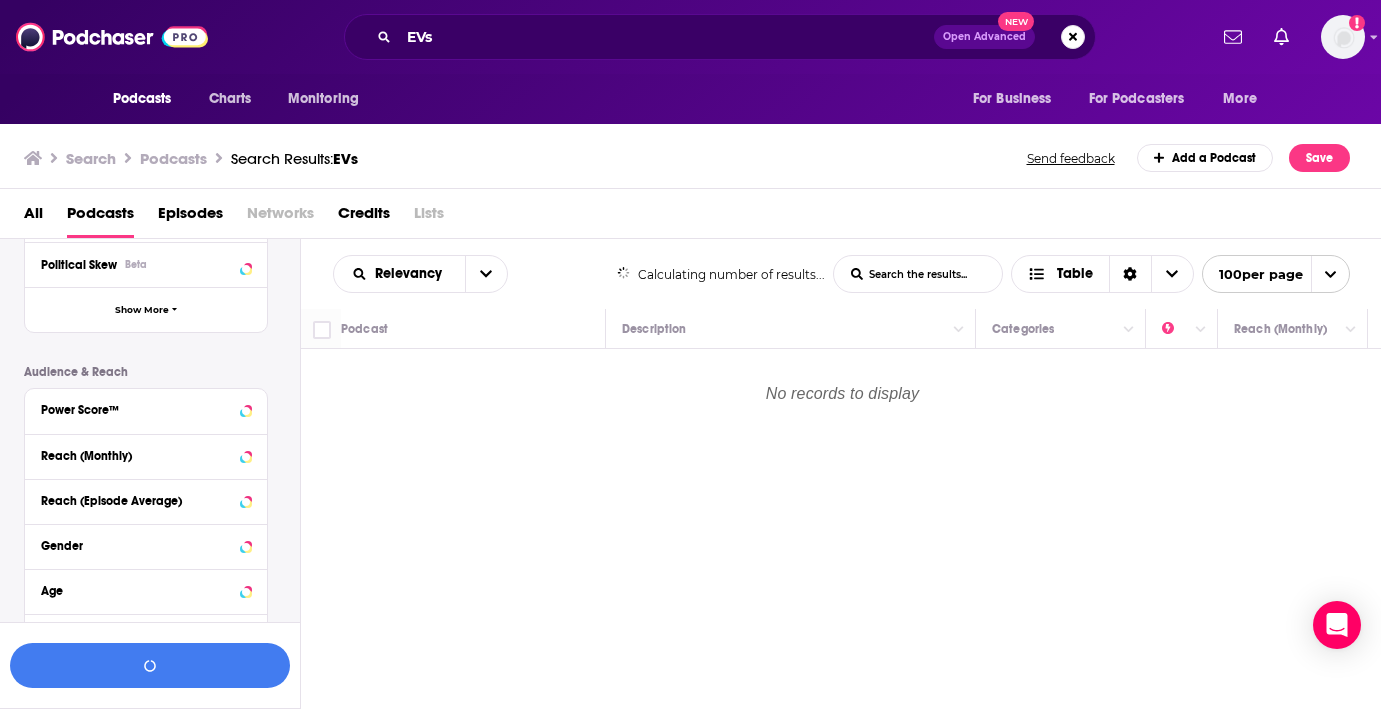 scroll, scrollTop: 766, scrollLeft: 0, axis: vertical 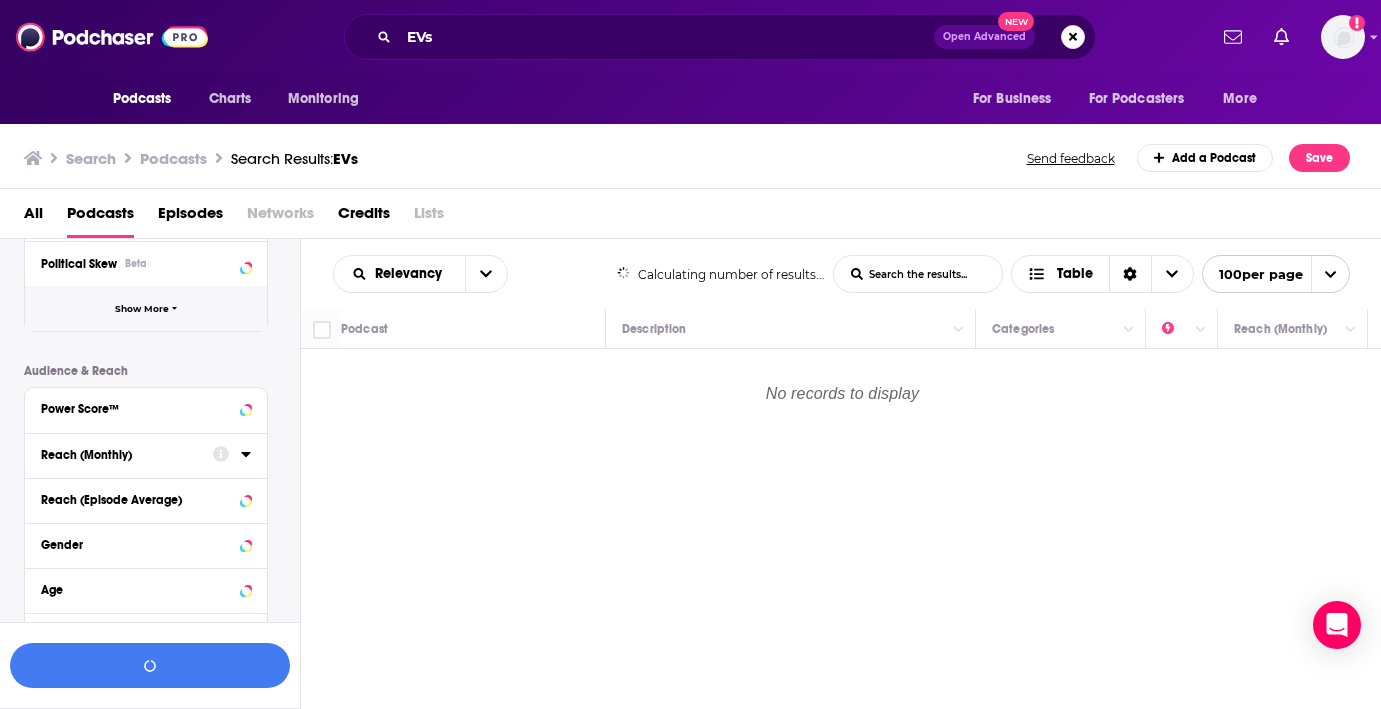 click on "Show More" at bounding box center (146, 308) 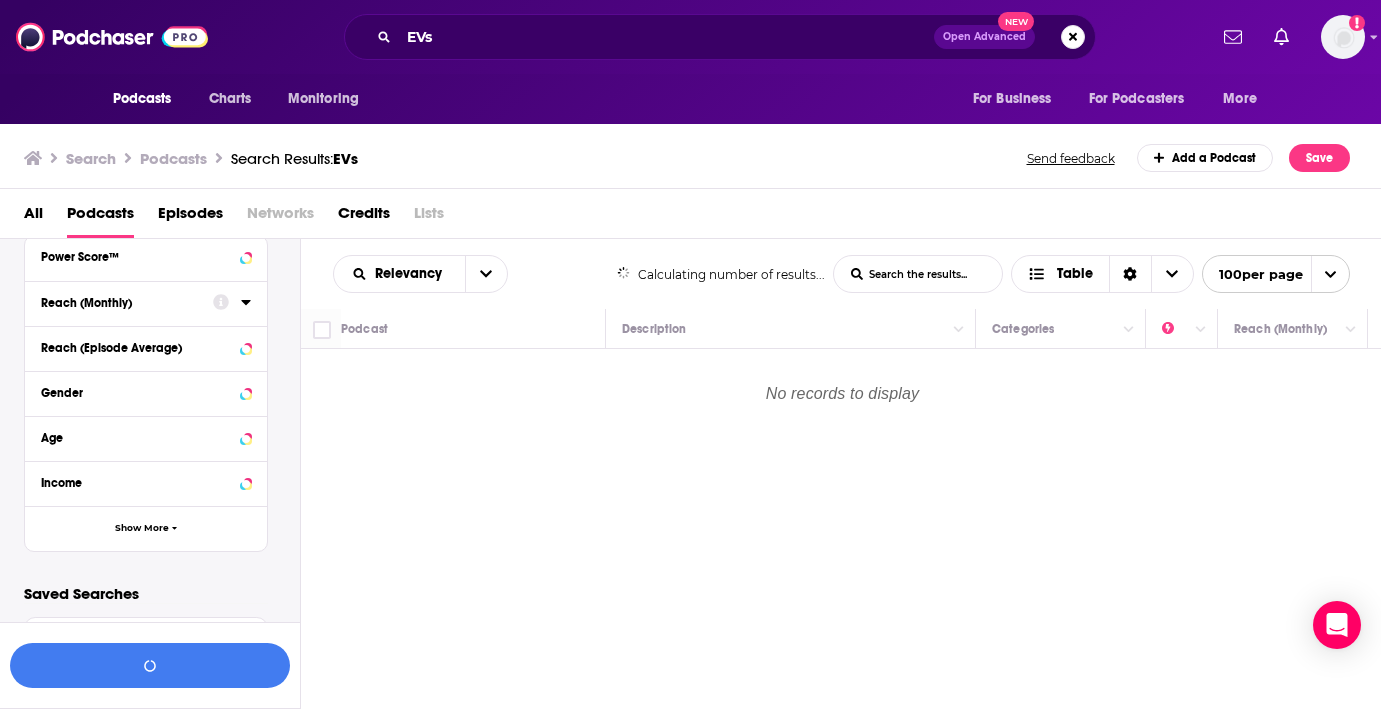 scroll, scrollTop: 1322, scrollLeft: 0, axis: vertical 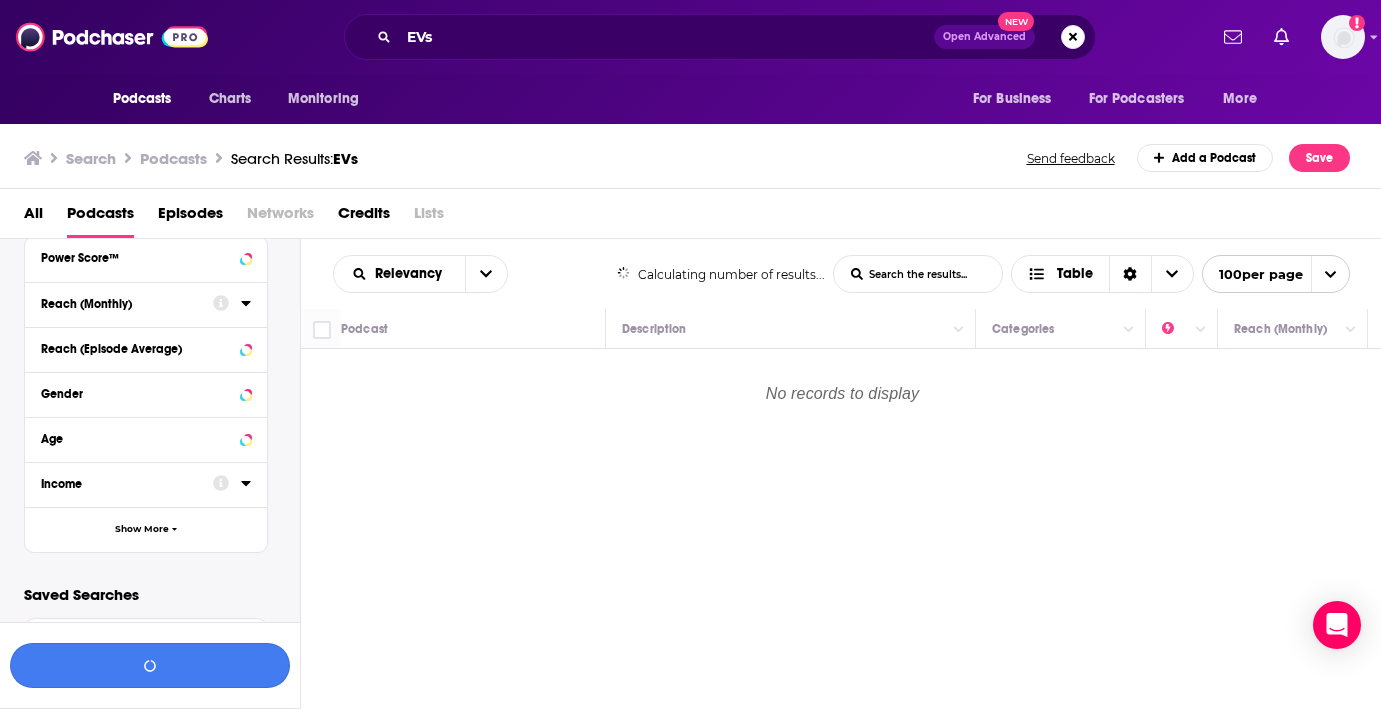 click at bounding box center (150, 665) 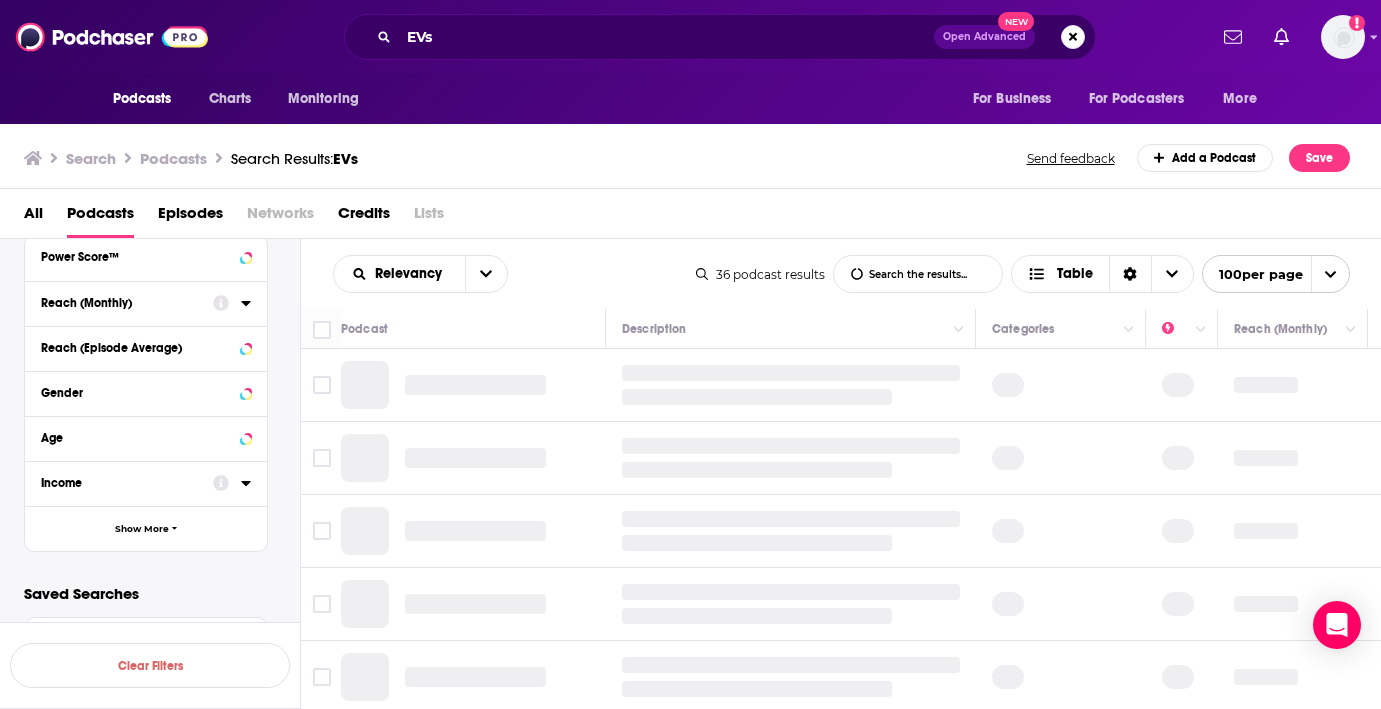 scroll, scrollTop: 0, scrollLeft: 0, axis: both 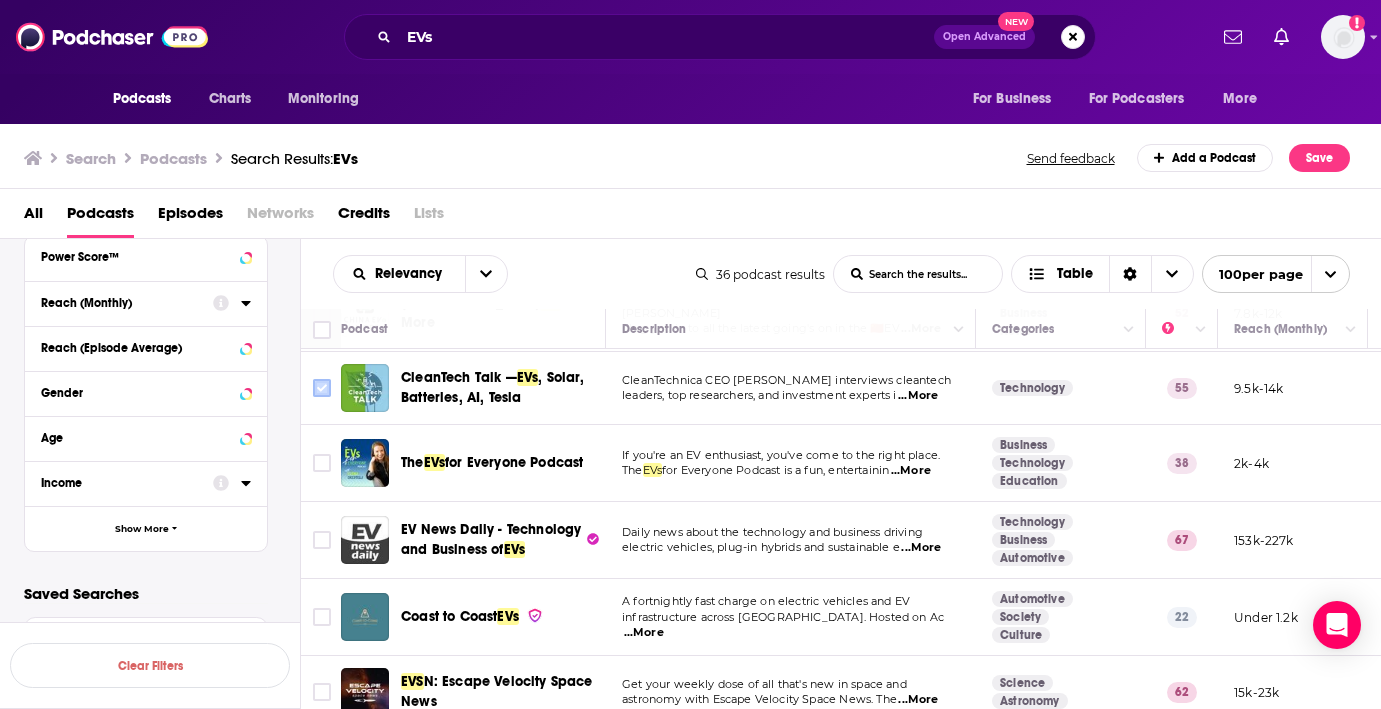 click at bounding box center [322, 388] 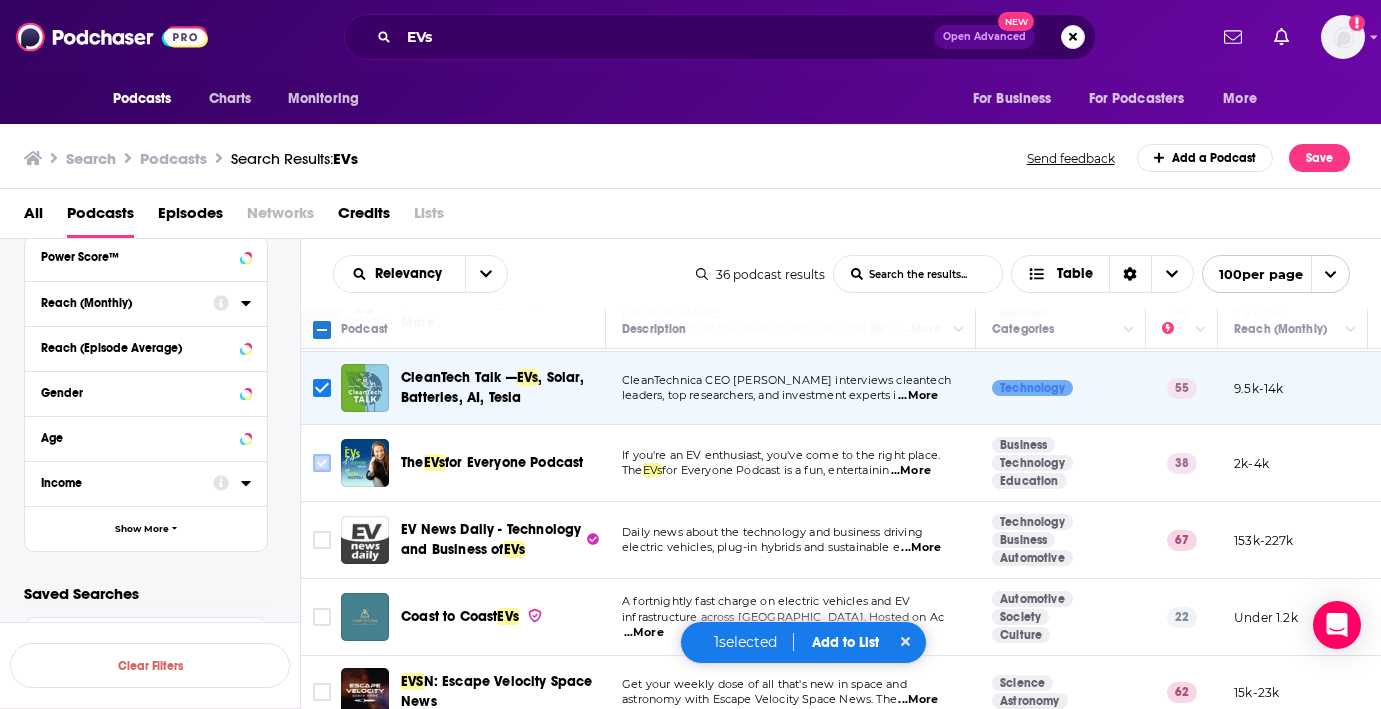 click at bounding box center (322, 463) 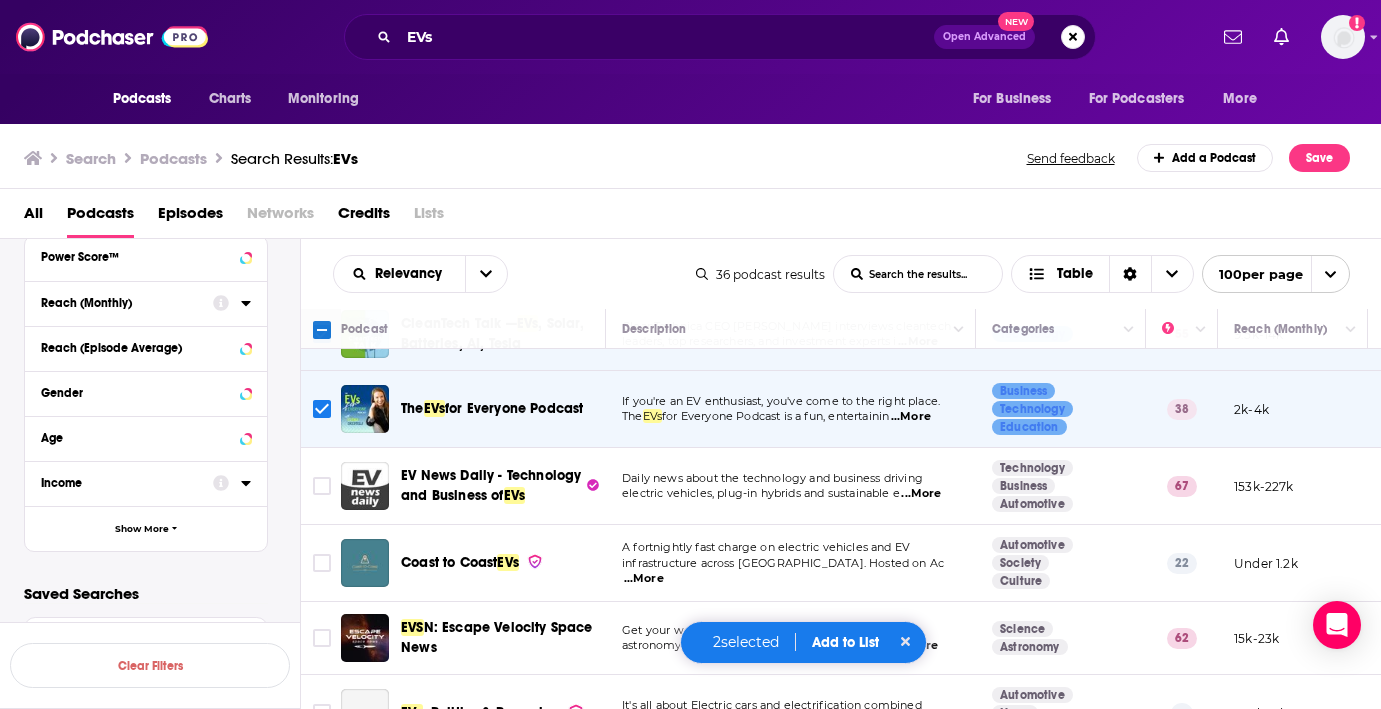 scroll, scrollTop: 131, scrollLeft: 0, axis: vertical 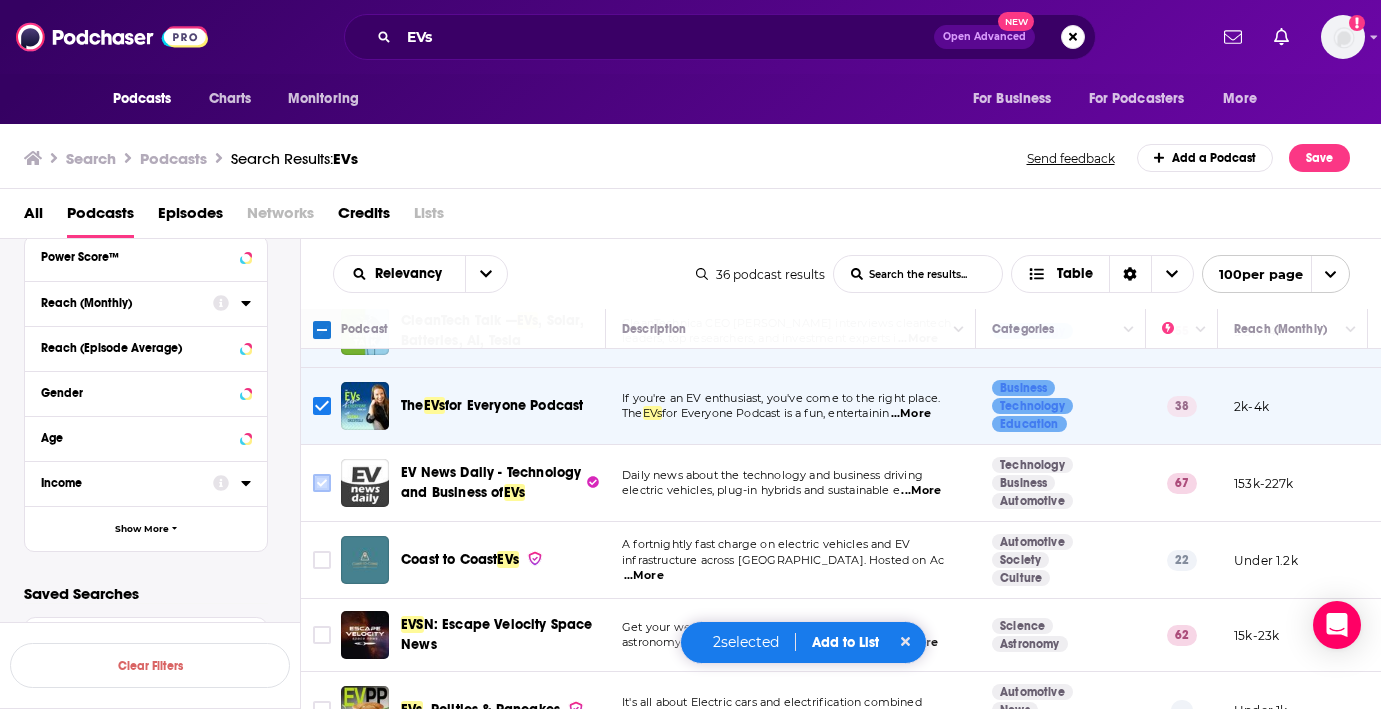 click at bounding box center [322, 483] 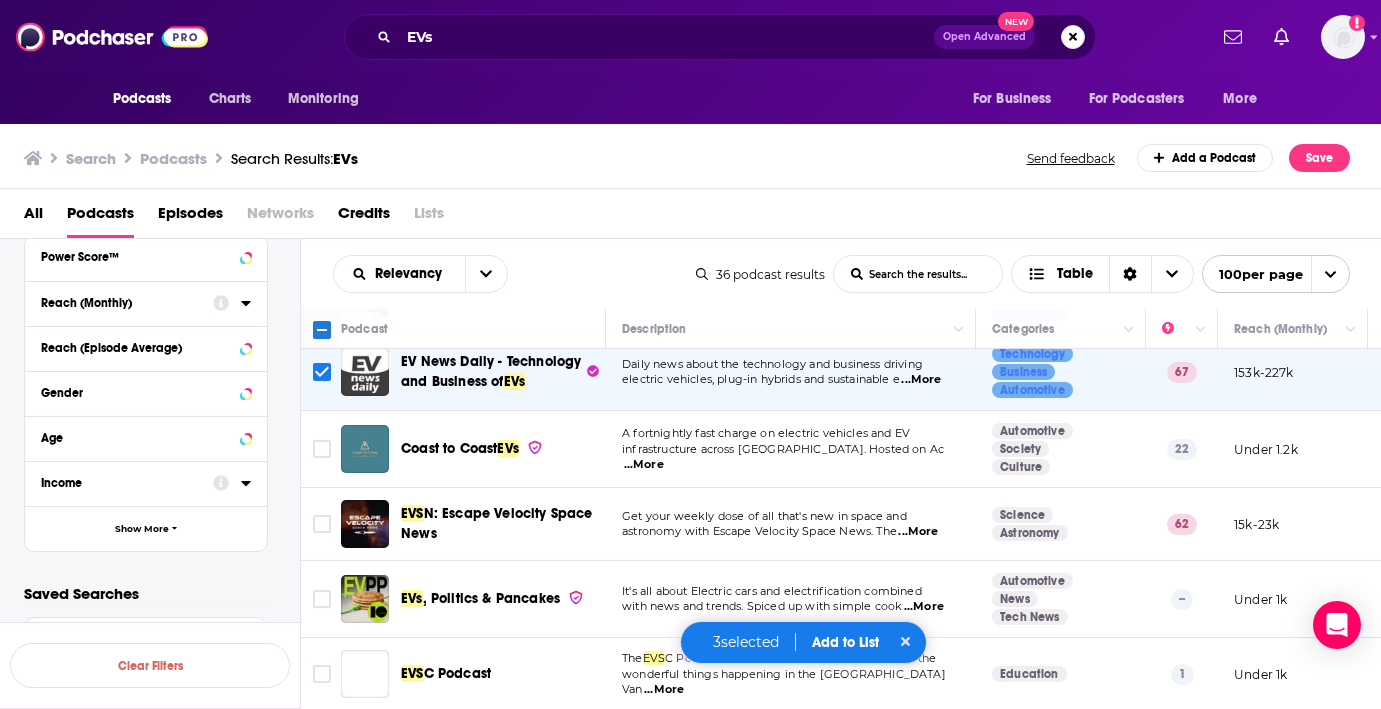 scroll, scrollTop: 275, scrollLeft: 0, axis: vertical 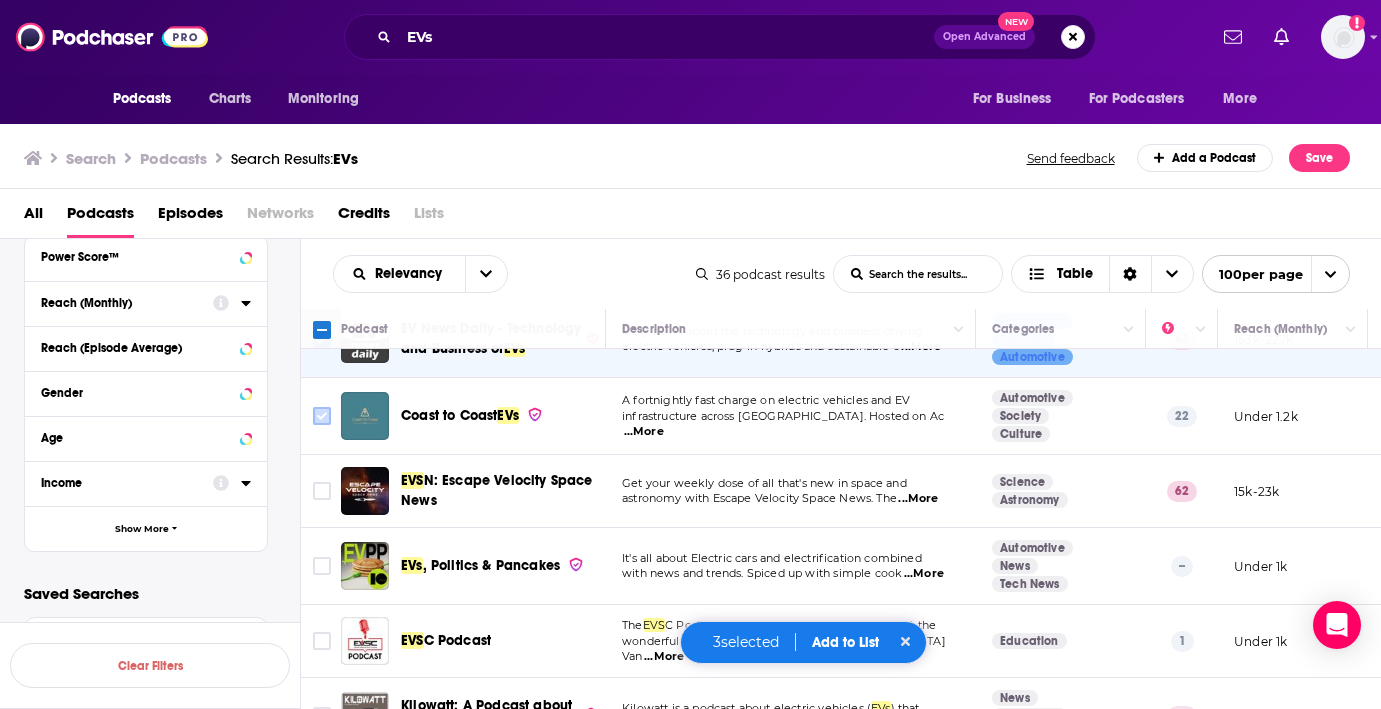 click at bounding box center (322, 416) 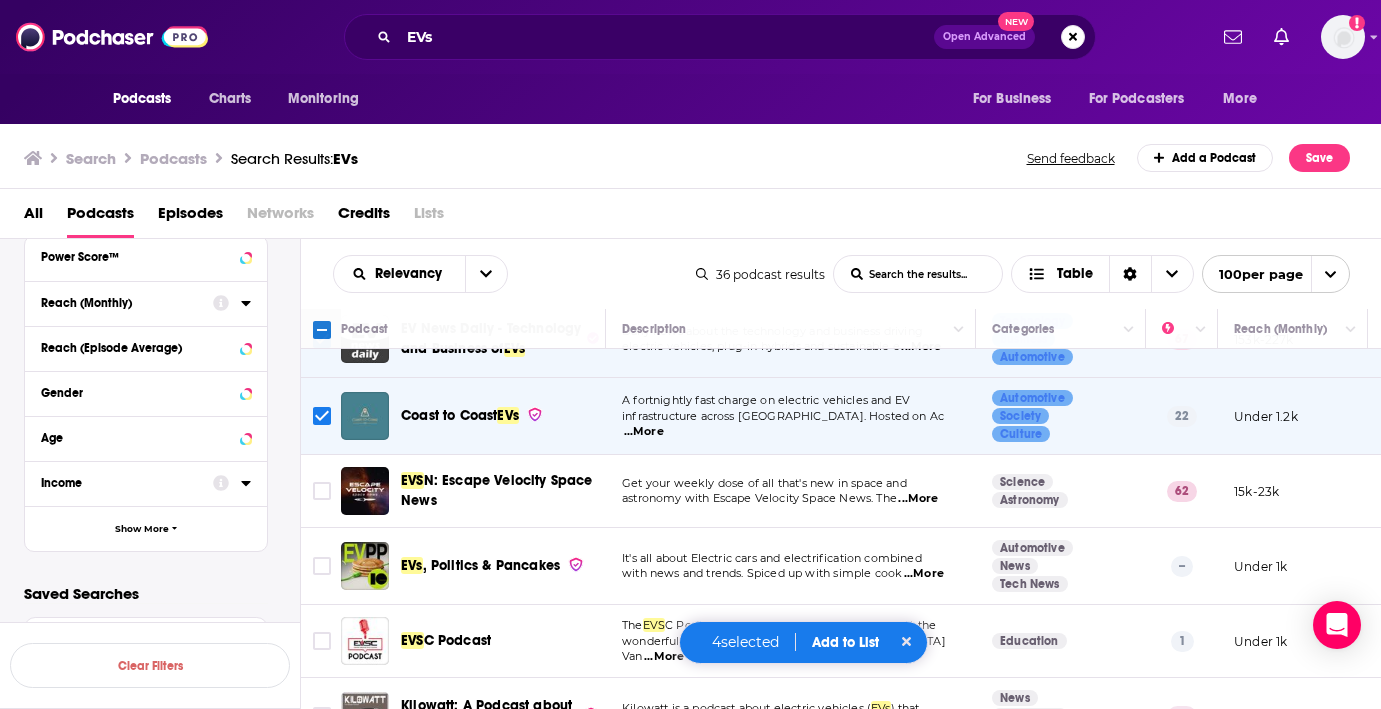 scroll, scrollTop: 307, scrollLeft: 0, axis: vertical 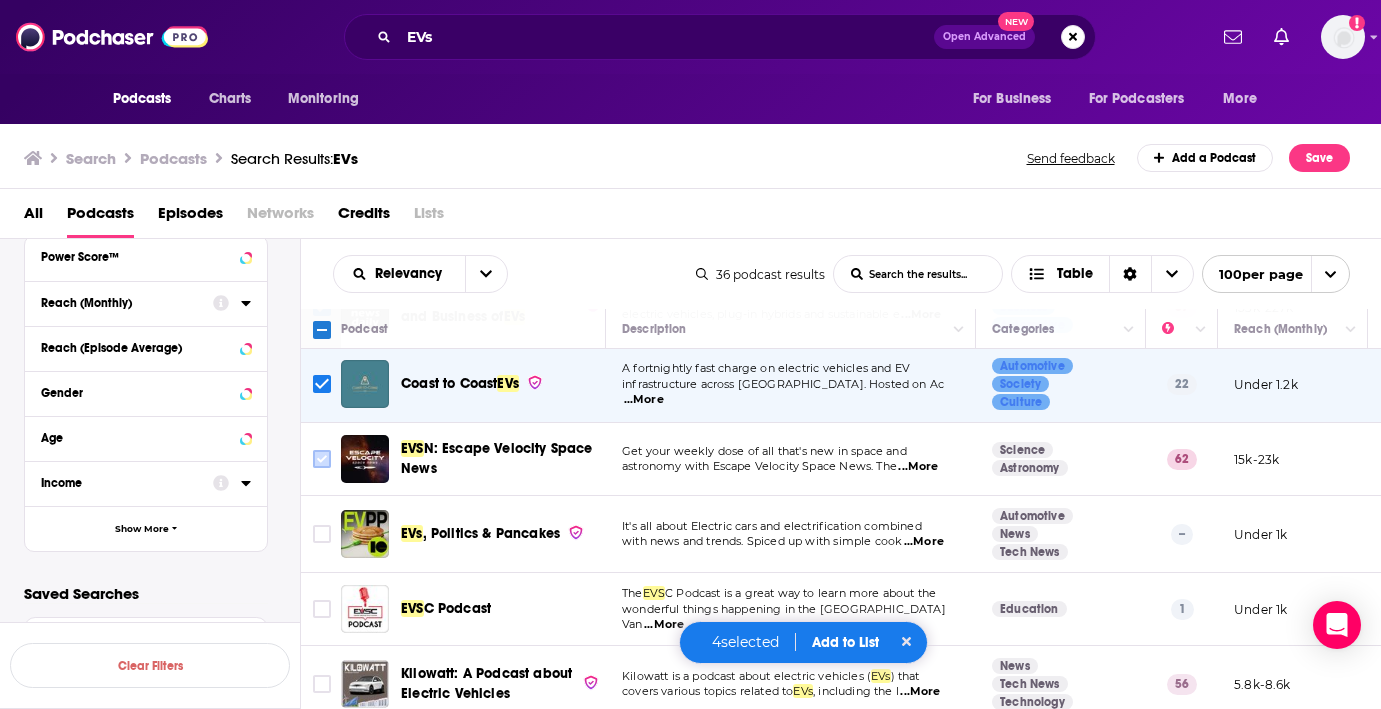 click at bounding box center [322, 459] 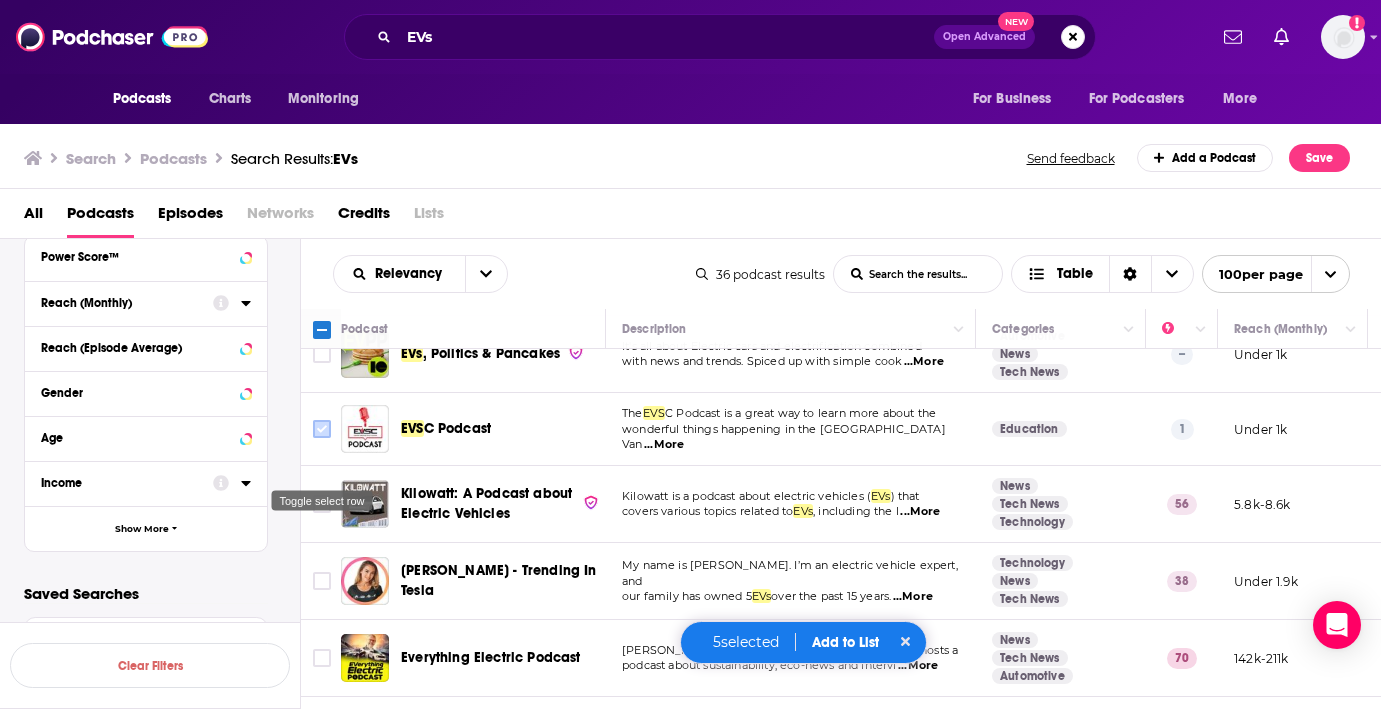 scroll, scrollTop: 494, scrollLeft: 0, axis: vertical 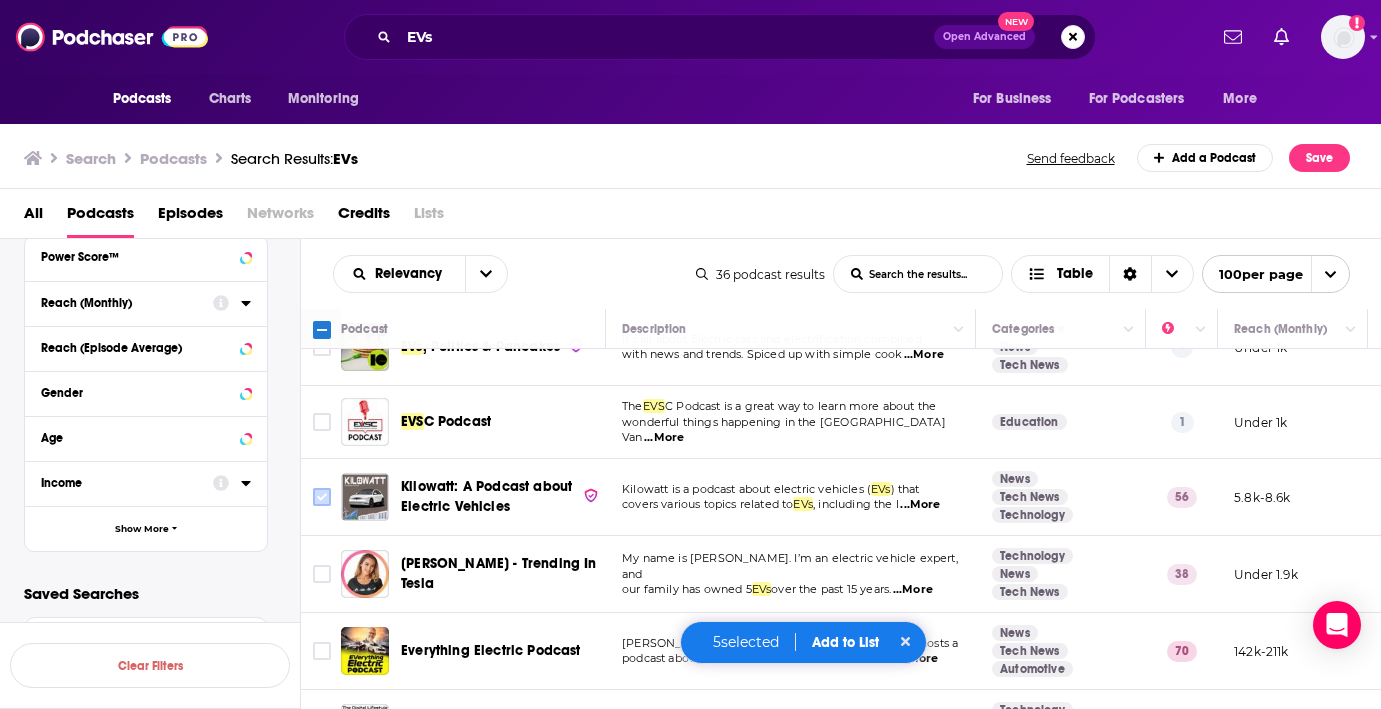 click at bounding box center (322, 497) 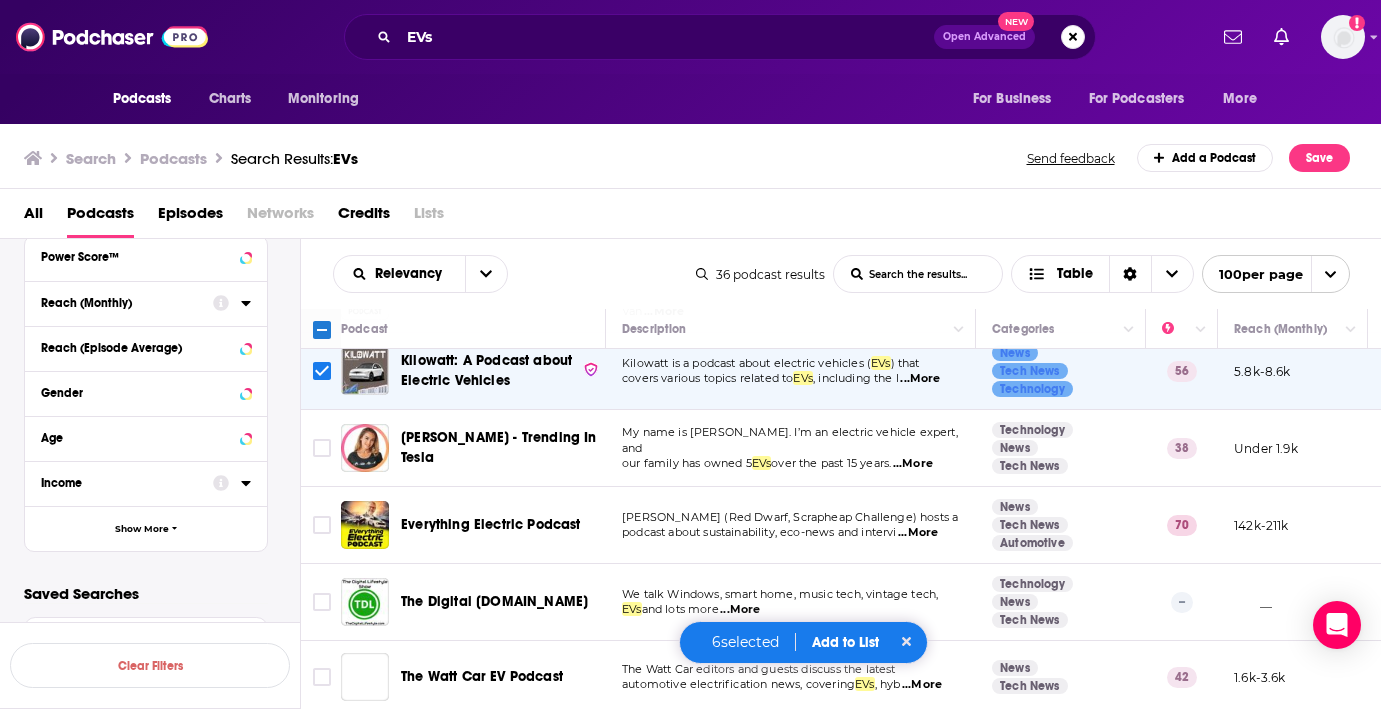 scroll, scrollTop: 633, scrollLeft: 0, axis: vertical 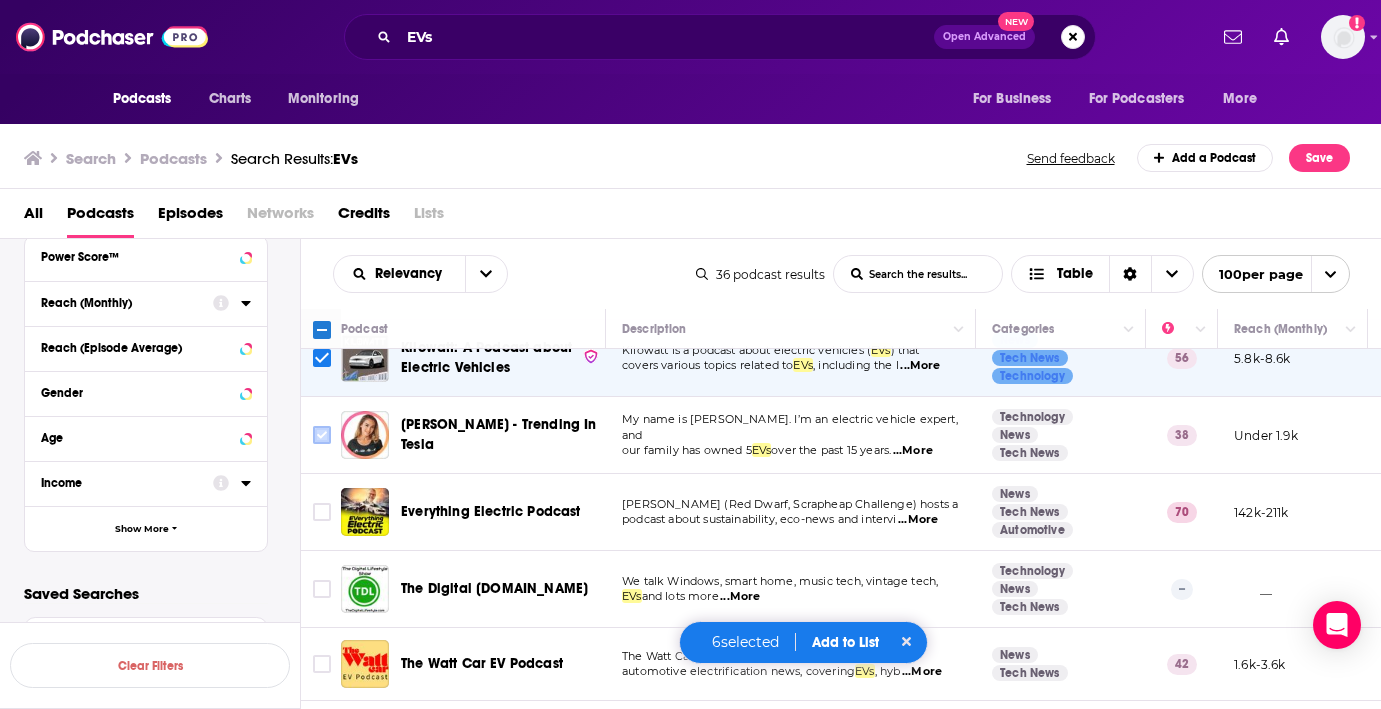 click at bounding box center [322, 435] 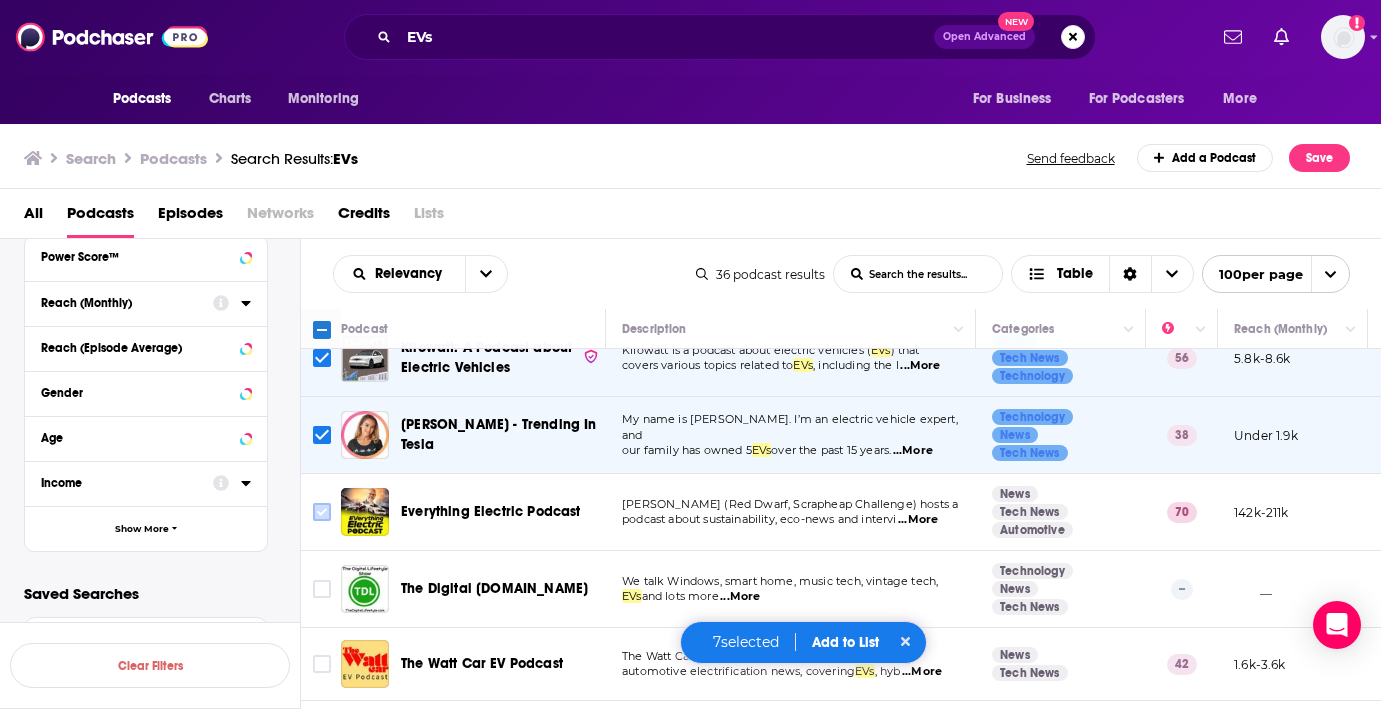 click at bounding box center (322, 512) 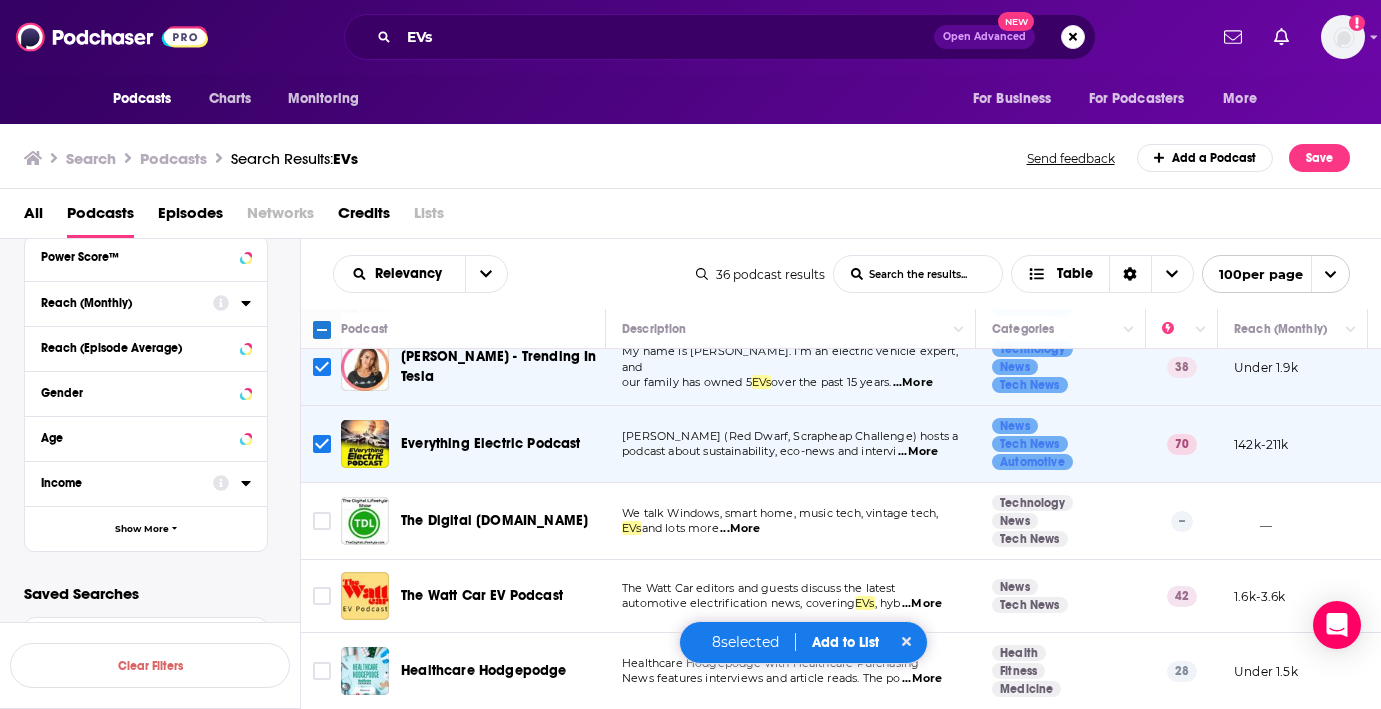 scroll, scrollTop: 731, scrollLeft: 0, axis: vertical 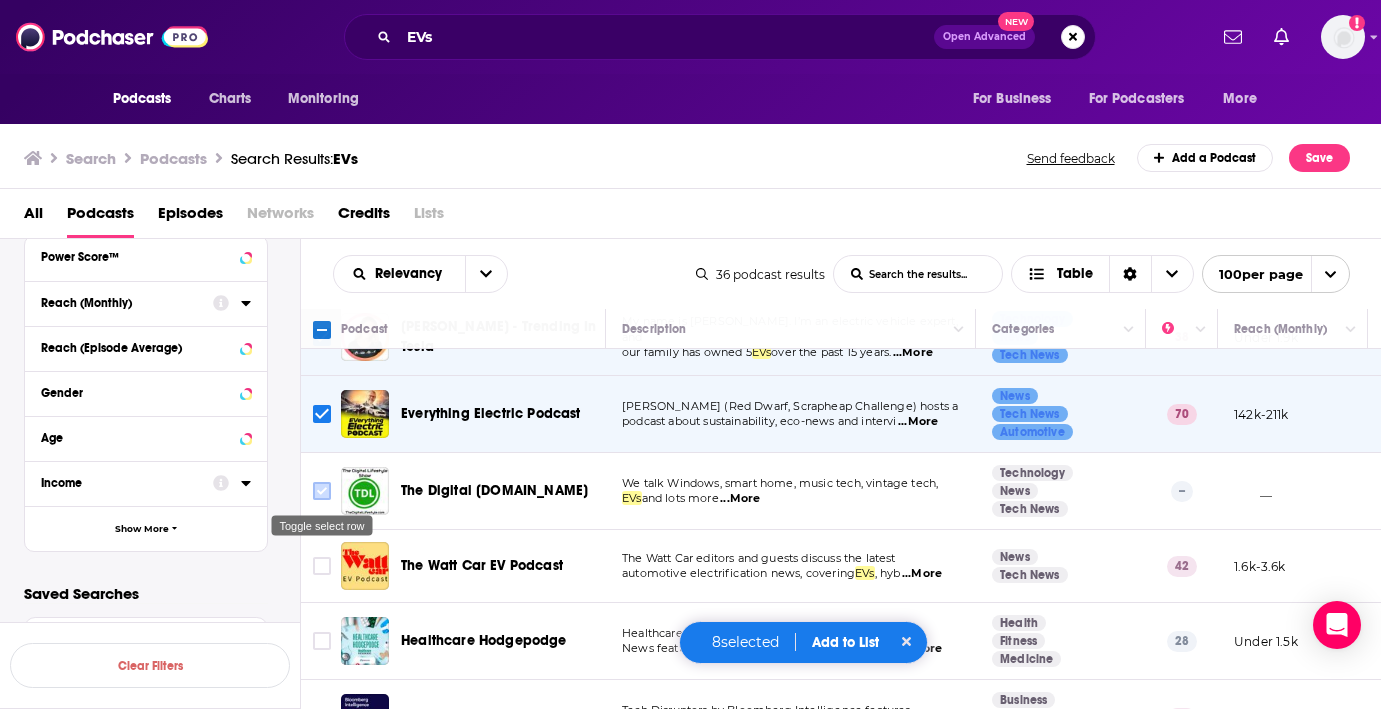 click at bounding box center (322, 491) 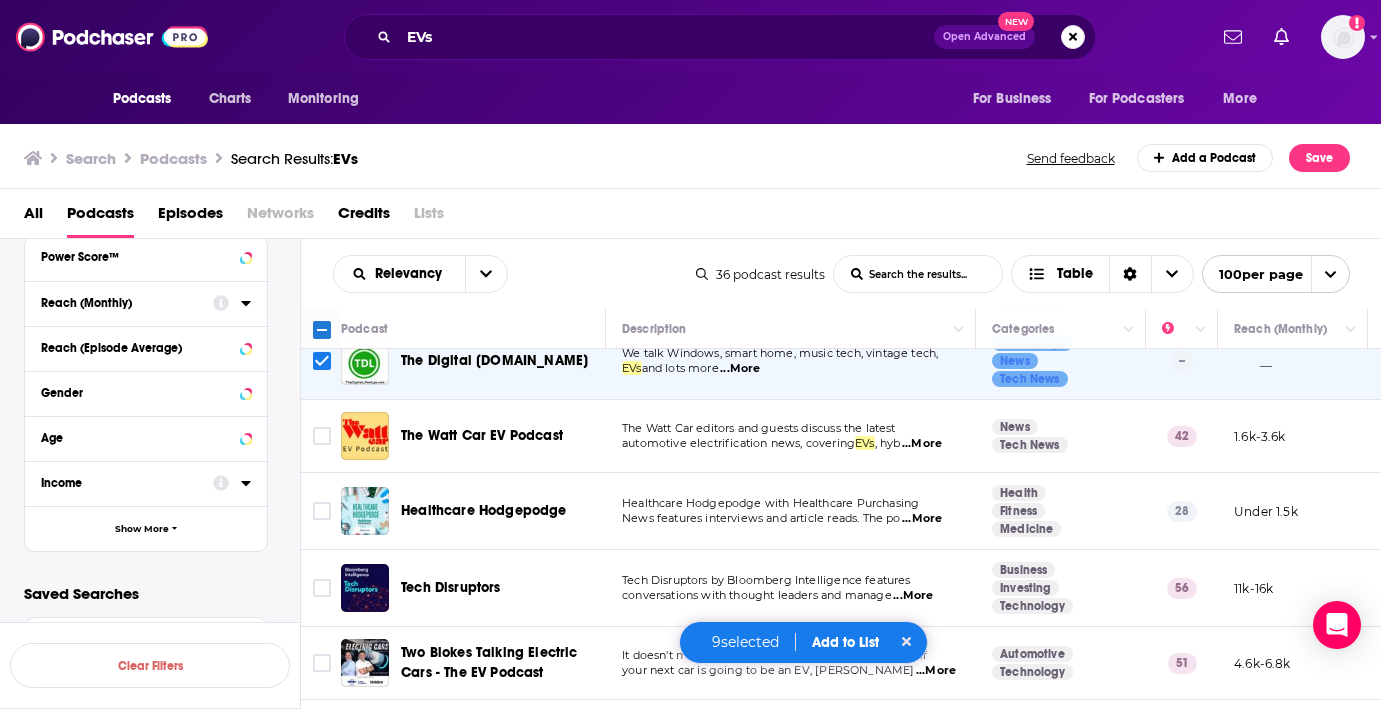 scroll, scrollTop: 902, scrollLeft: 0, axis: vertical 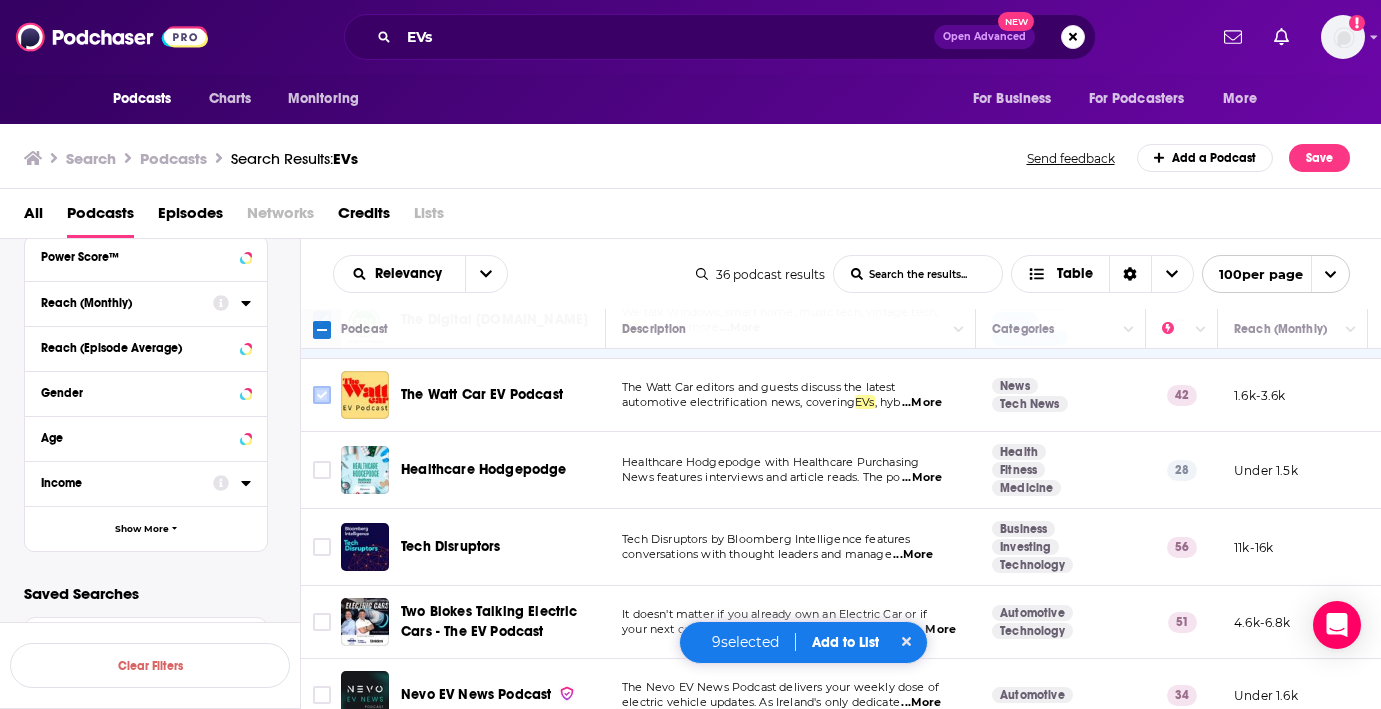 click at bounding box center (322, 395) 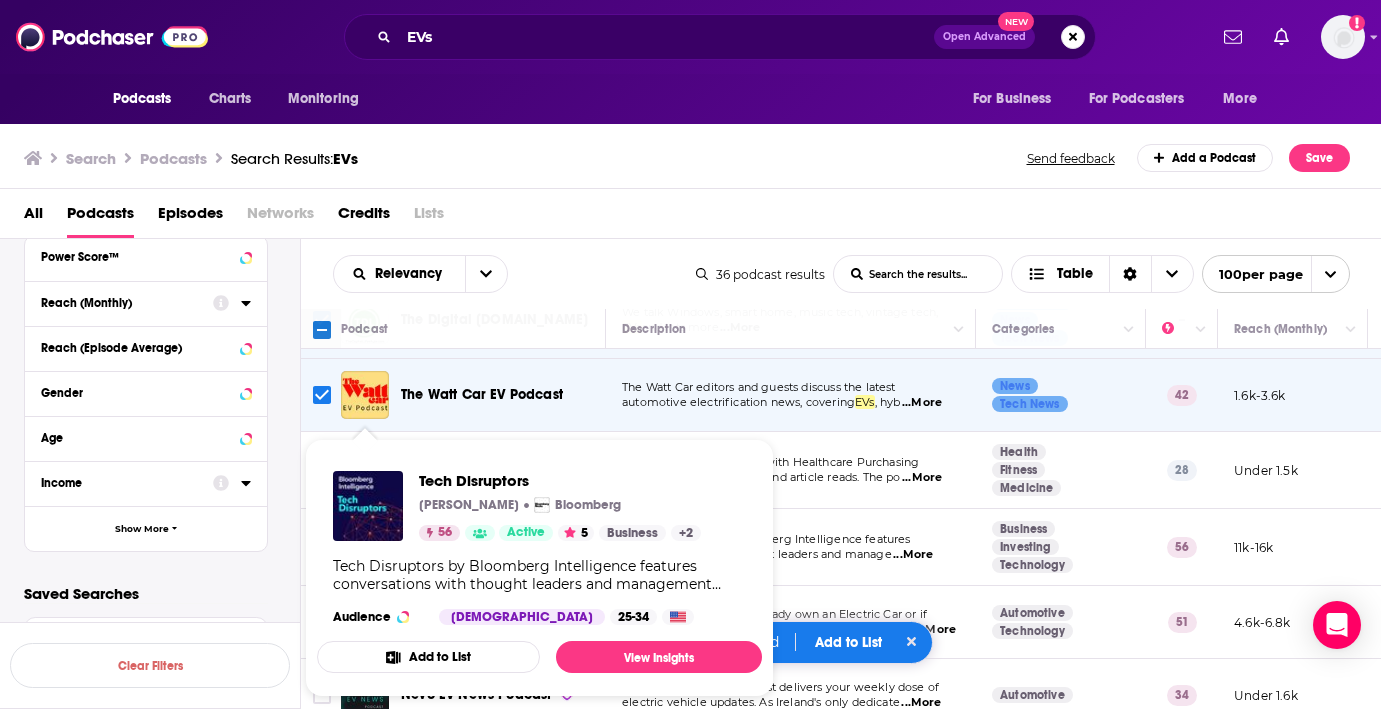 scroll, scrollTop: 0, scrollLeft: 0, axis: both 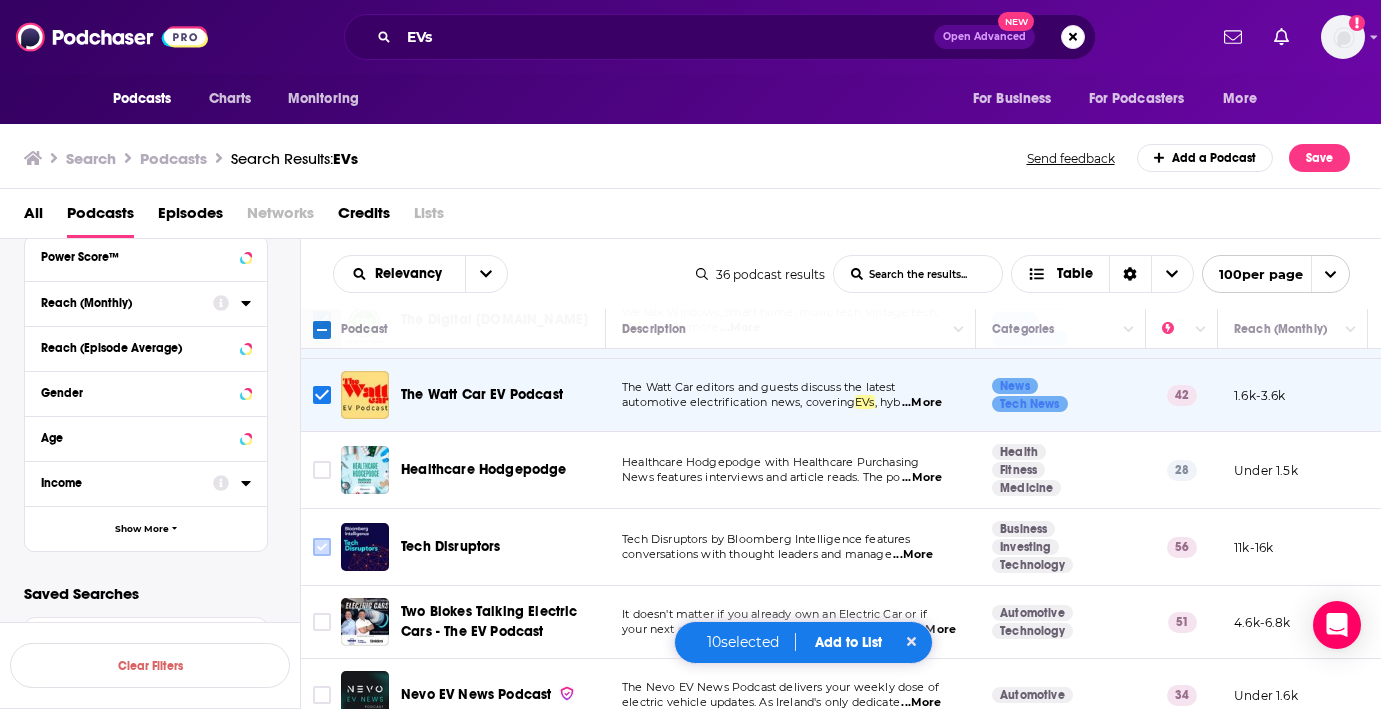 click at bounding box center [322, 547] 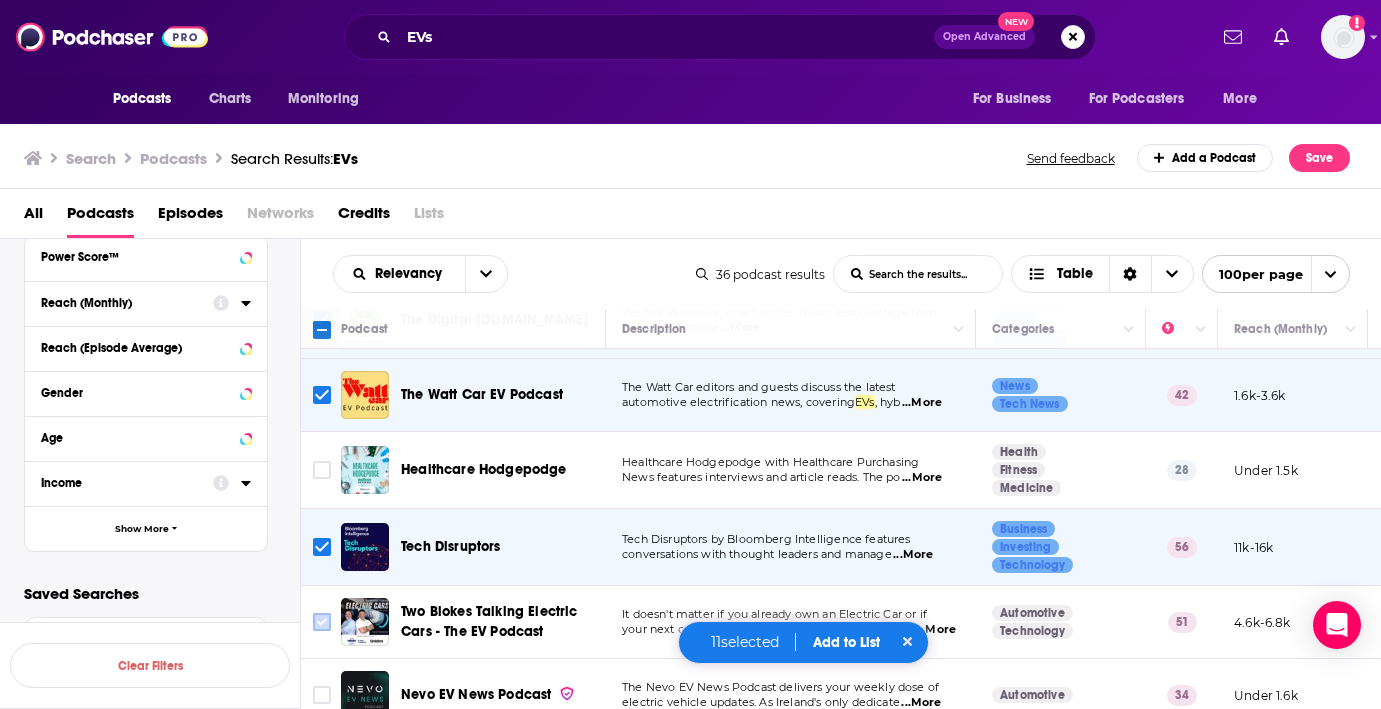 click at bounding box center (322, 622) 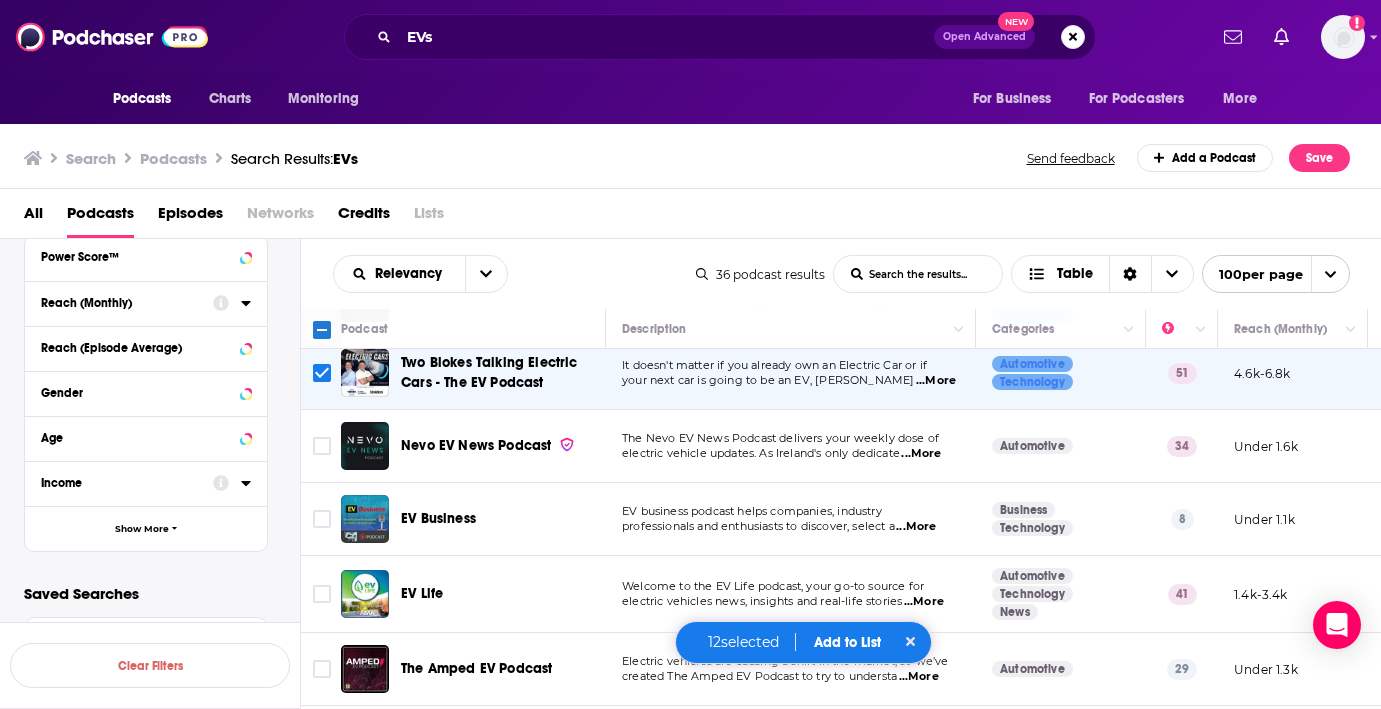 scroll, scrollTop: 1154, scrollLeft: 0, axis: vertical 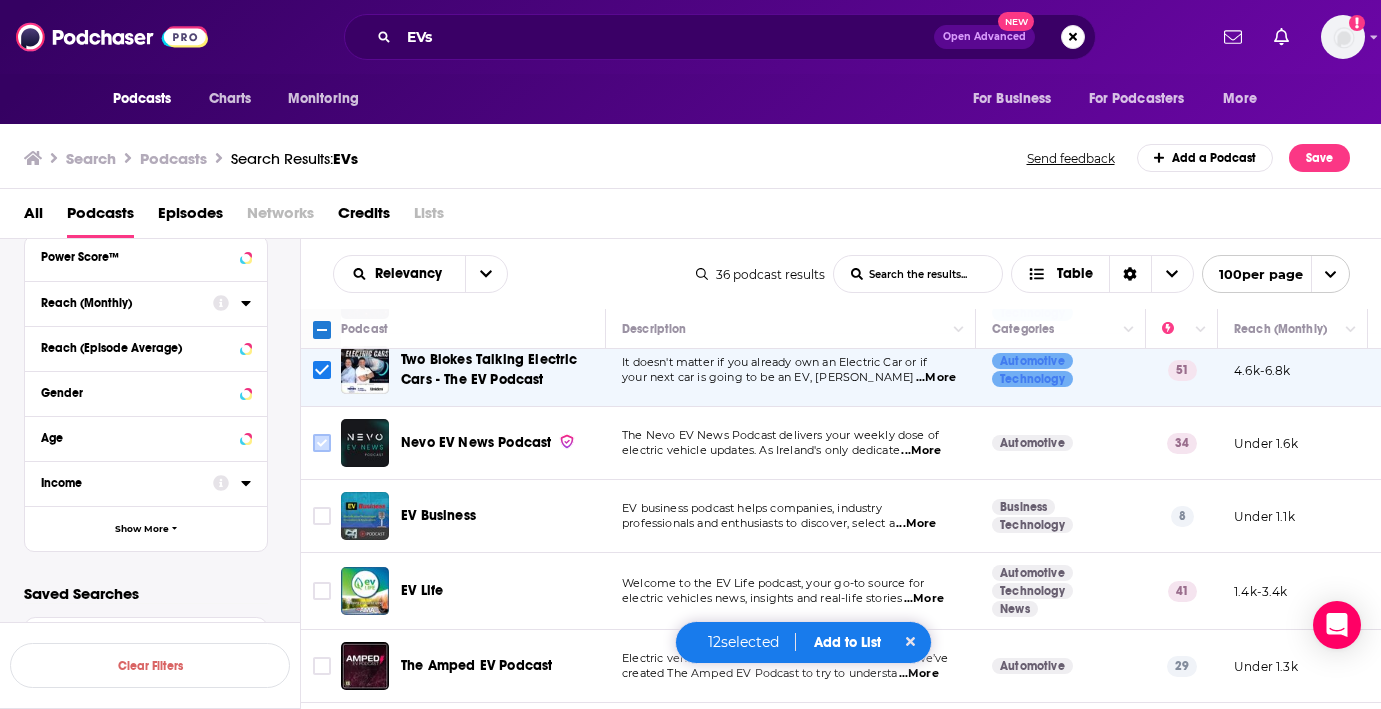 click at bounding box center (322, 443) 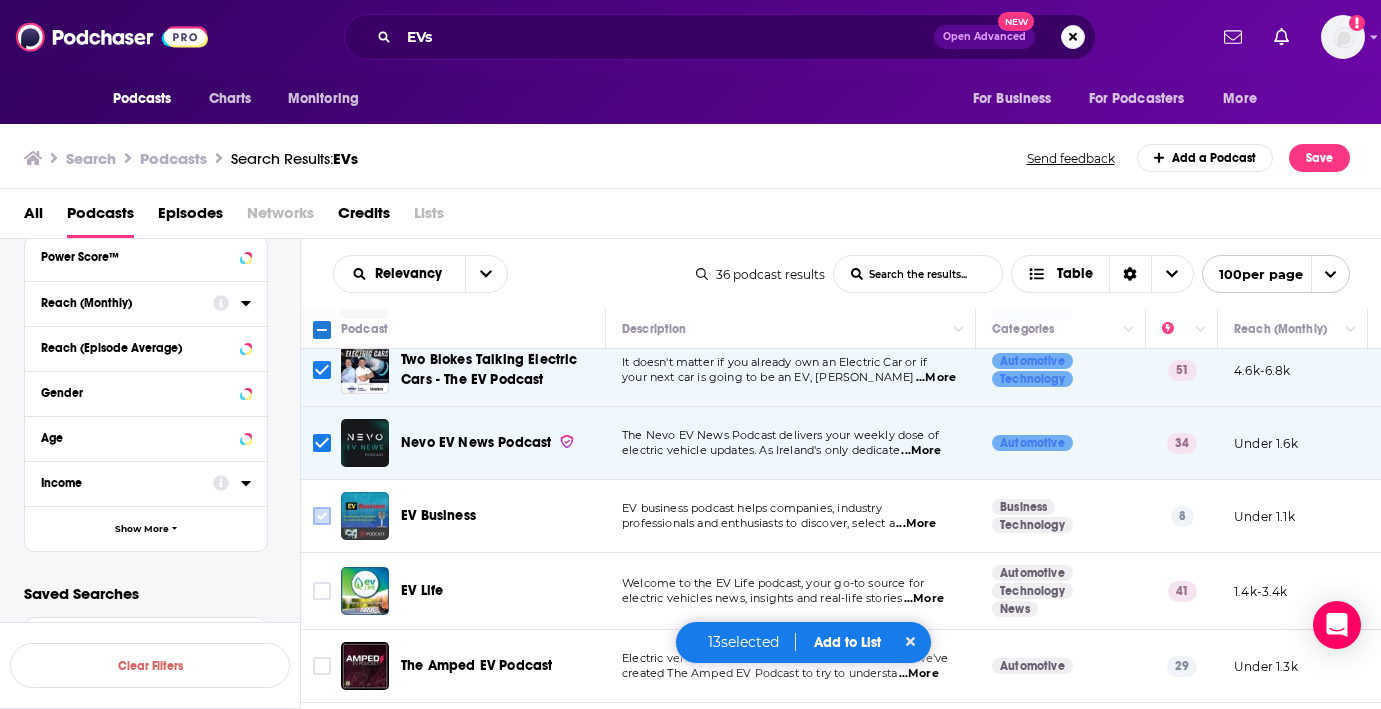 click at bounding box center (322, 516) 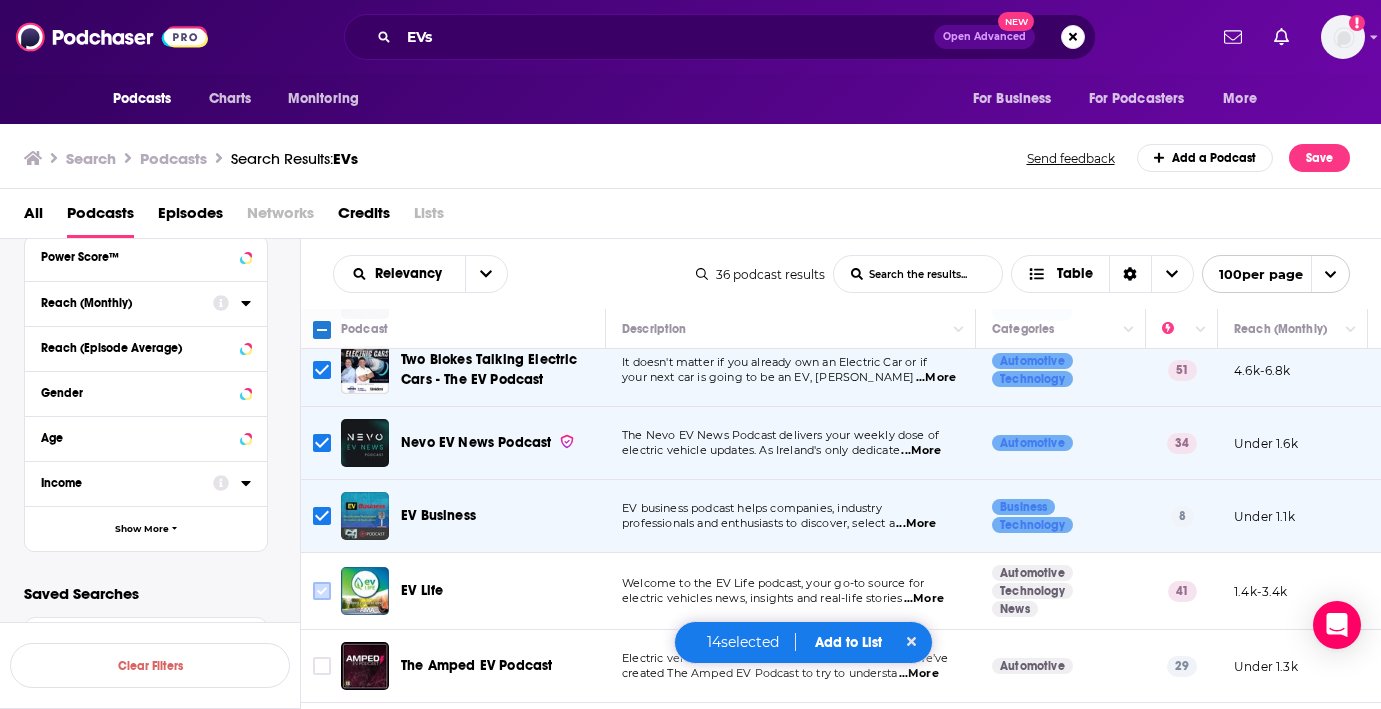 click at bounding box center (322, 591) 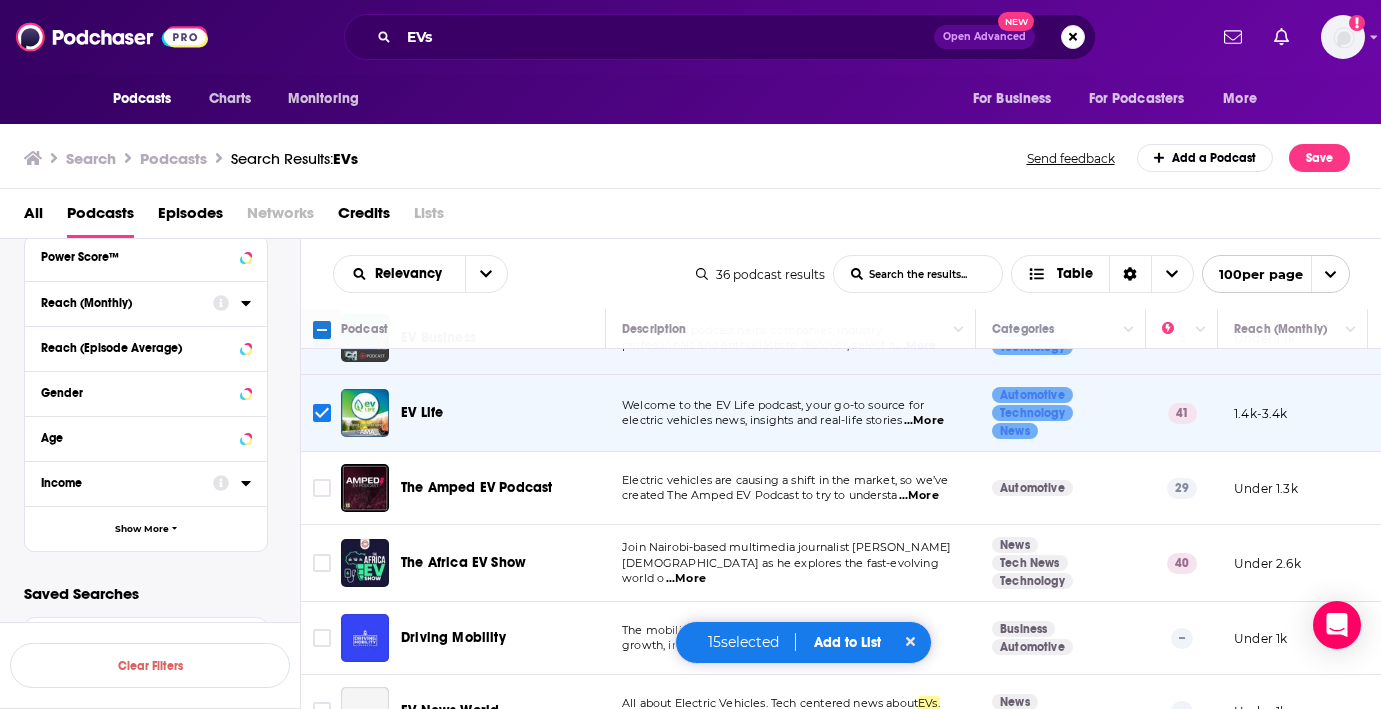 scroll, scrollTop: 1378, scrollLeft: 0, axis: vertical 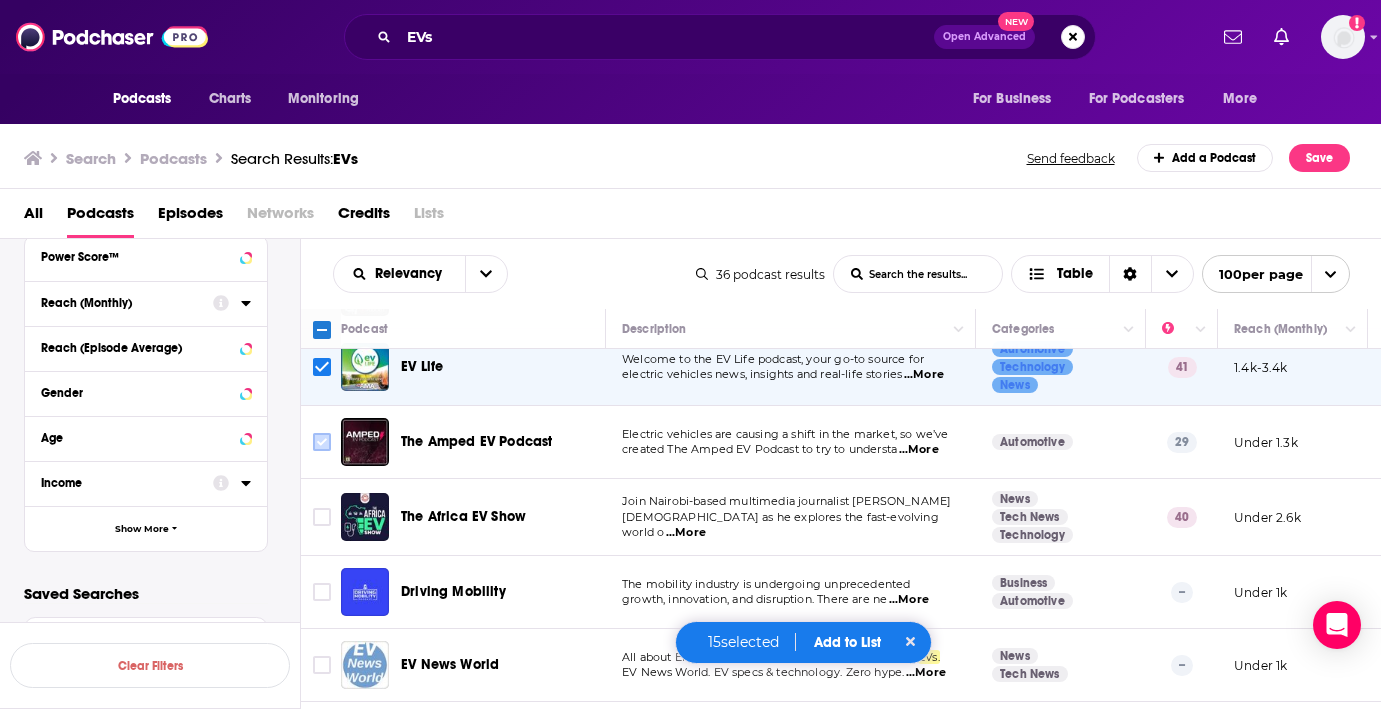 click at bounding box center (322, 442) 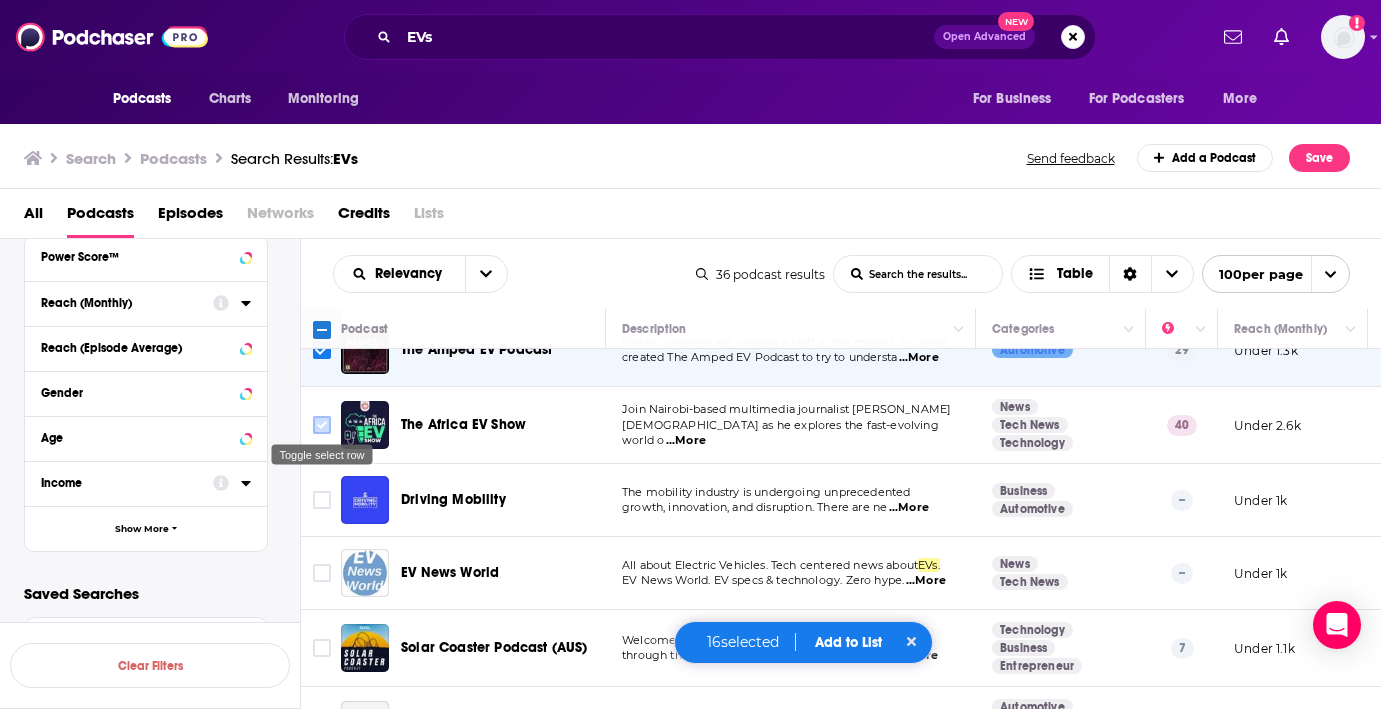 scroll, scrollTop: 1475, scrollLeft: 0, axis: vertical 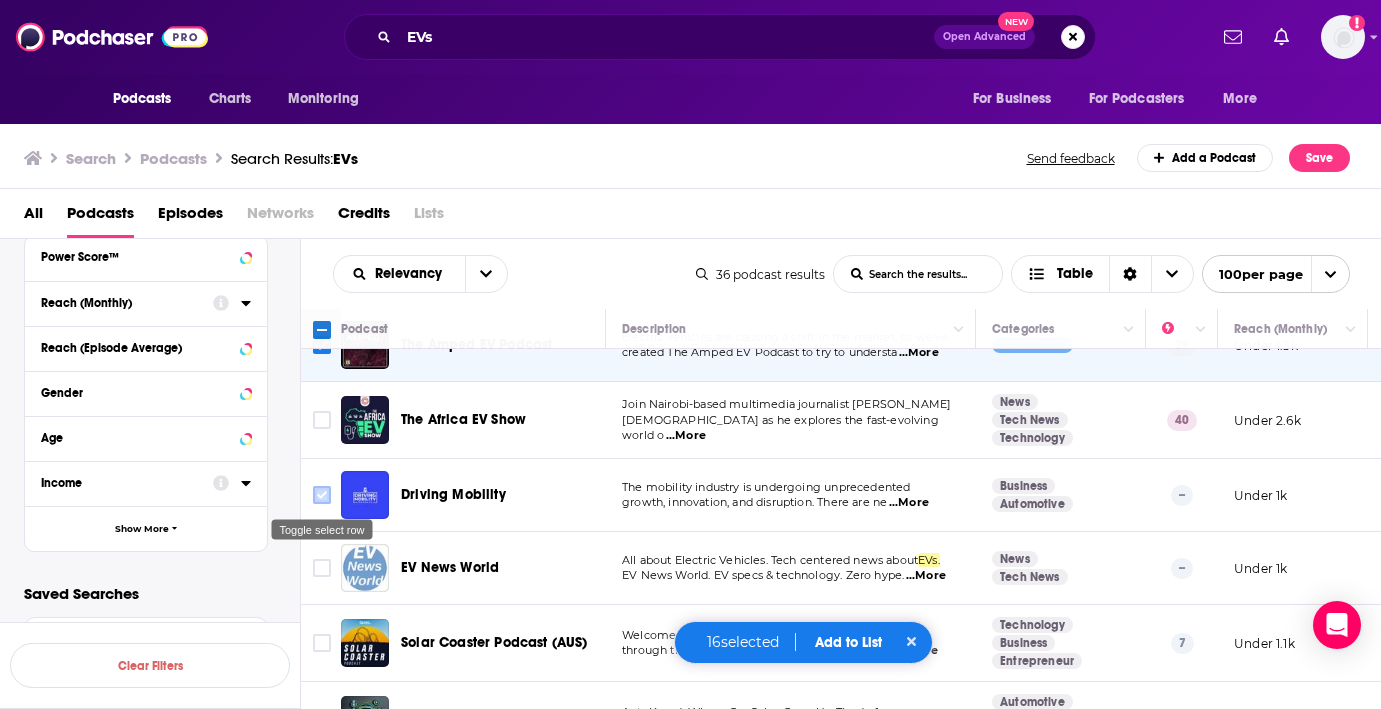 click at bounding box center (322, 495) 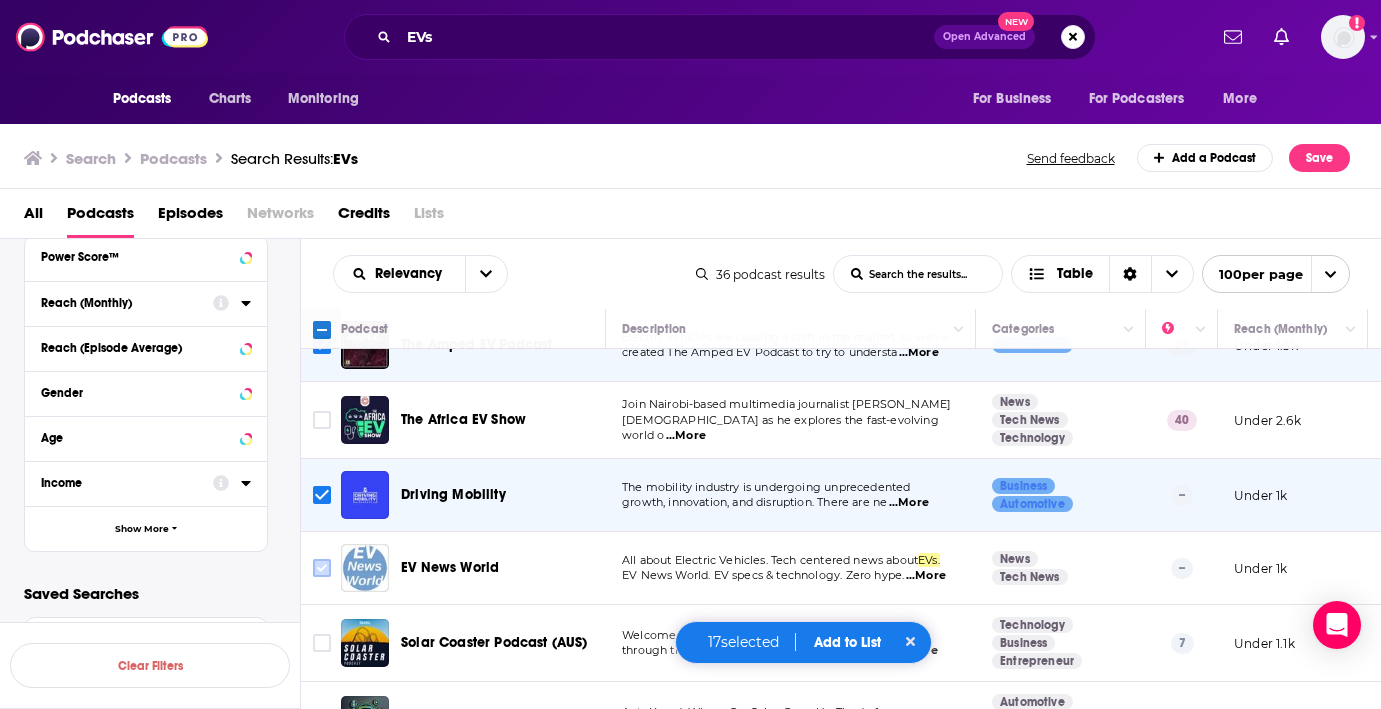 click at bounding box center [322, 568] 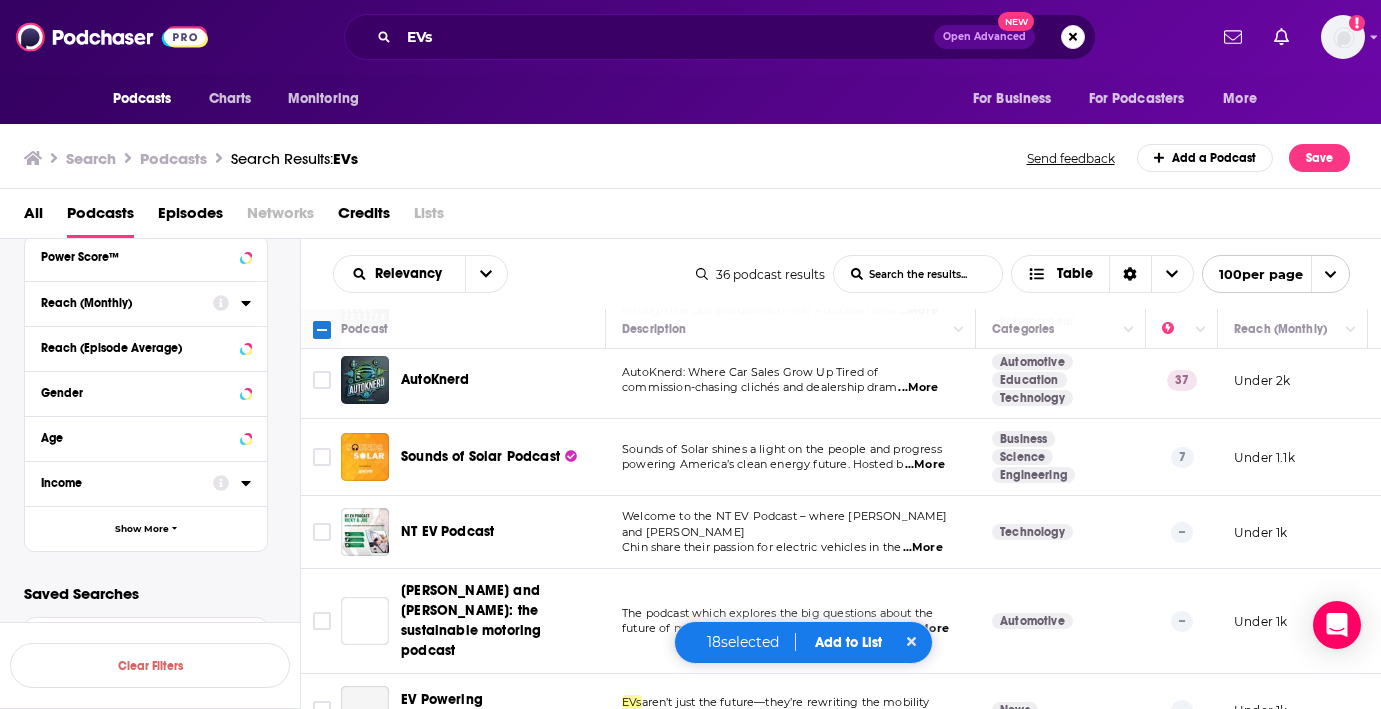 scroll, scrollTop: 1816, scrollLeft: 0, axis: vertical 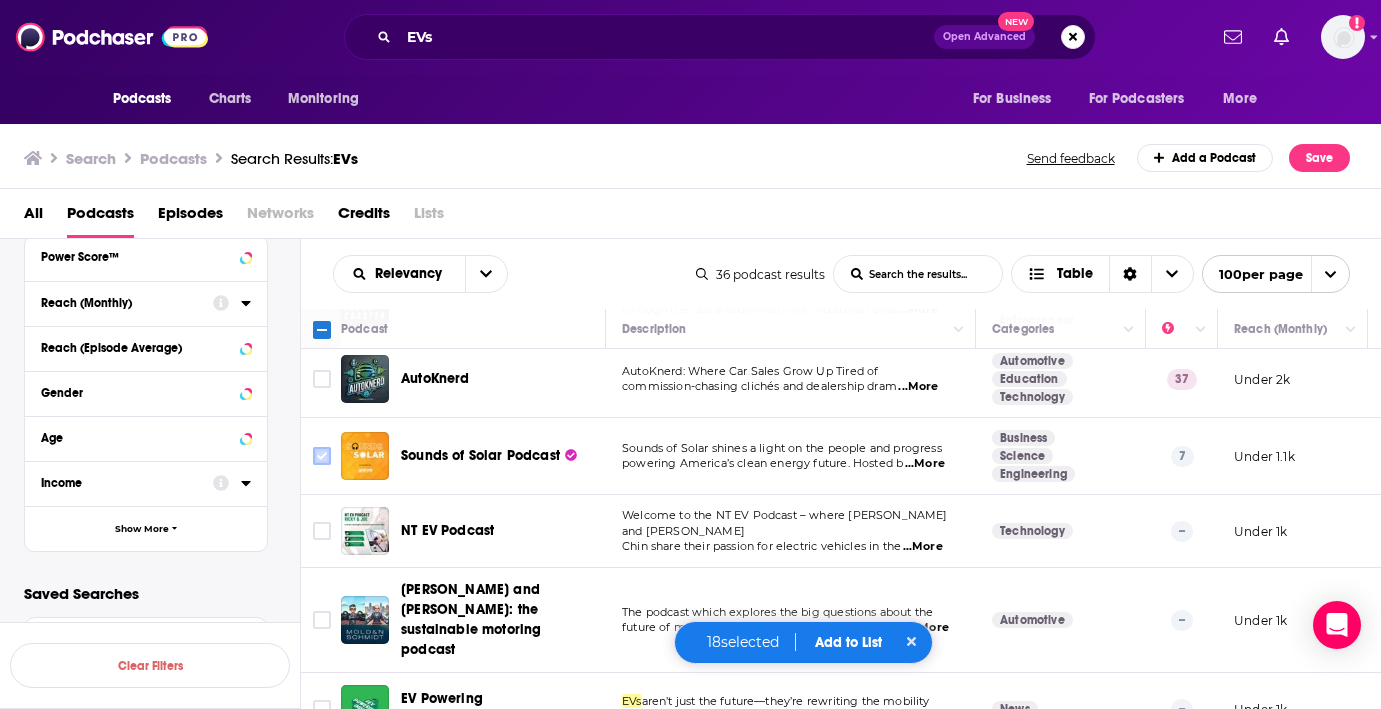 click 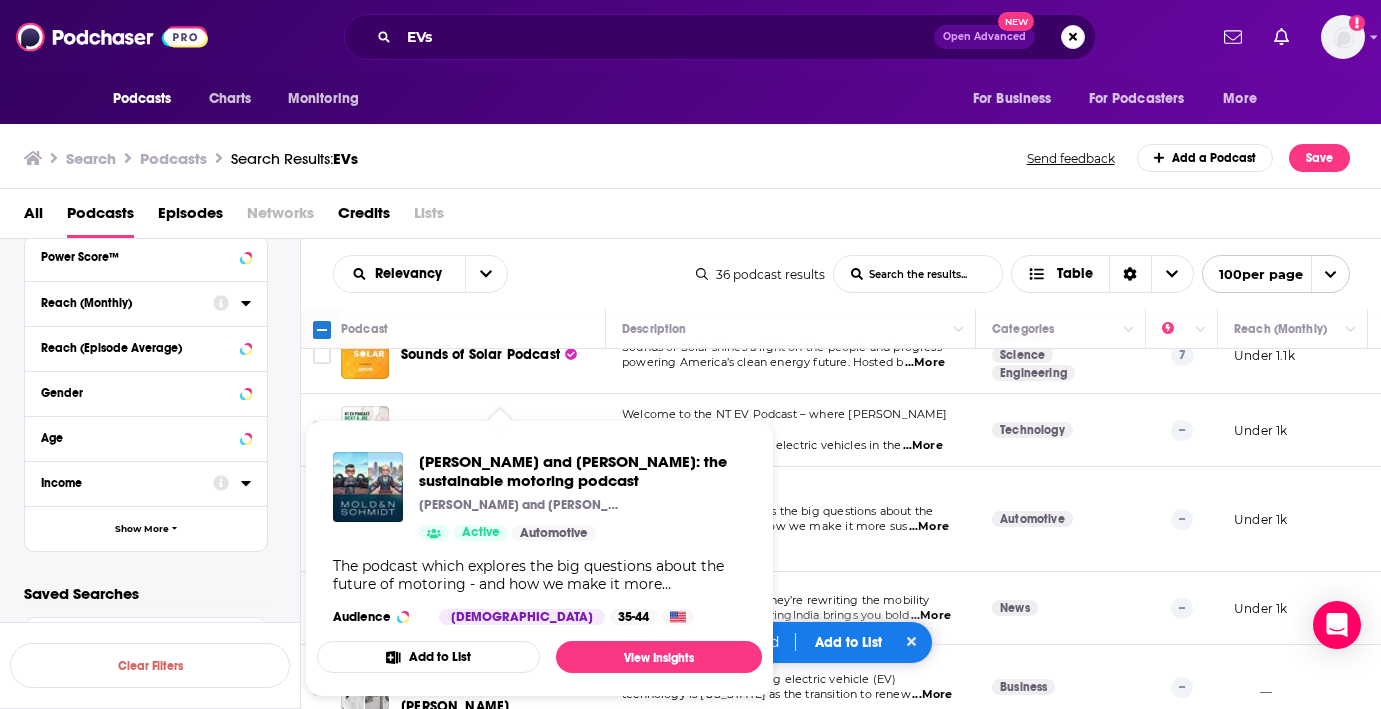 scroll, scrollTop: 1911, scrollLeft: 0, axis: vertical 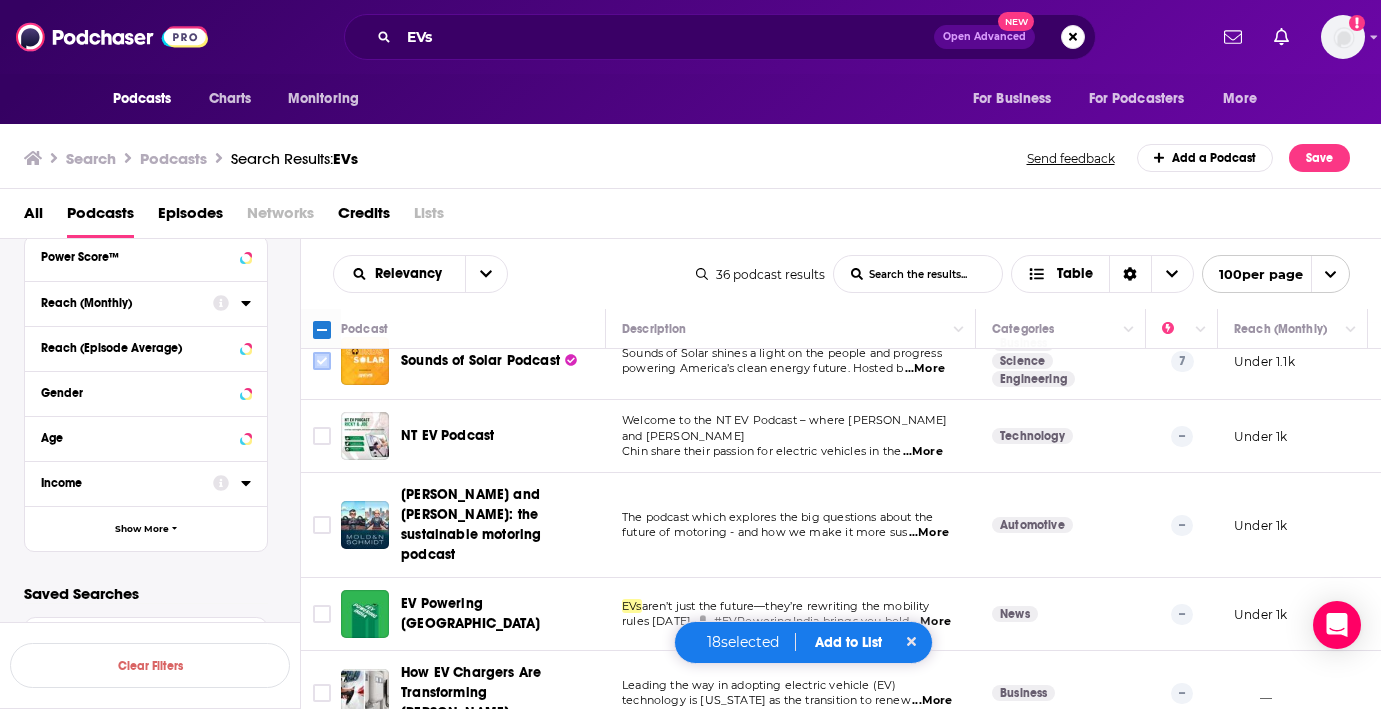 click at bounding box center (322, 361) 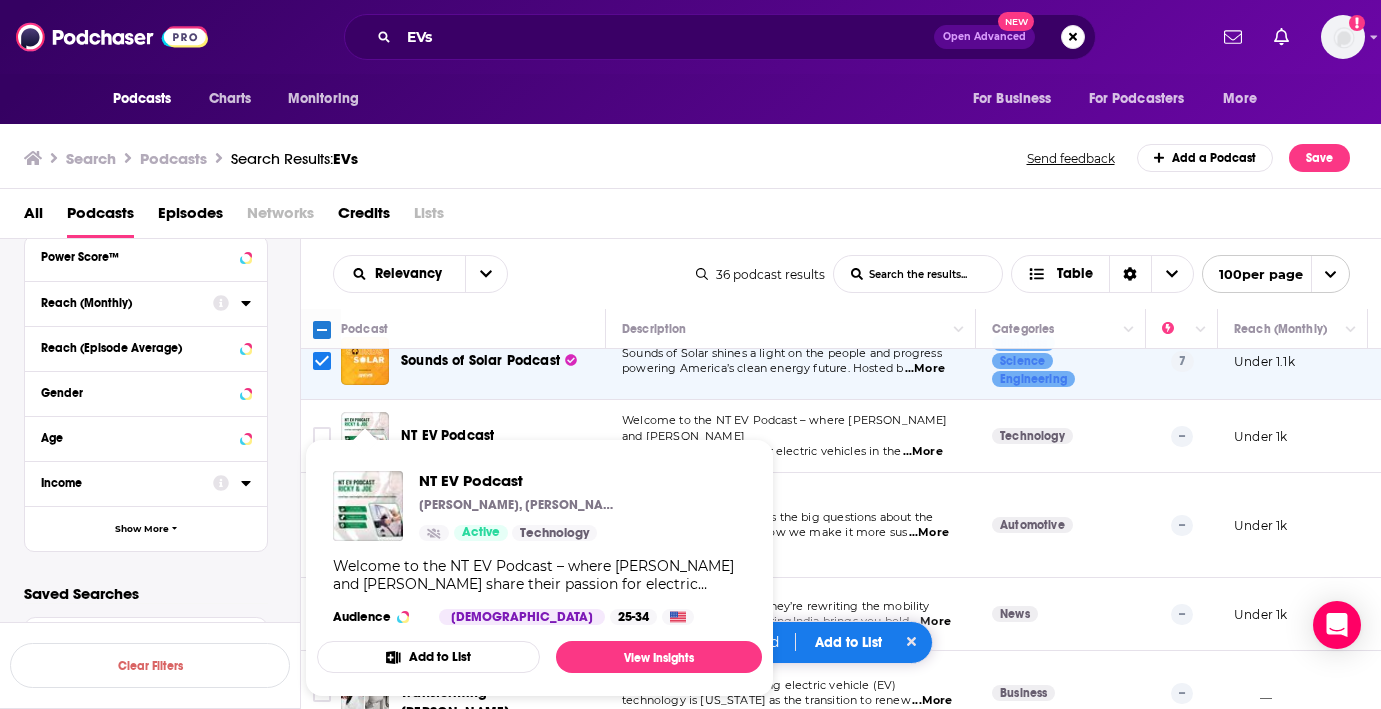 click on "NT EV Podcast [PERSON_NAME], [PERSON_NAME] Active Technology Welcome to the NT EV Podcast – where [PERSON_NAME] and [PERSON_NAME] share their passion for electric vehicles in the [GEOGRAPHIC_DATA].
From charging networks to the benefits of going electric, we explore the challenges and opportunities of EV adoption in the [GEOGRAPHIC_DATA] with local experts, advocates, and enthusiasts.
Honest, down-to-earth discussions about the future of EVs in [GEOGRAPHIC_DATA]’s Top End. ⚡ Audience [DEMOGRAPHIC_DATA] 25-34 Add to List View Insights" at bounding box center (539, 568) 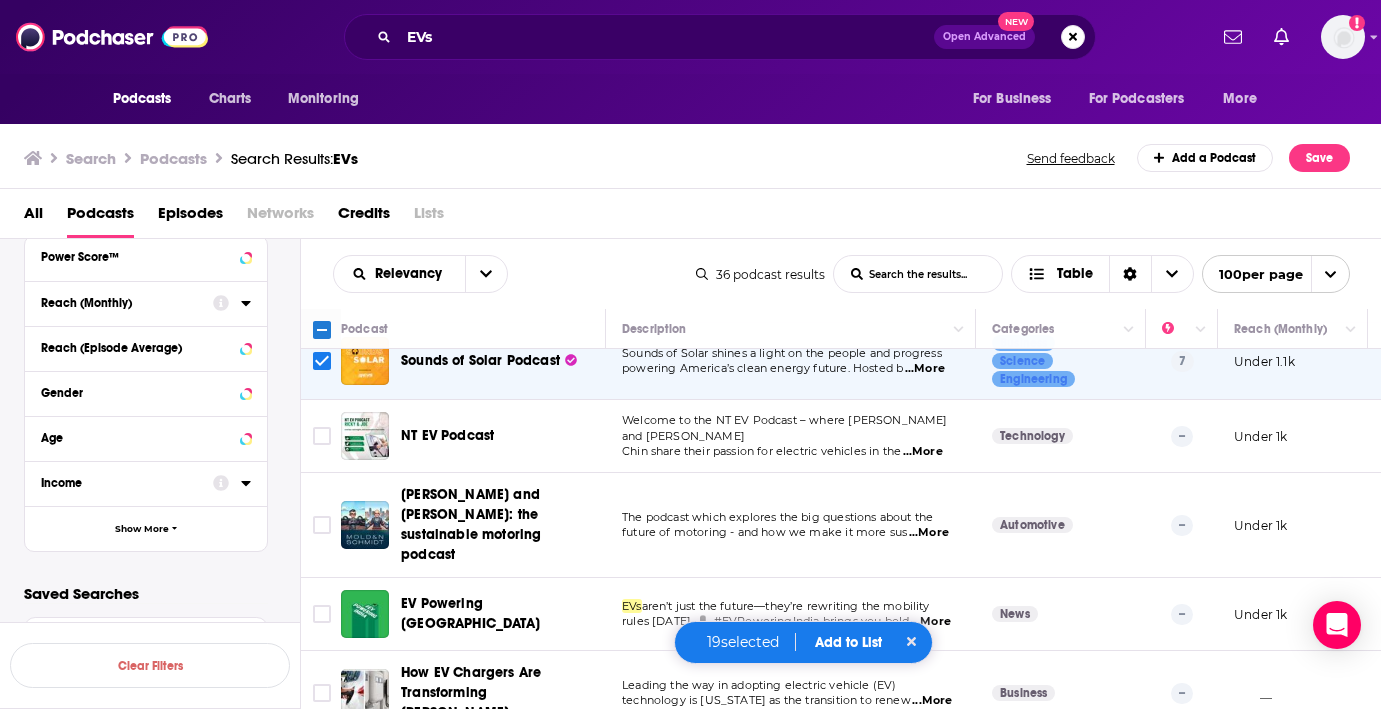 scroll, scrollTop: 1917, scrollLeft: 0, axis: vertical 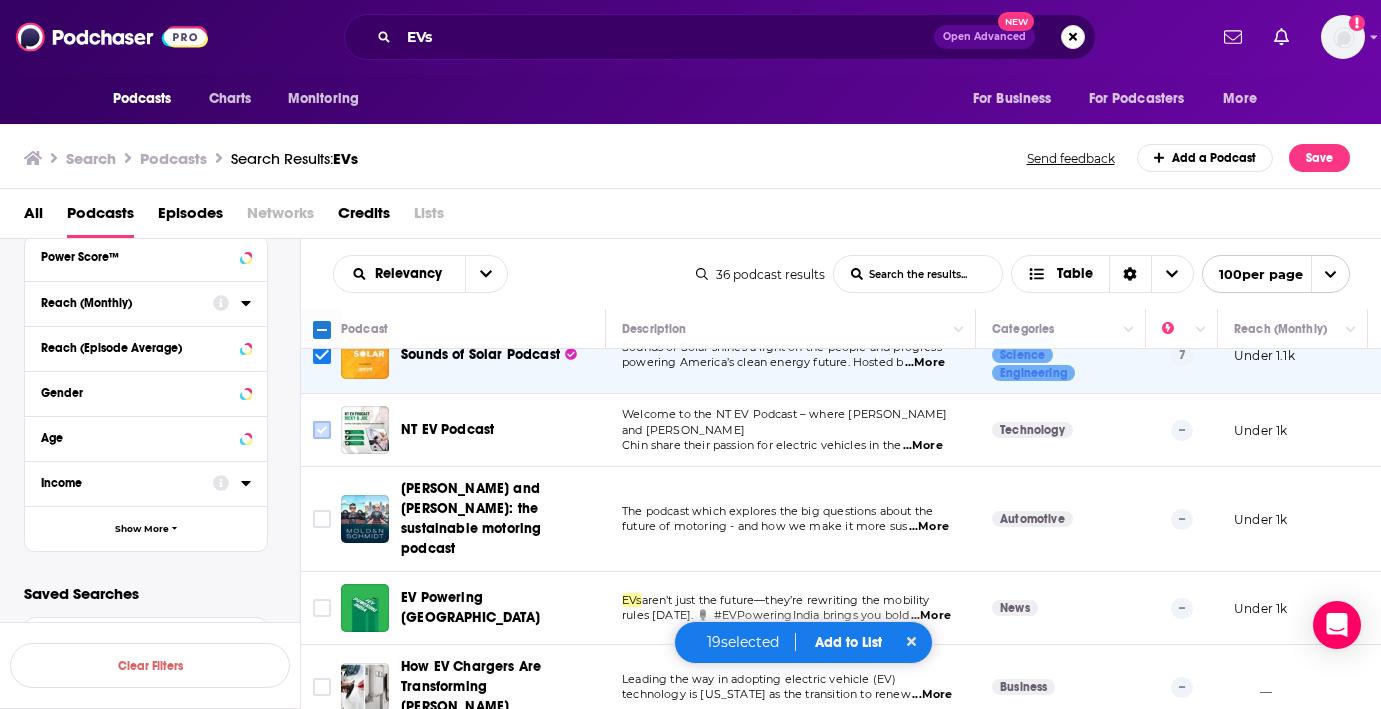 click at bounding box center [322, 430] 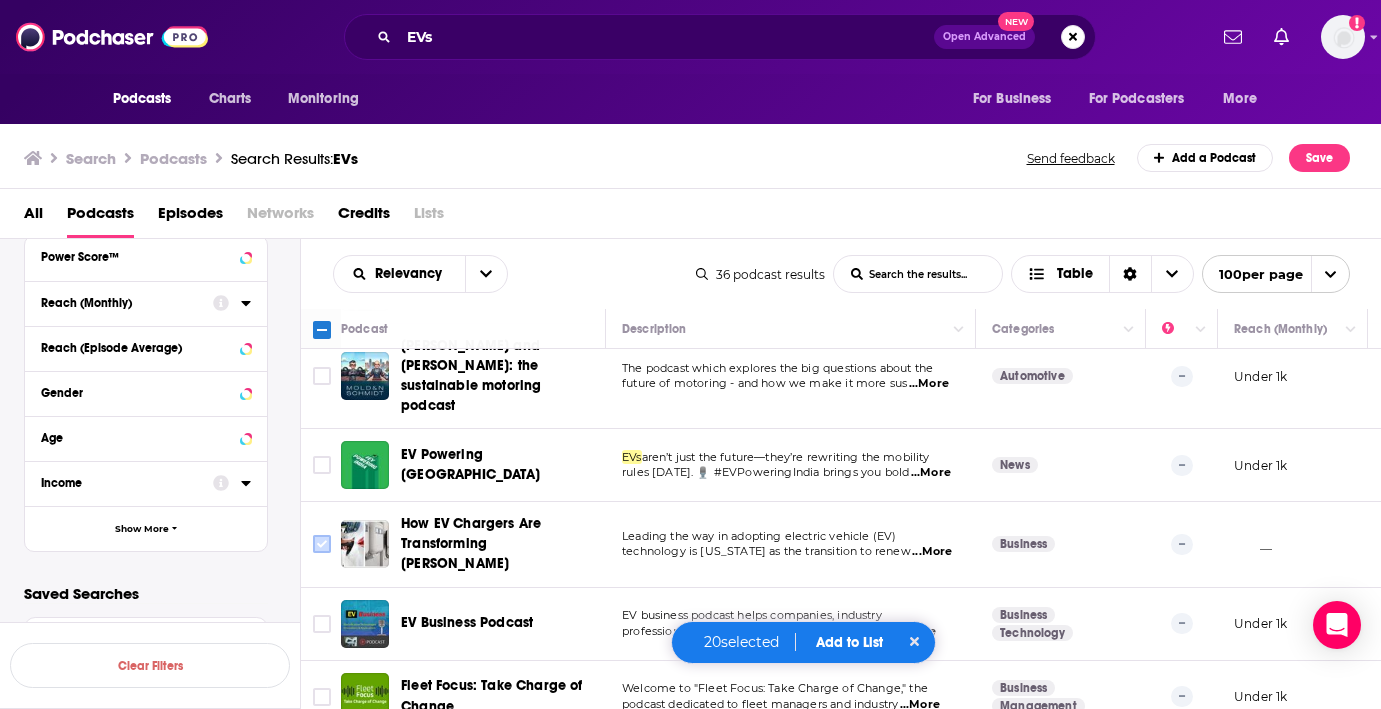 scroll, scrollTop: 2067, scrollLeft: 0, axis: vertical 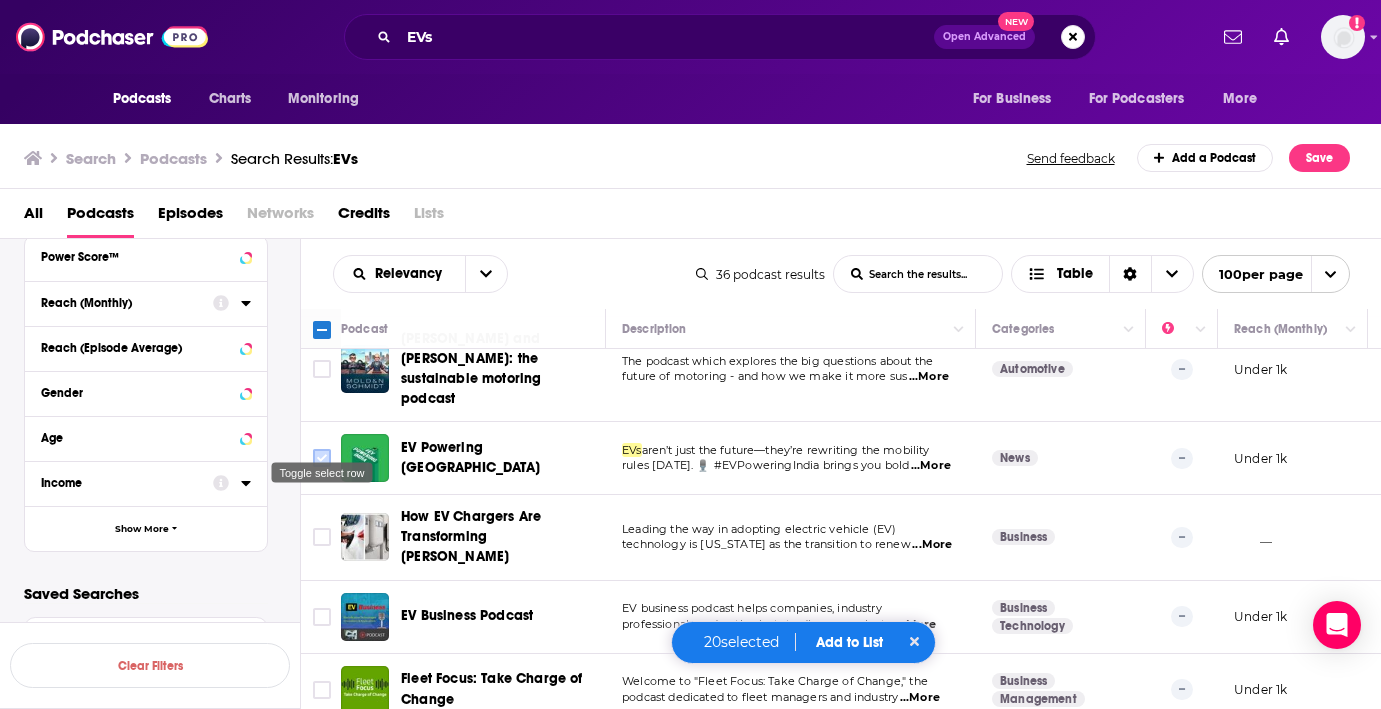 click at bounding box center [322, 458] 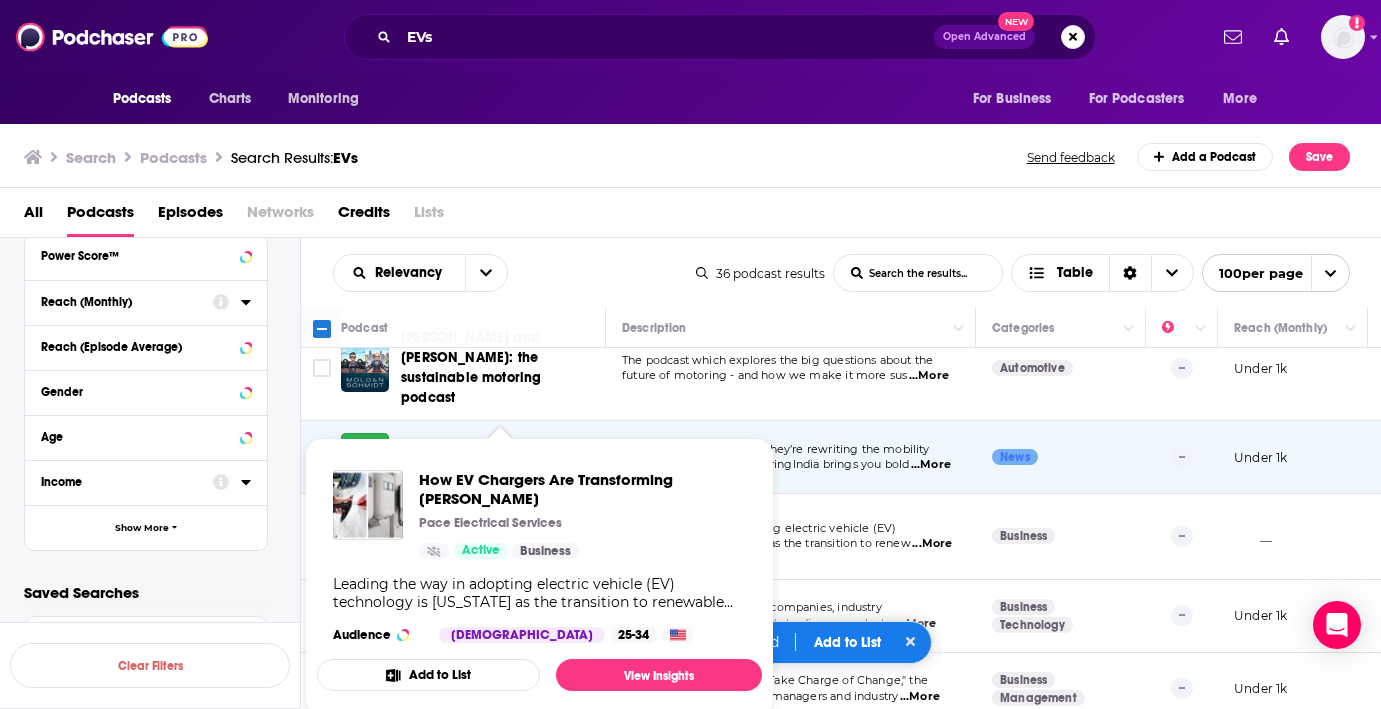 scroll, scrollTop: 0, scrollLeft: 0, axis: both 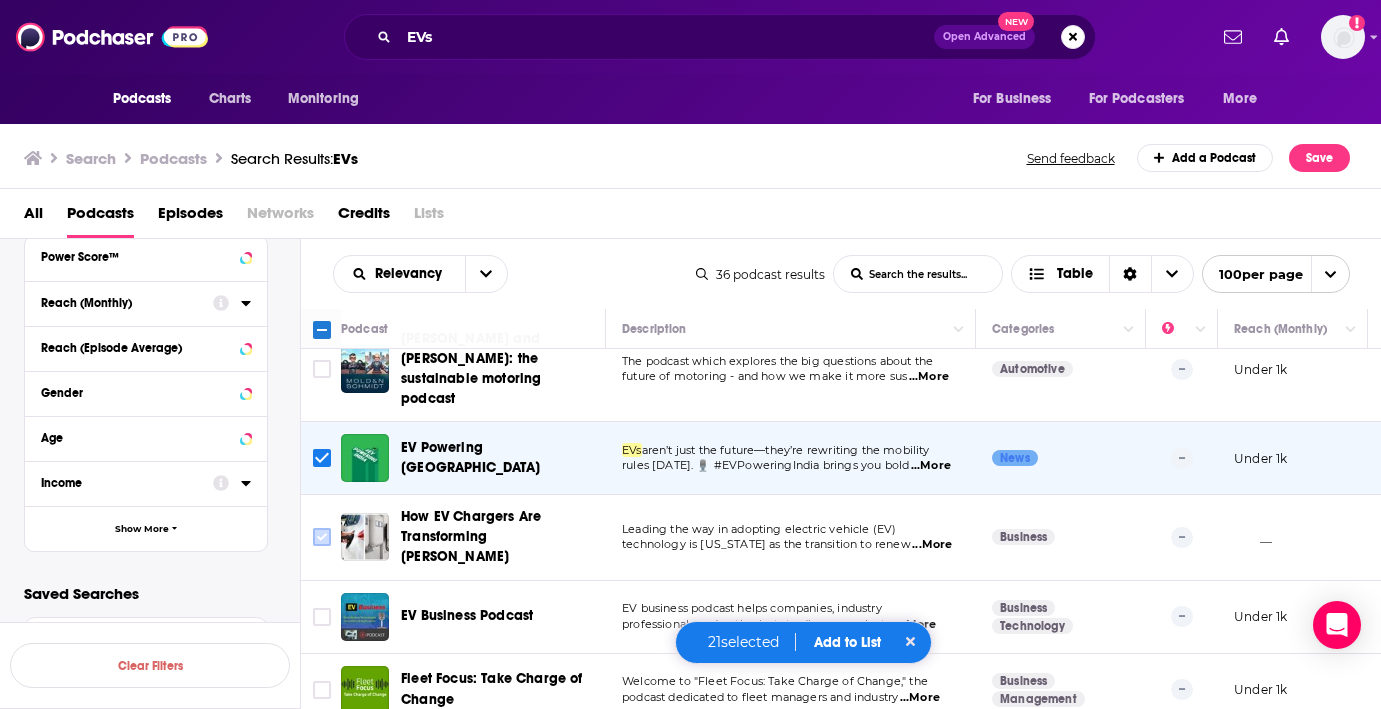 click at bounding box center [322, 537] 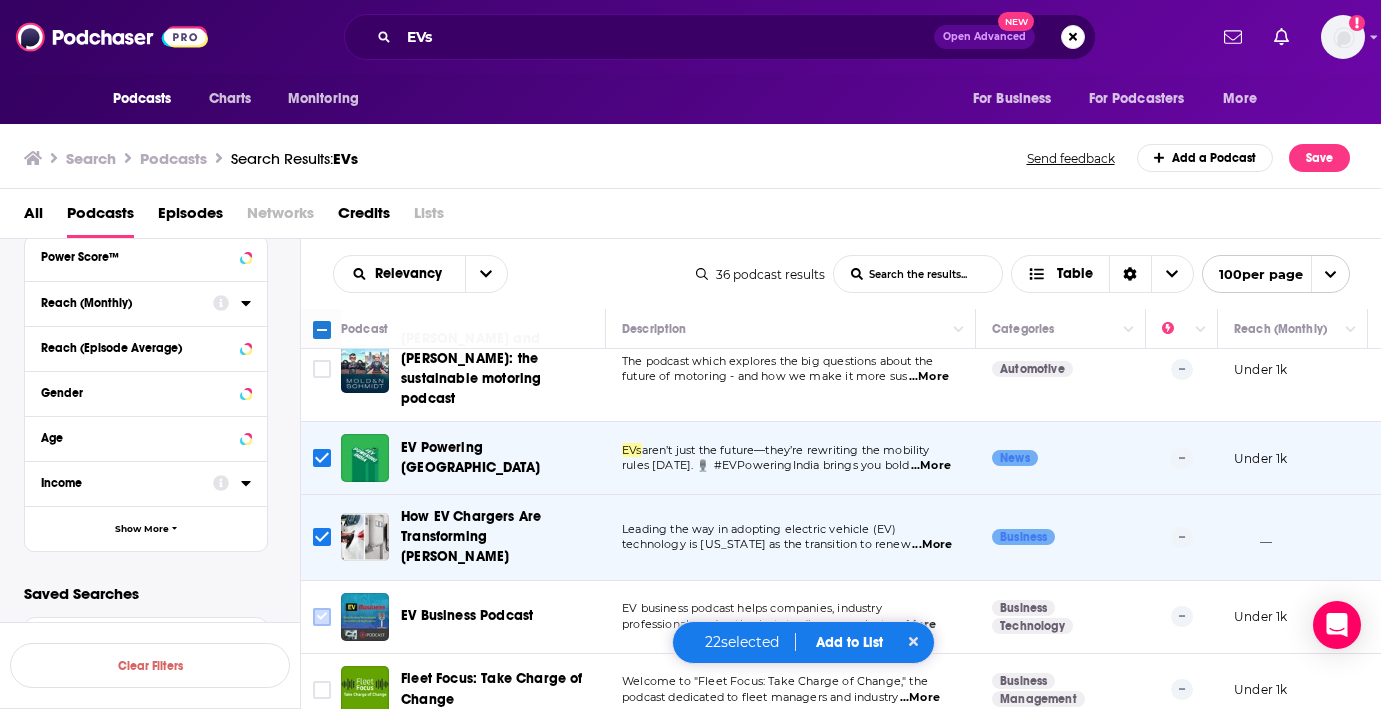 click at bounding box center (322, 617) 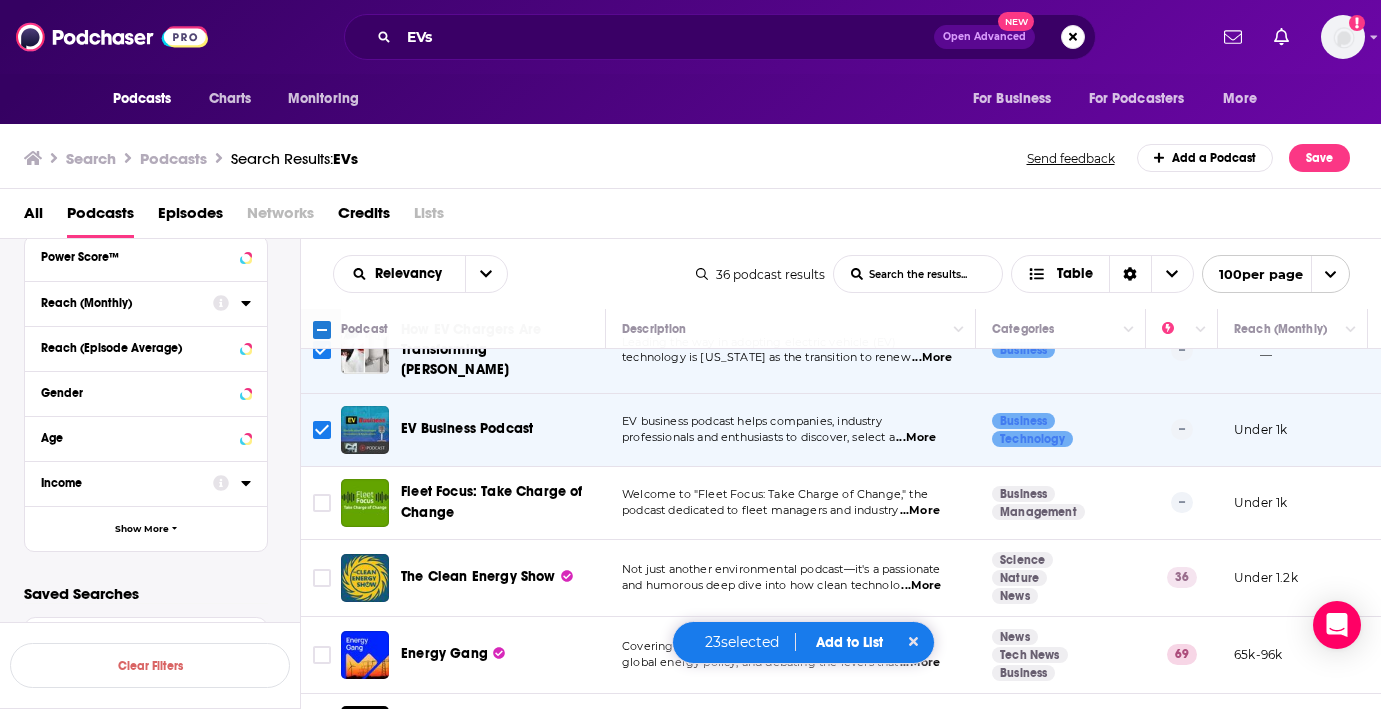 scroll, scrollTop: 2255, scrollLeft: 0, axis: vertical 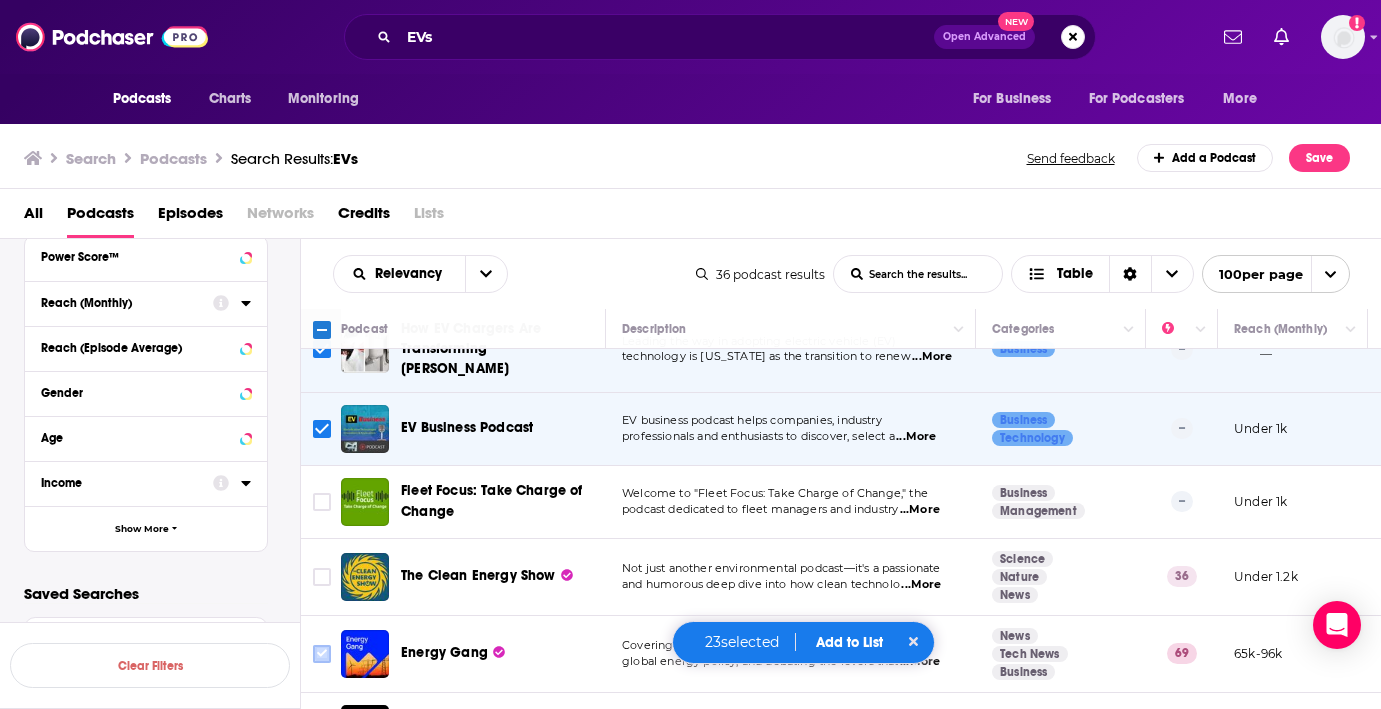 click at bounding box center [322, 654] 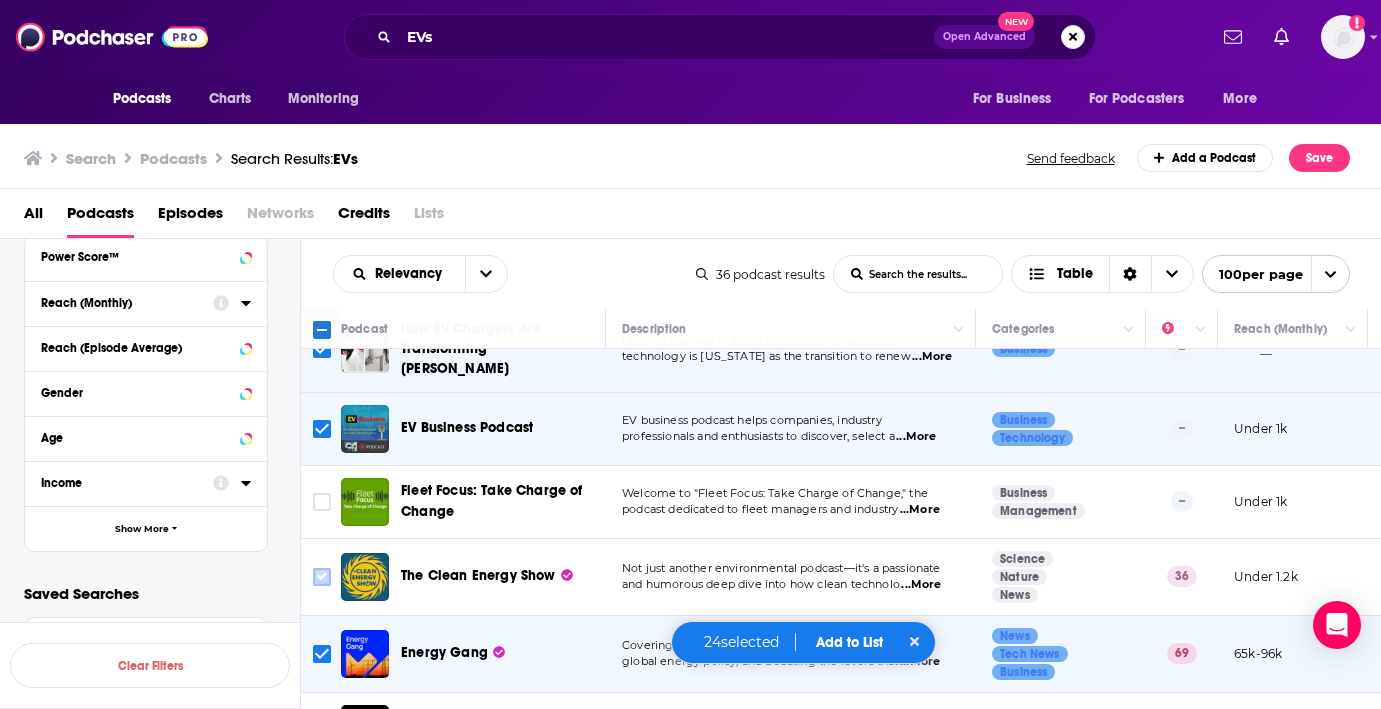 click at bounding box center (322, 577) 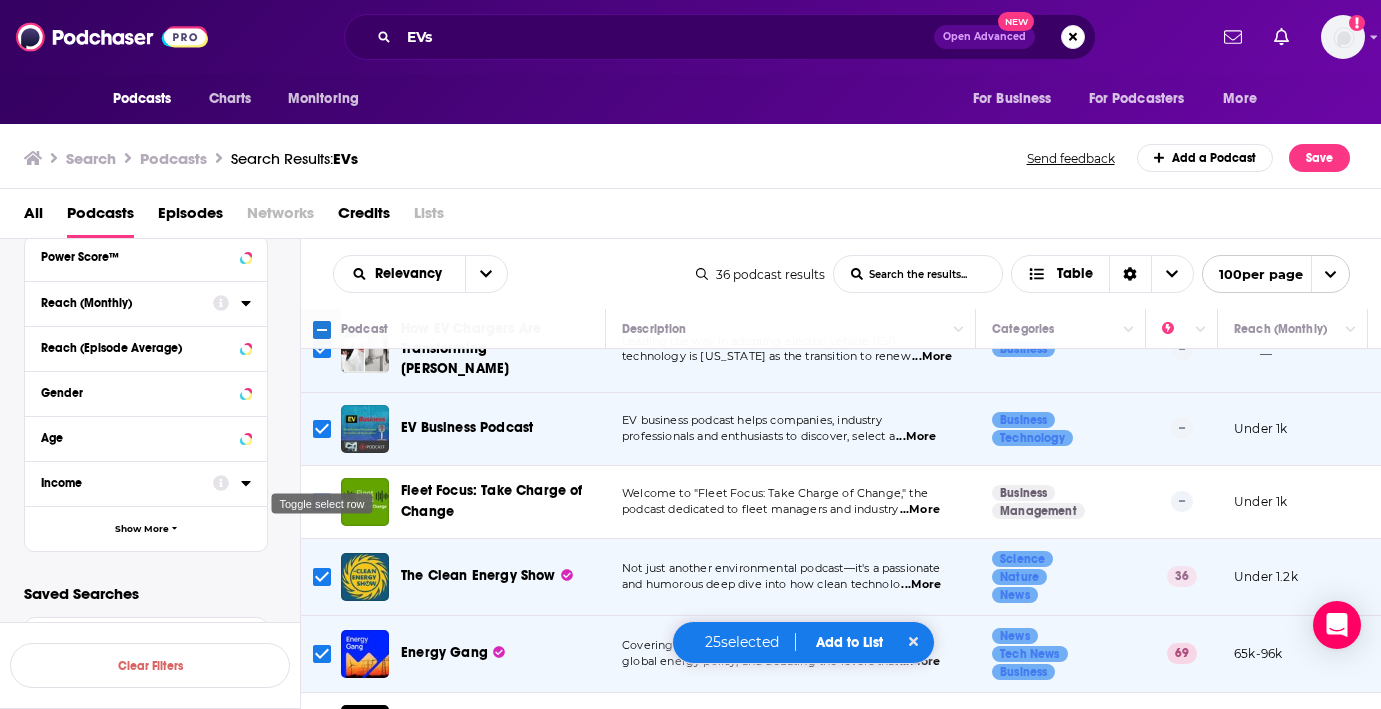 click at bounding box center (322, 502) 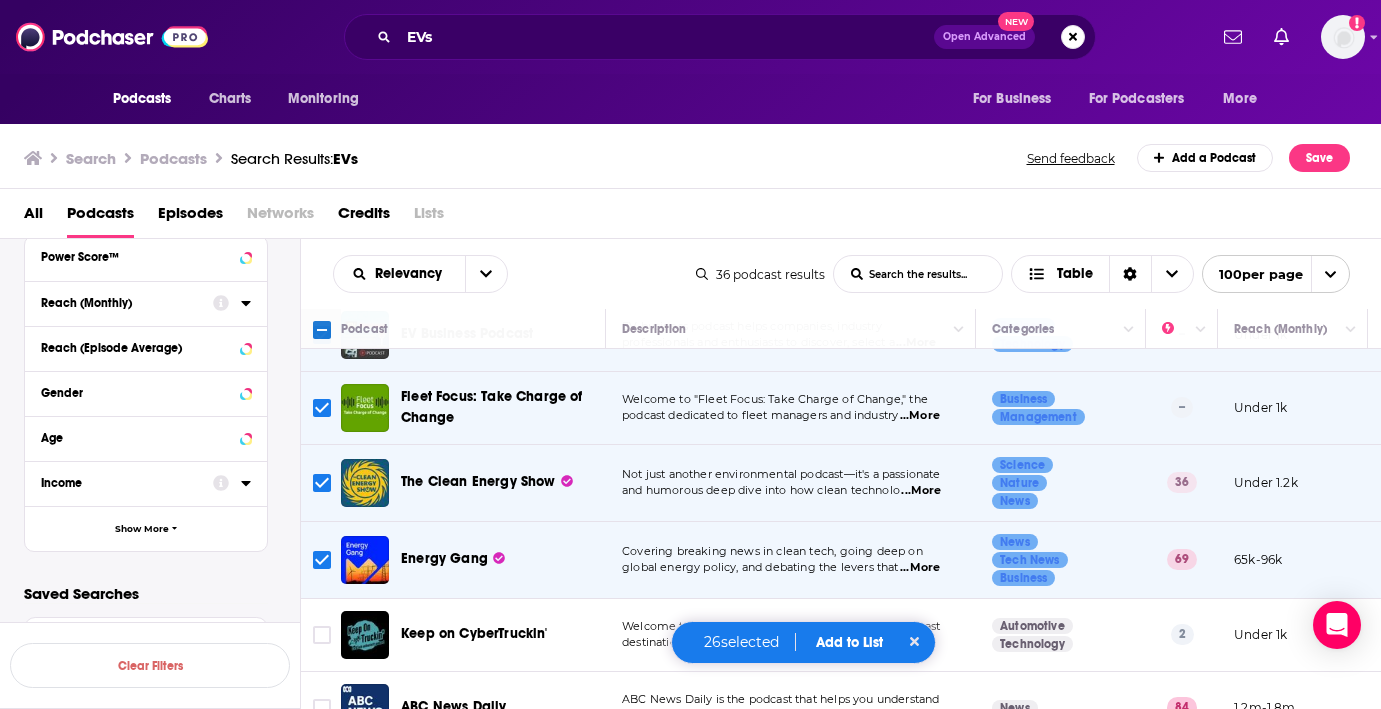 scroll, scrollTop: 2348, scrollLeft: 0, axis: vertical 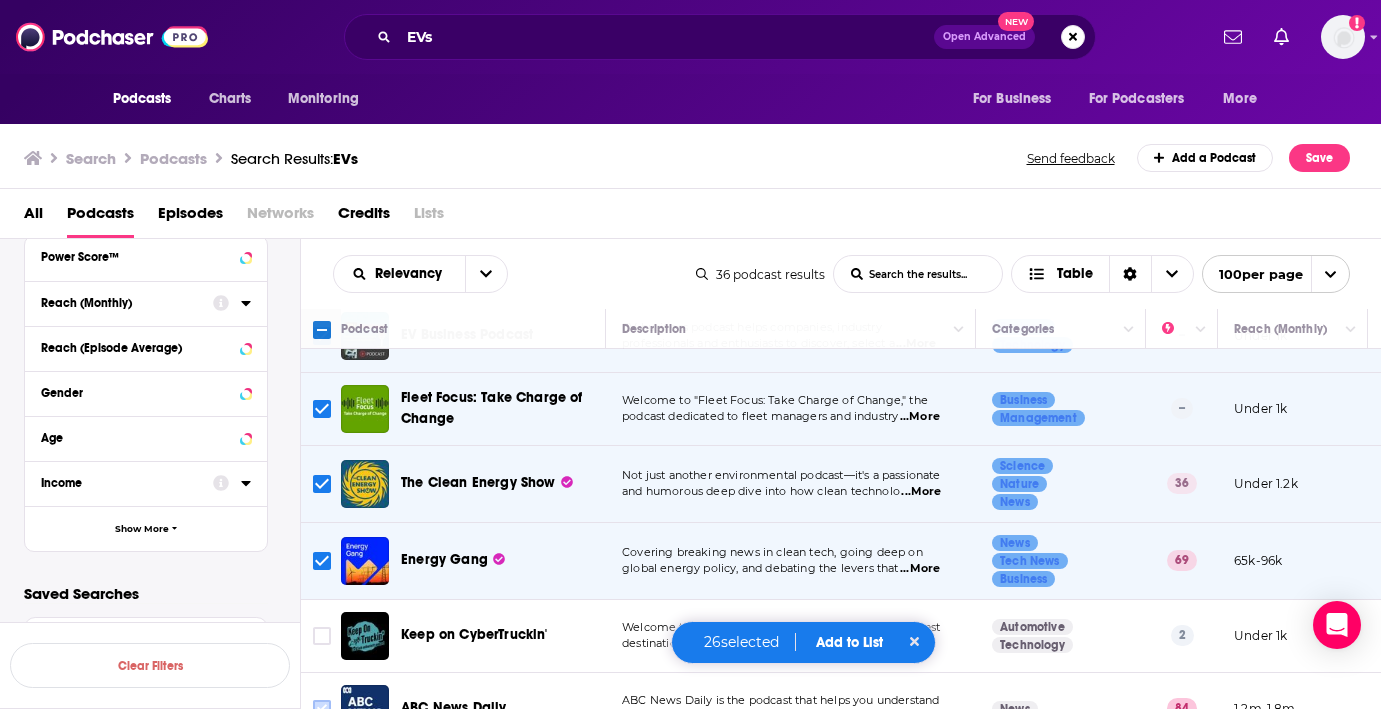 click at bounding box center [322, 709] 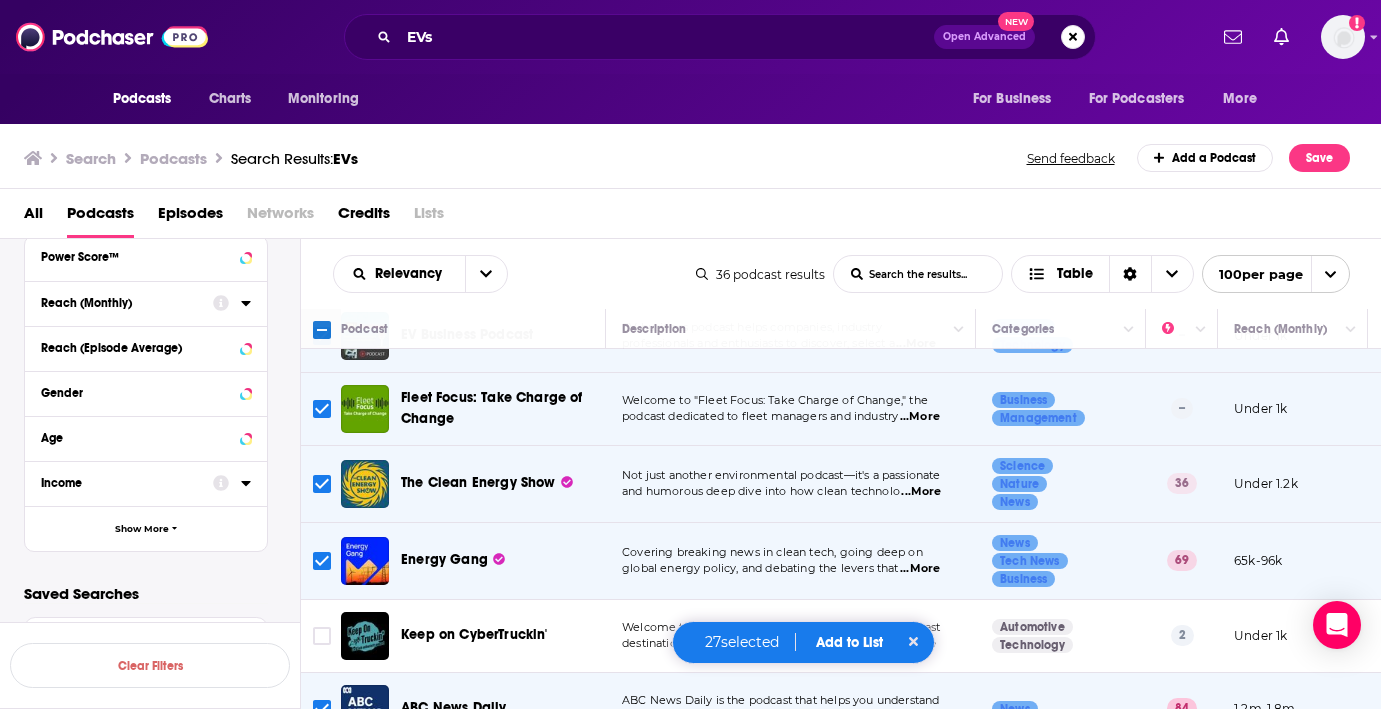 click on "Add to List" at bounding box center [849, 642] 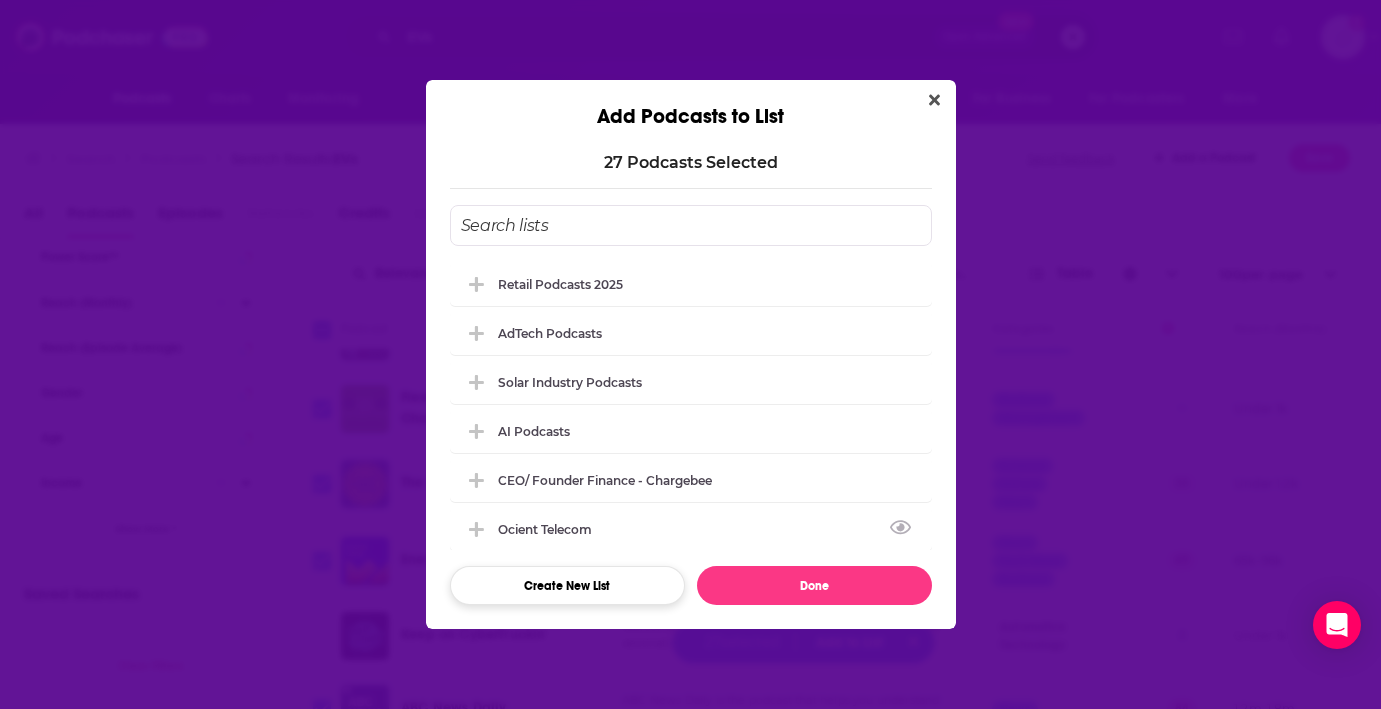 click on "Create New List" at bounding box center [567, 585] 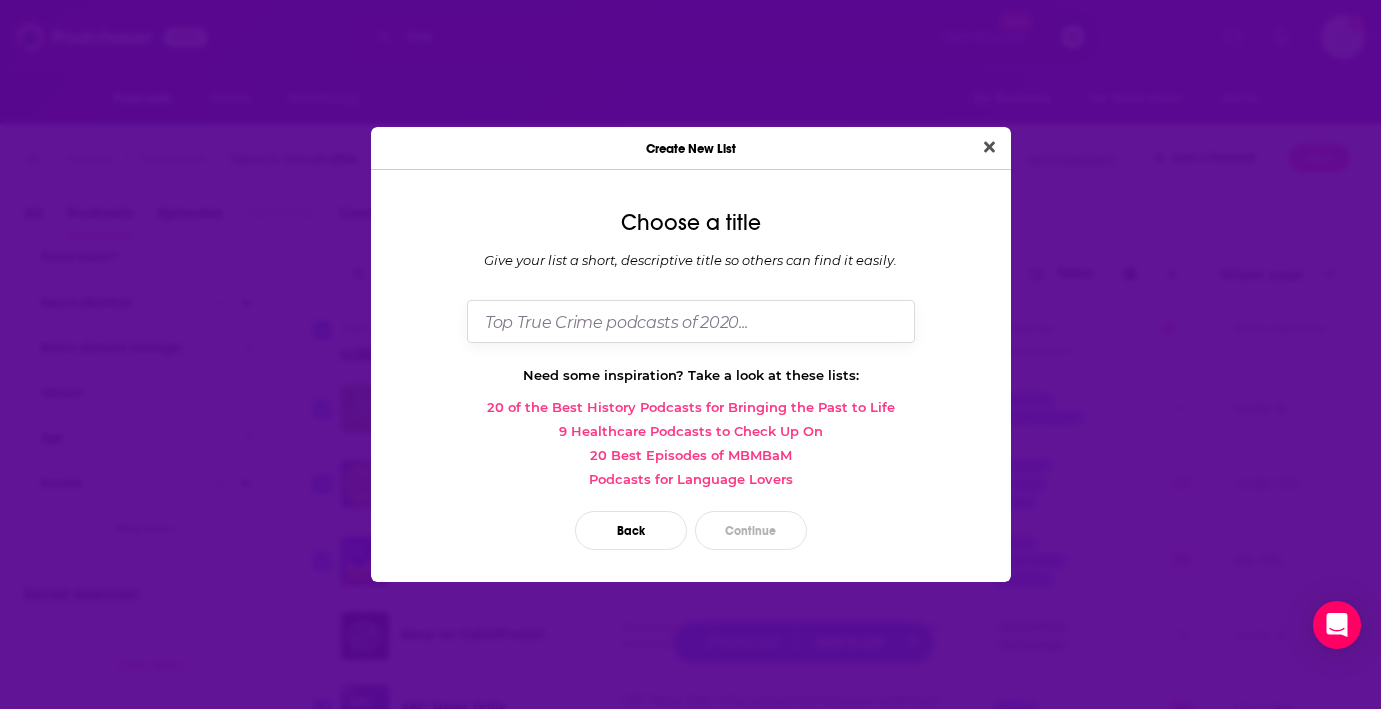 click at bounding box center [691, 321] 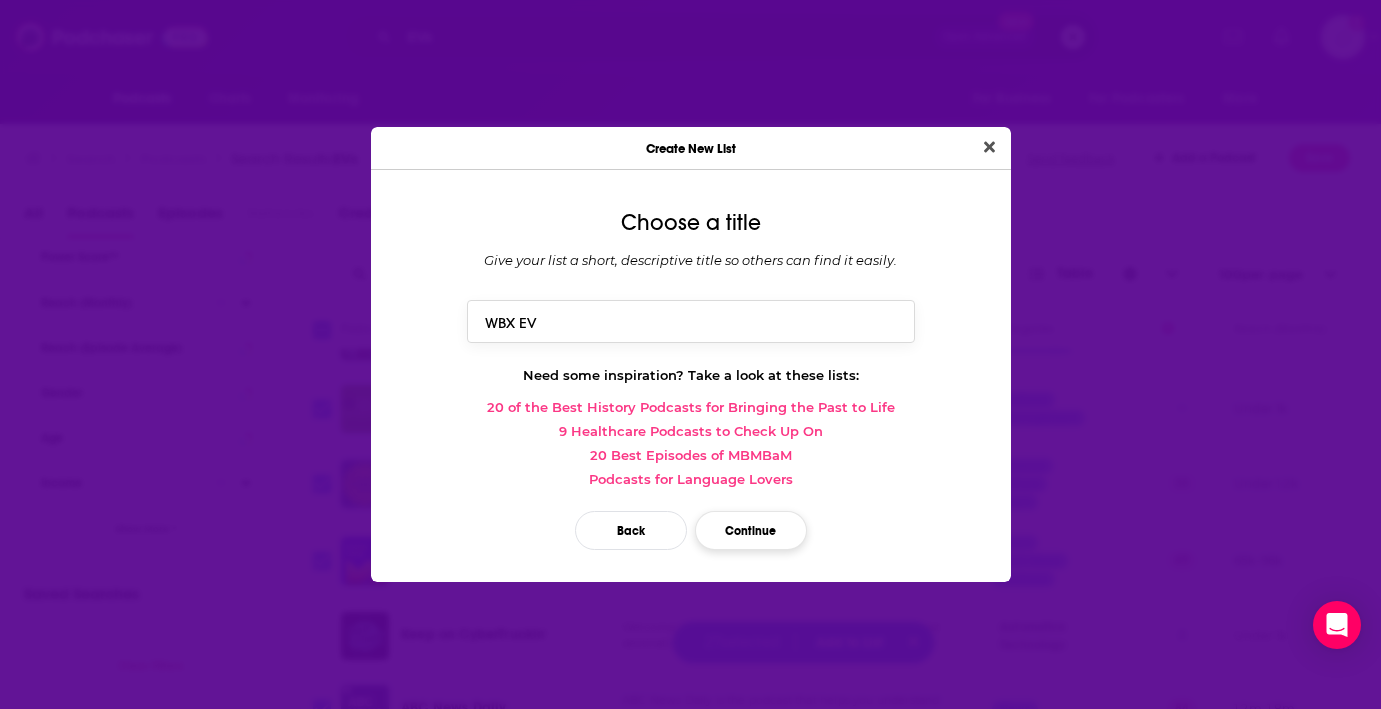 type on "WBX EV" 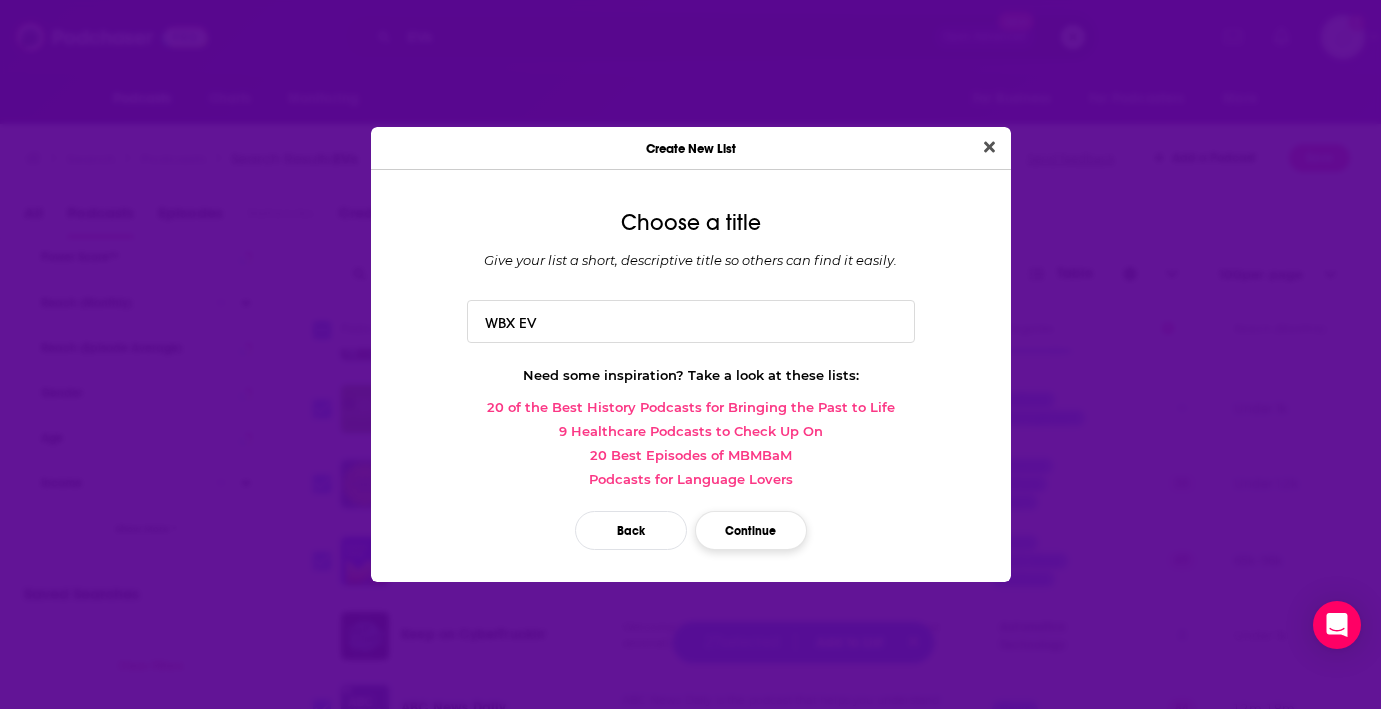 click on "Continue" at bounding box center (751, 530) 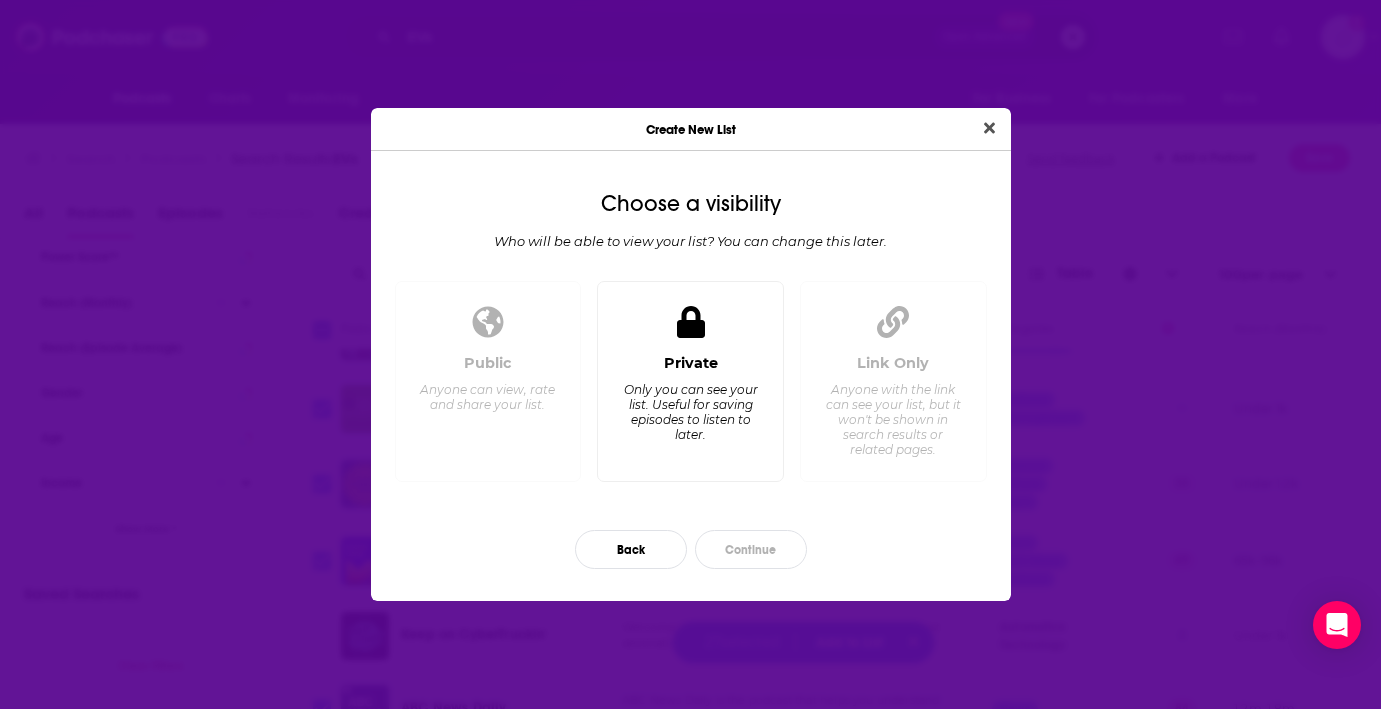 click on "Private" at bounding box center [691, 363] 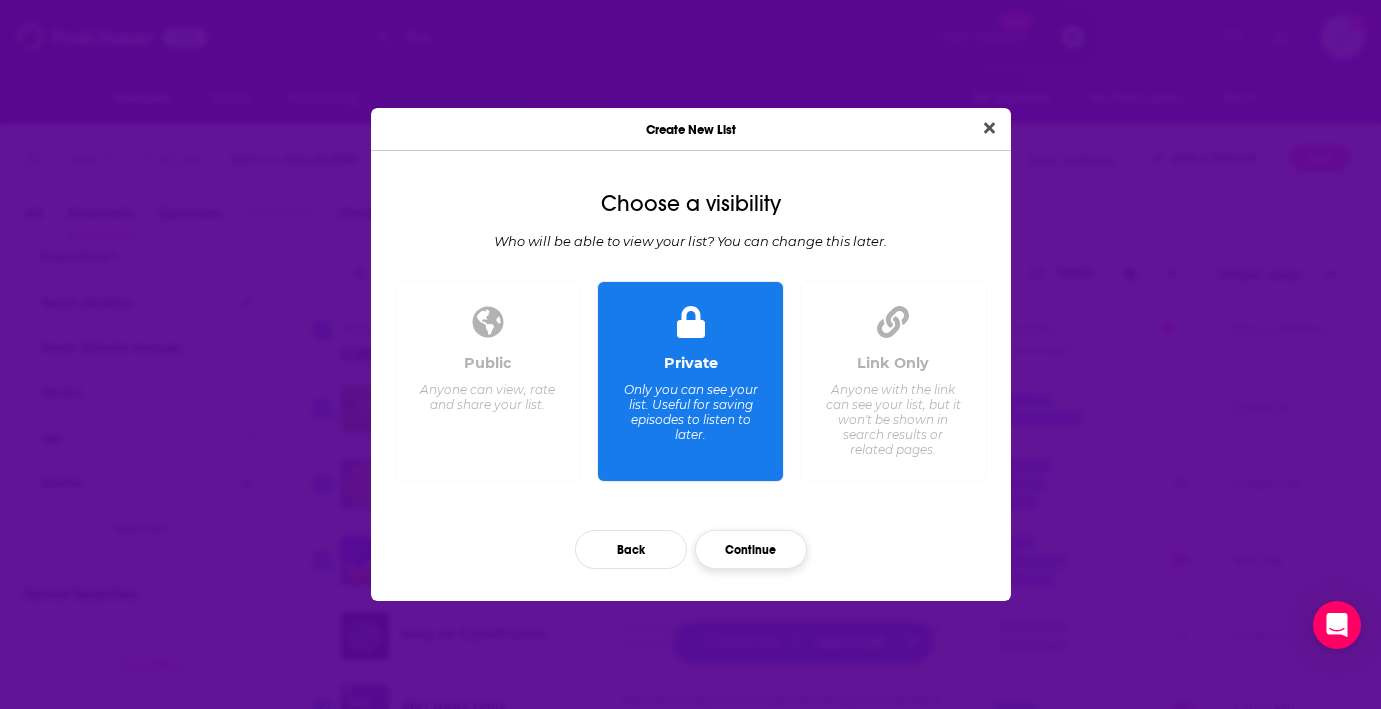 click on "Continue" at bounding box center (751, 549) 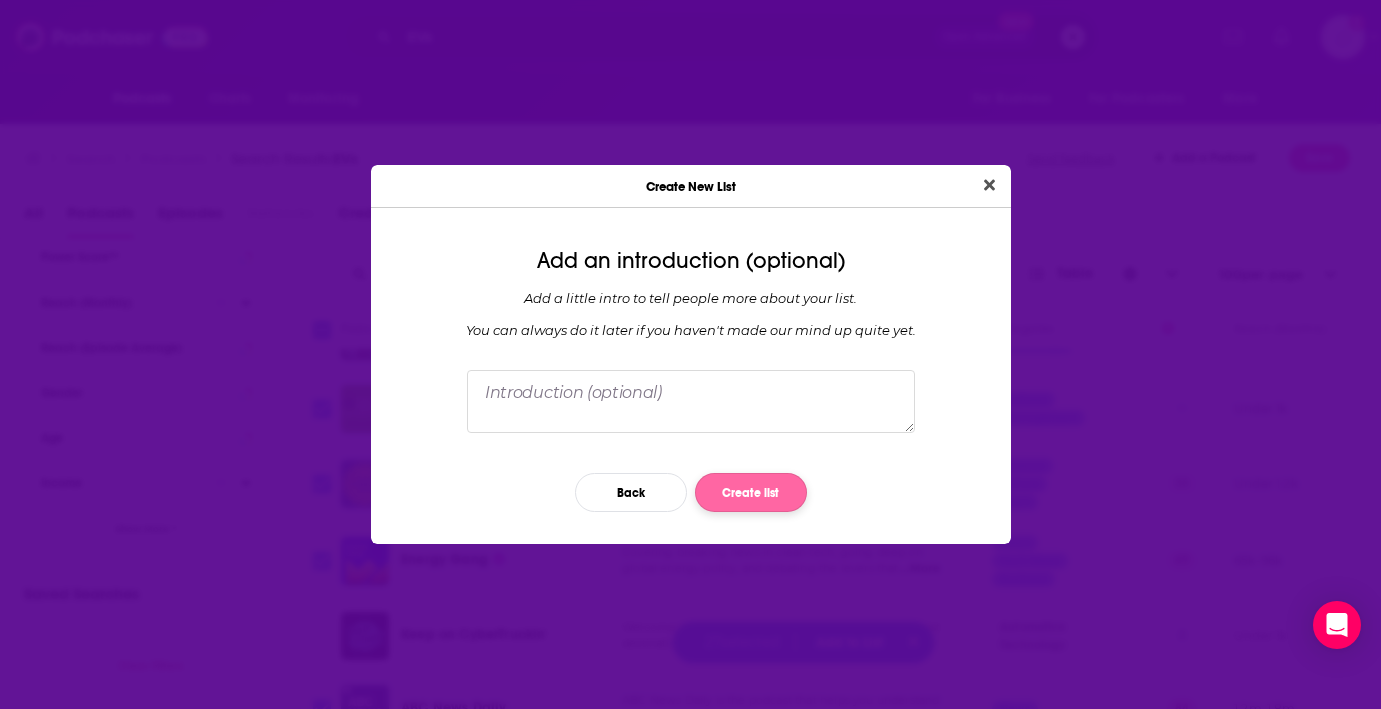 click on "Create list" at bounding box center (751, 492) 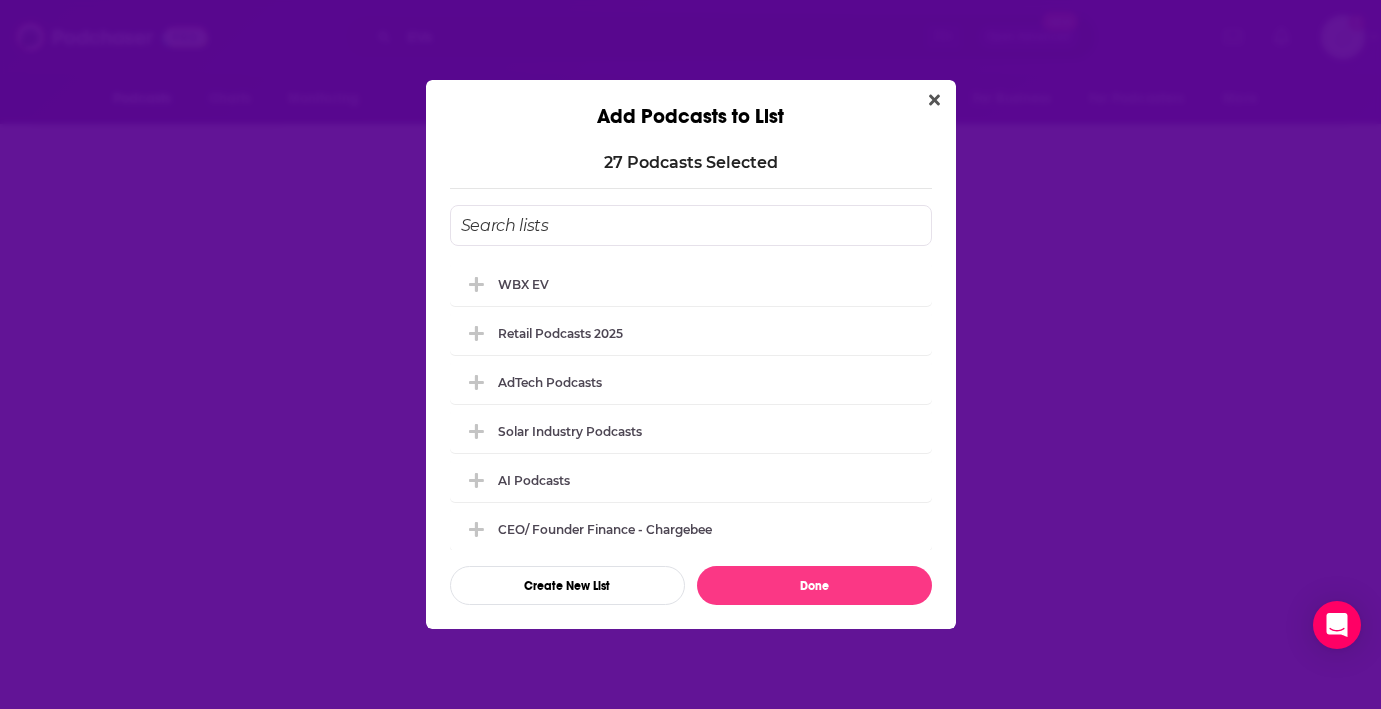 type 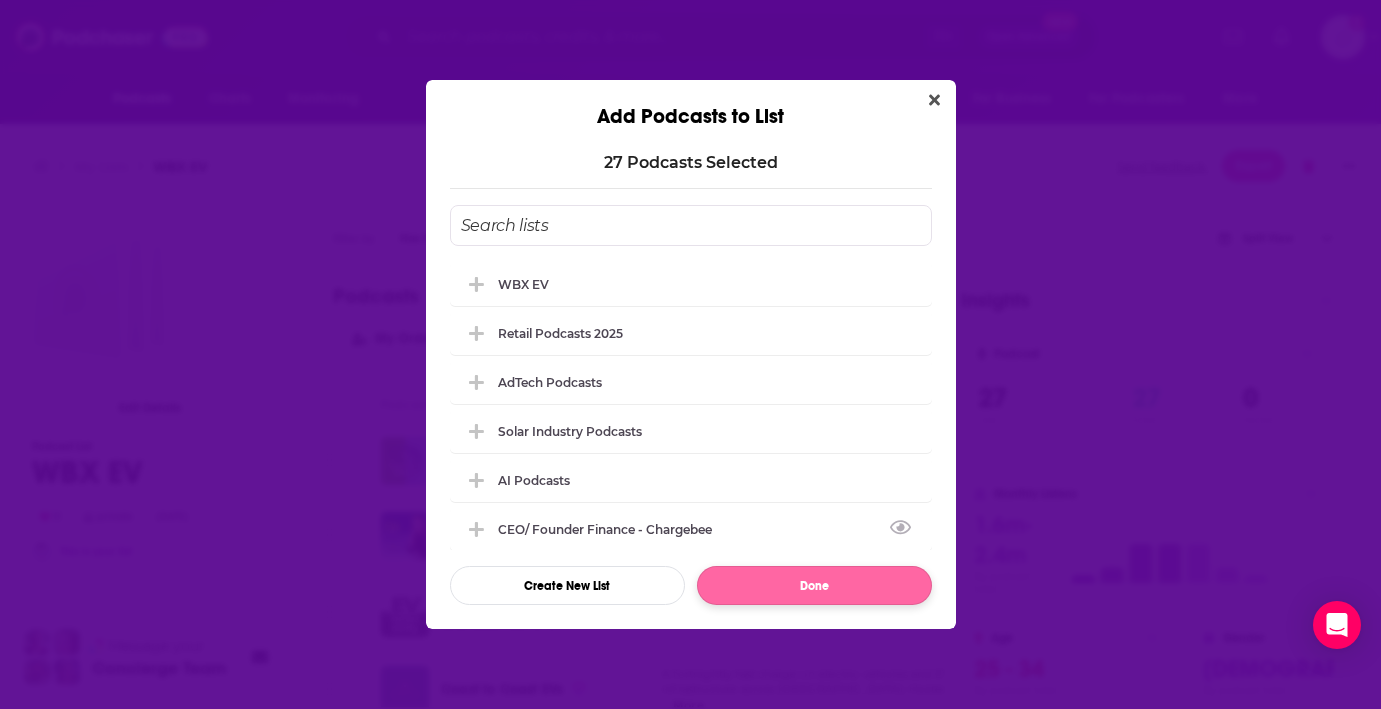 click on "Done" at bounding box center (814, 585) 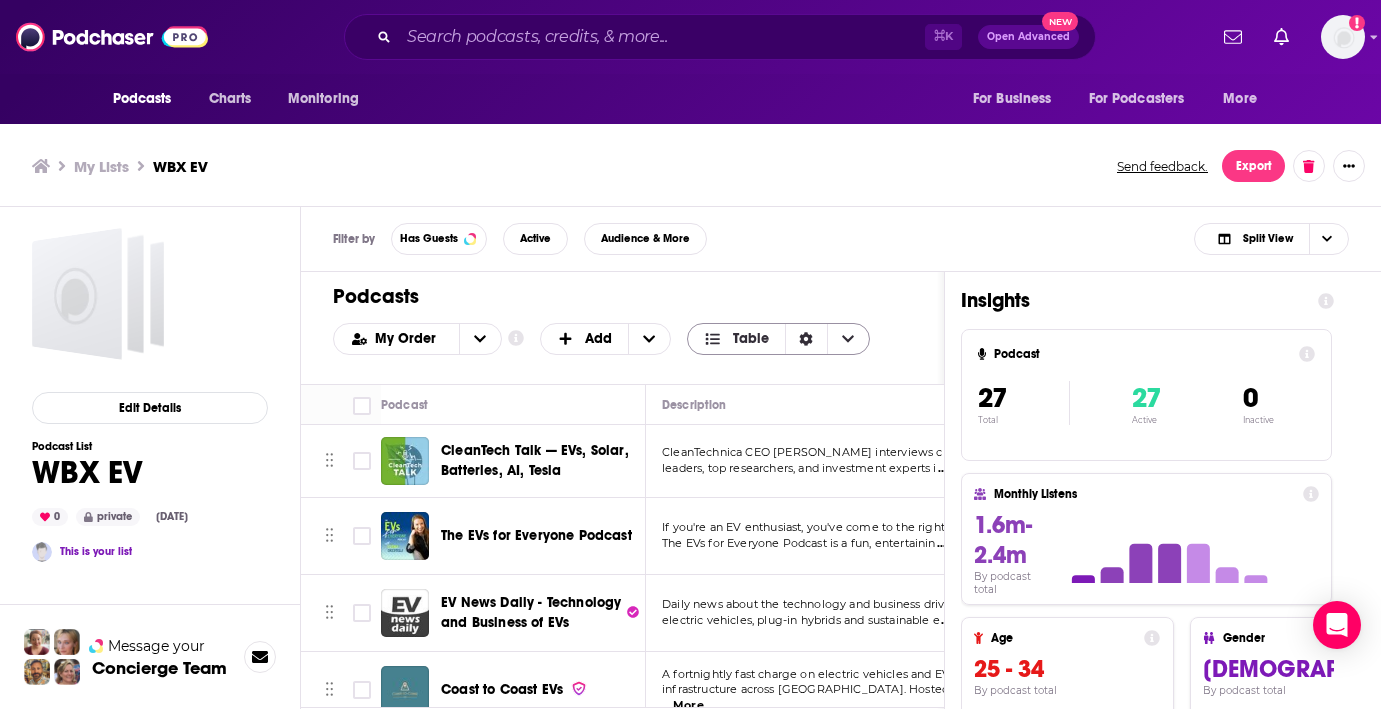 click 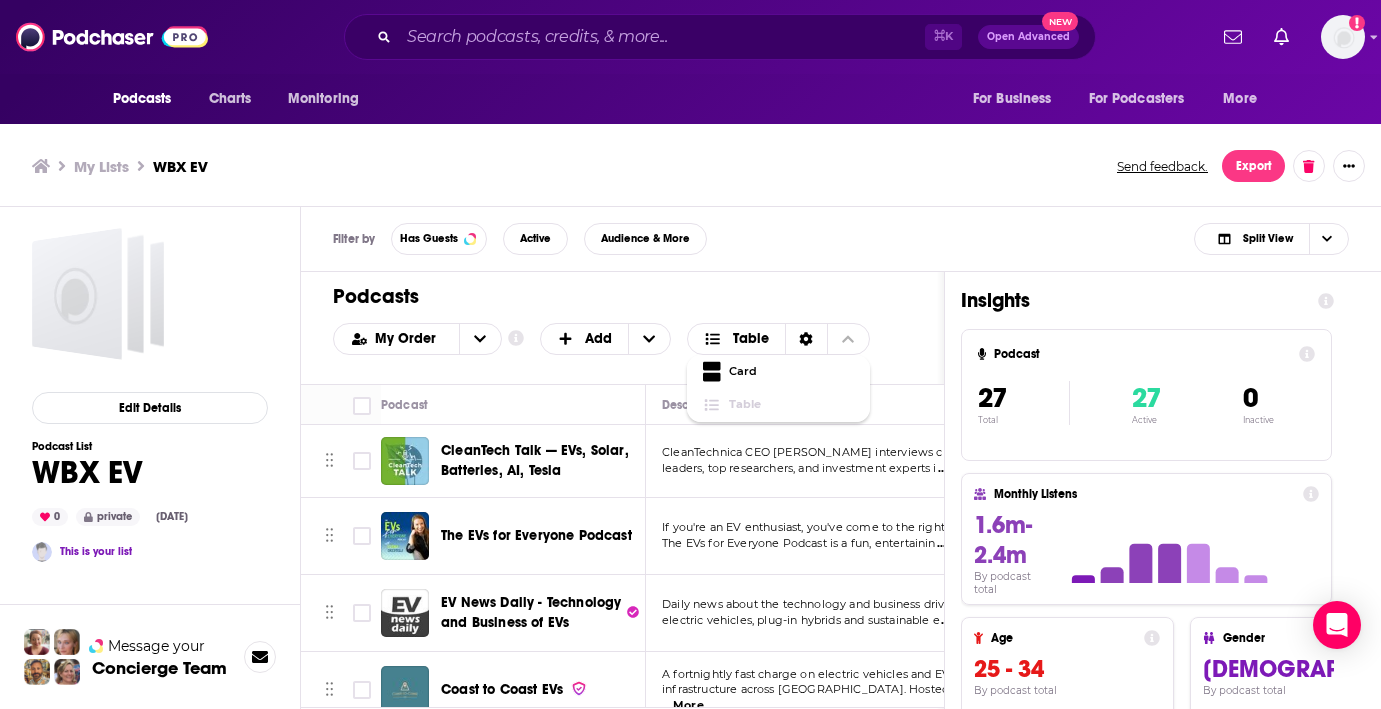 click on "Podcasts Add My Order Customize Your List Order Select the  “My Order”  sort and remove all filters to enable drag-and-drop reordering. Add Table Card Table" at bounding box center (622, 328) 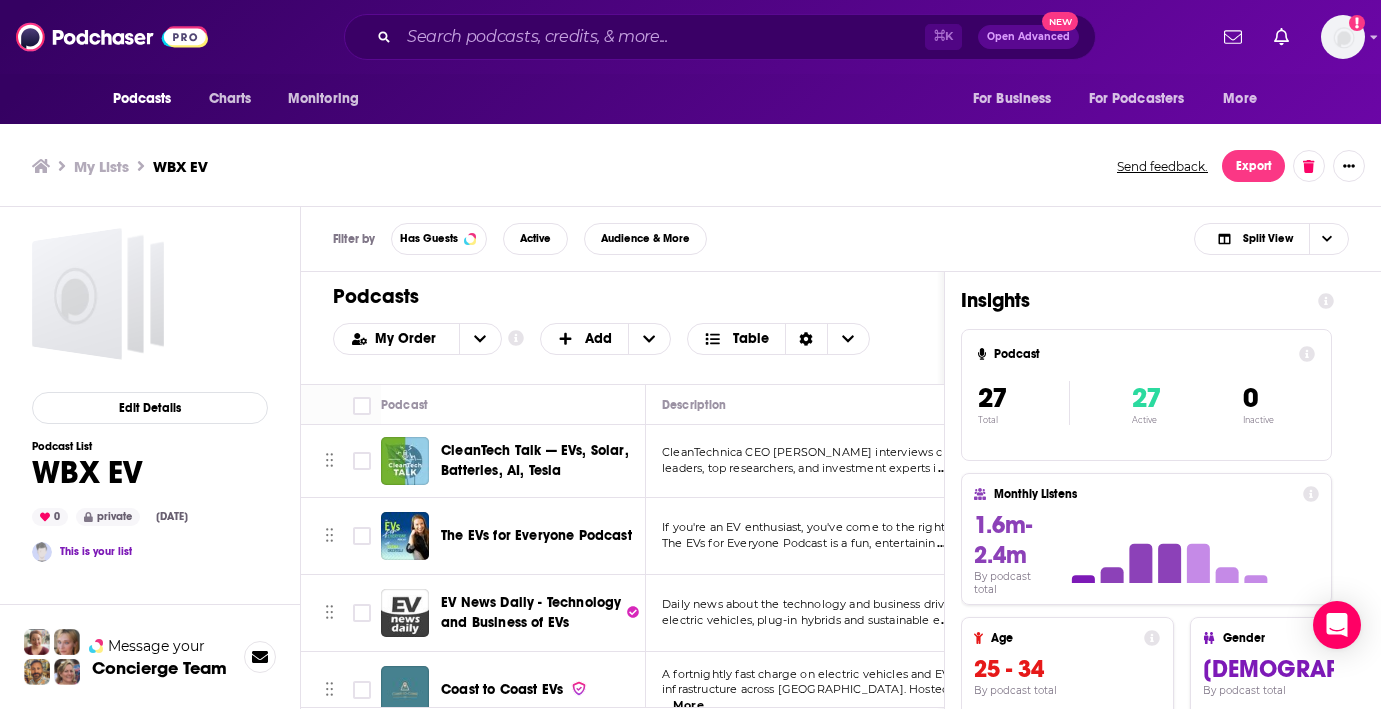 click on "Export" at bounding box center [1253, 166] 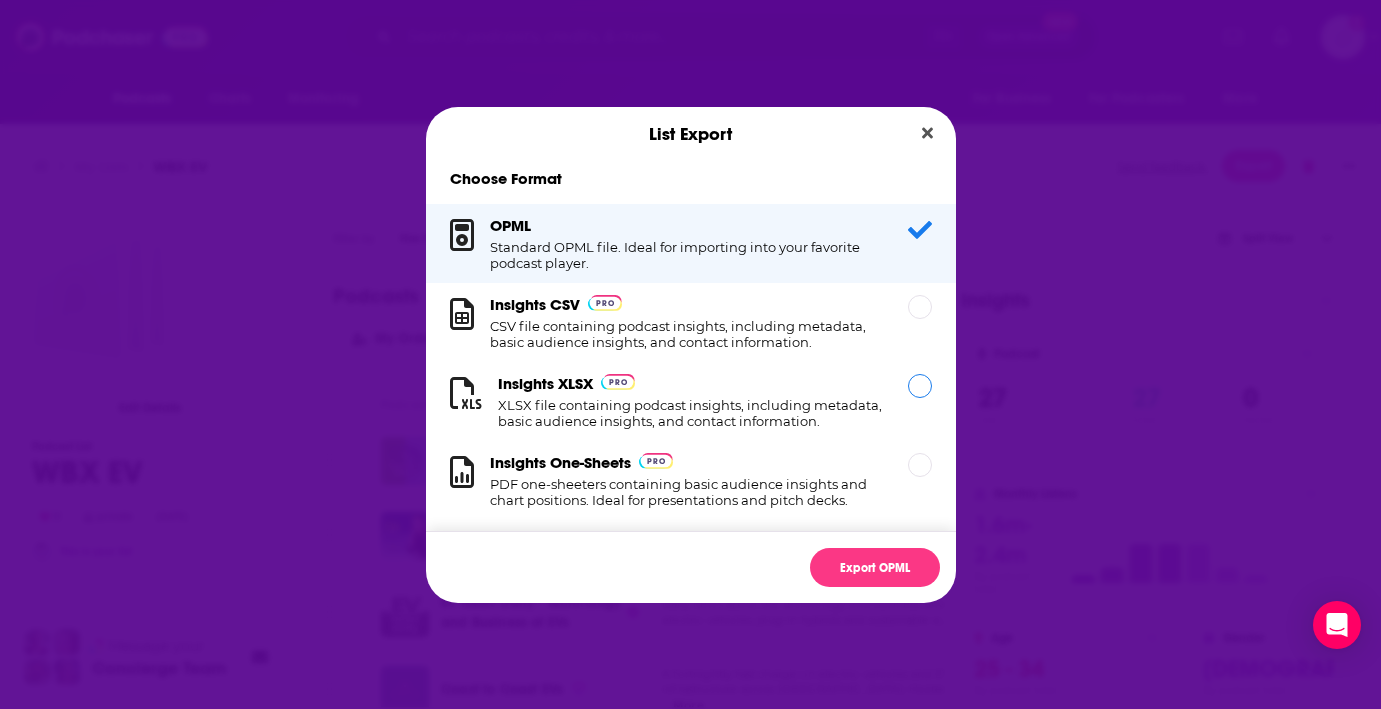 scroll, scrollTop: 0, scrollLeft: 0, axis: both 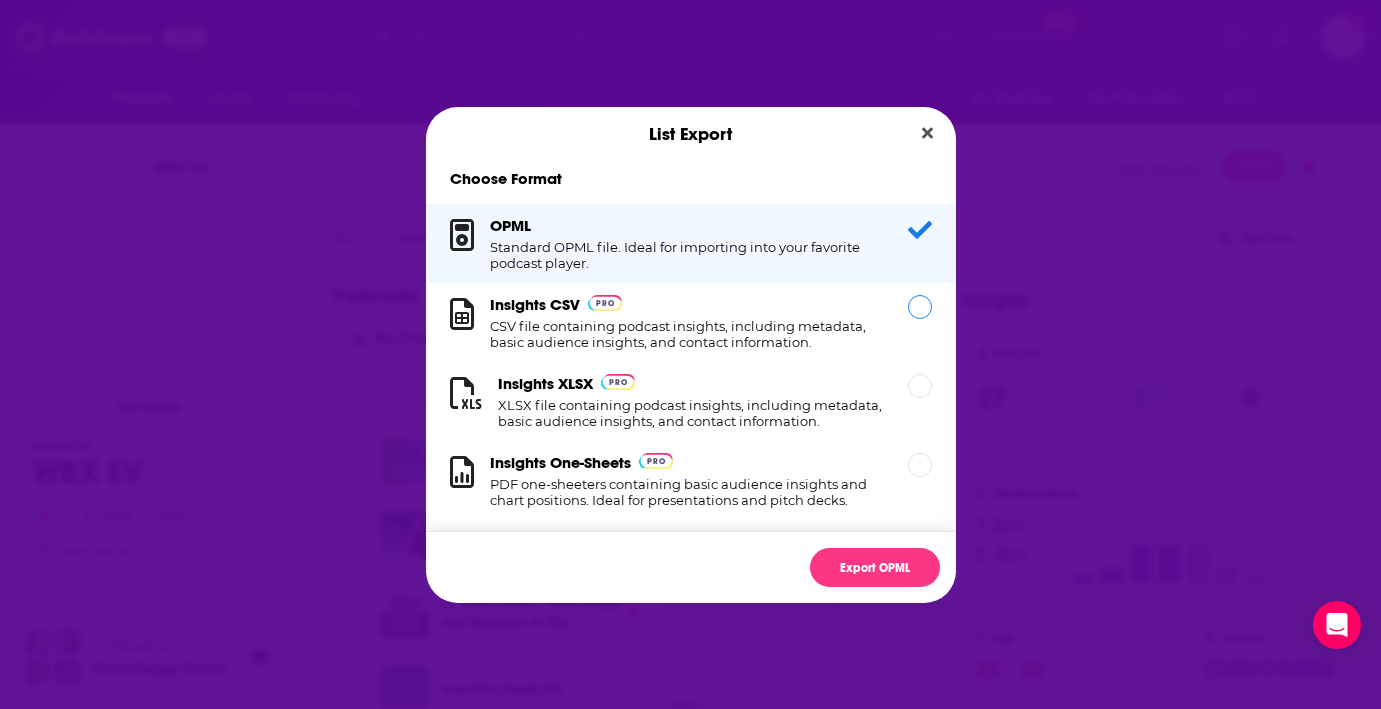 click at bounding box center (920, 307) 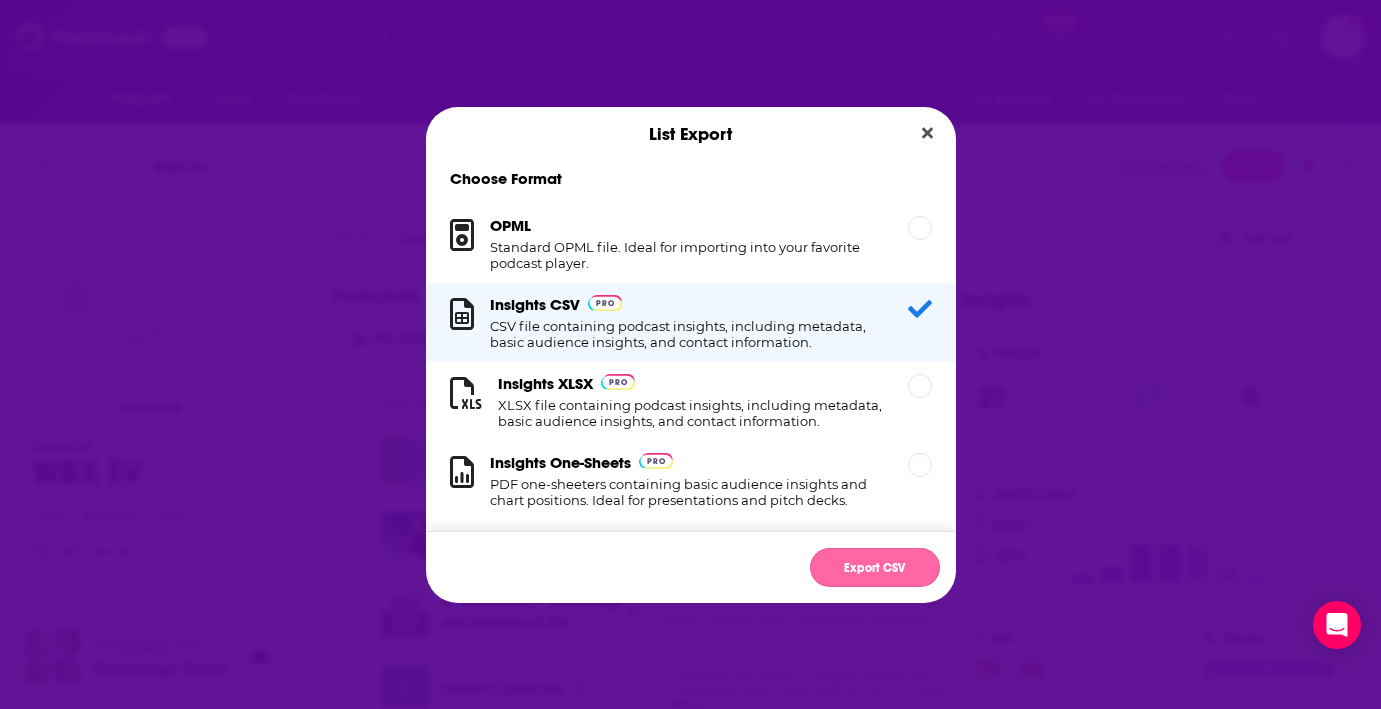 click on "Export CSV" at bounding box center [875, 567] 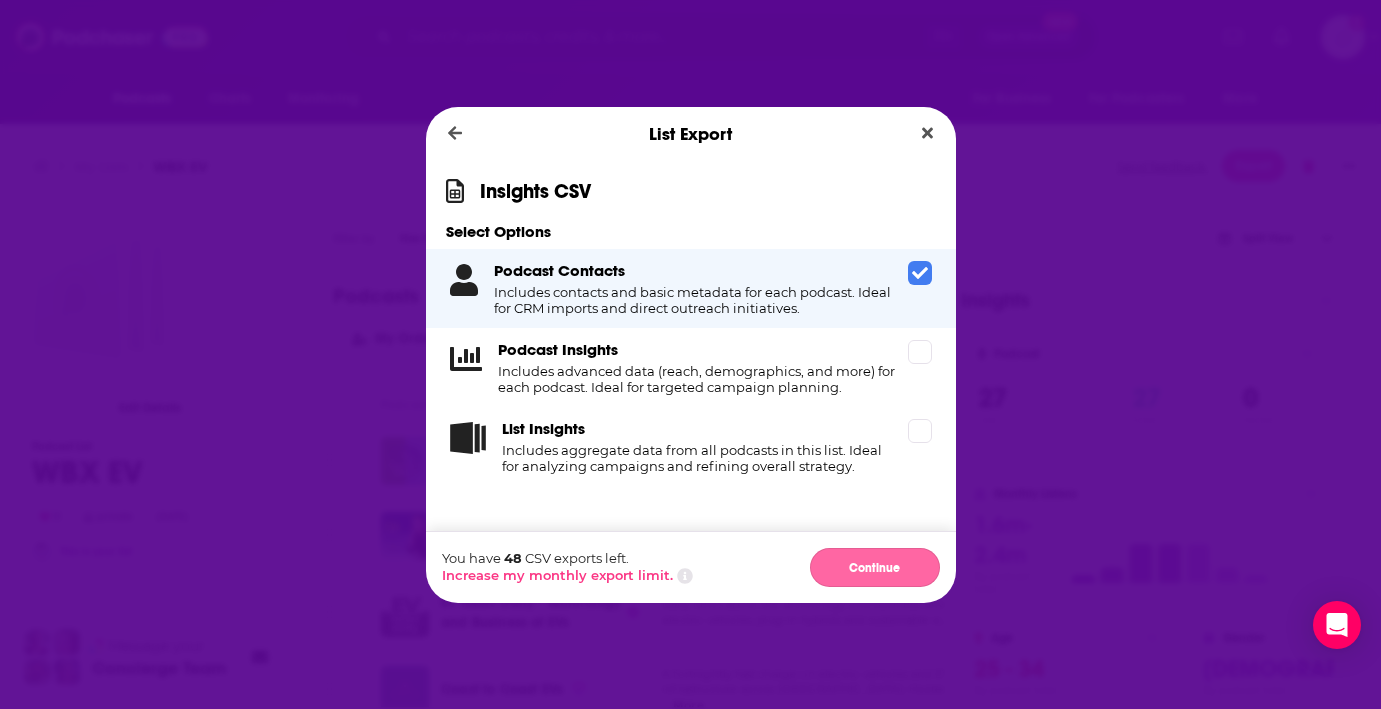 click on "Continue" at bounding box center (875, 567) 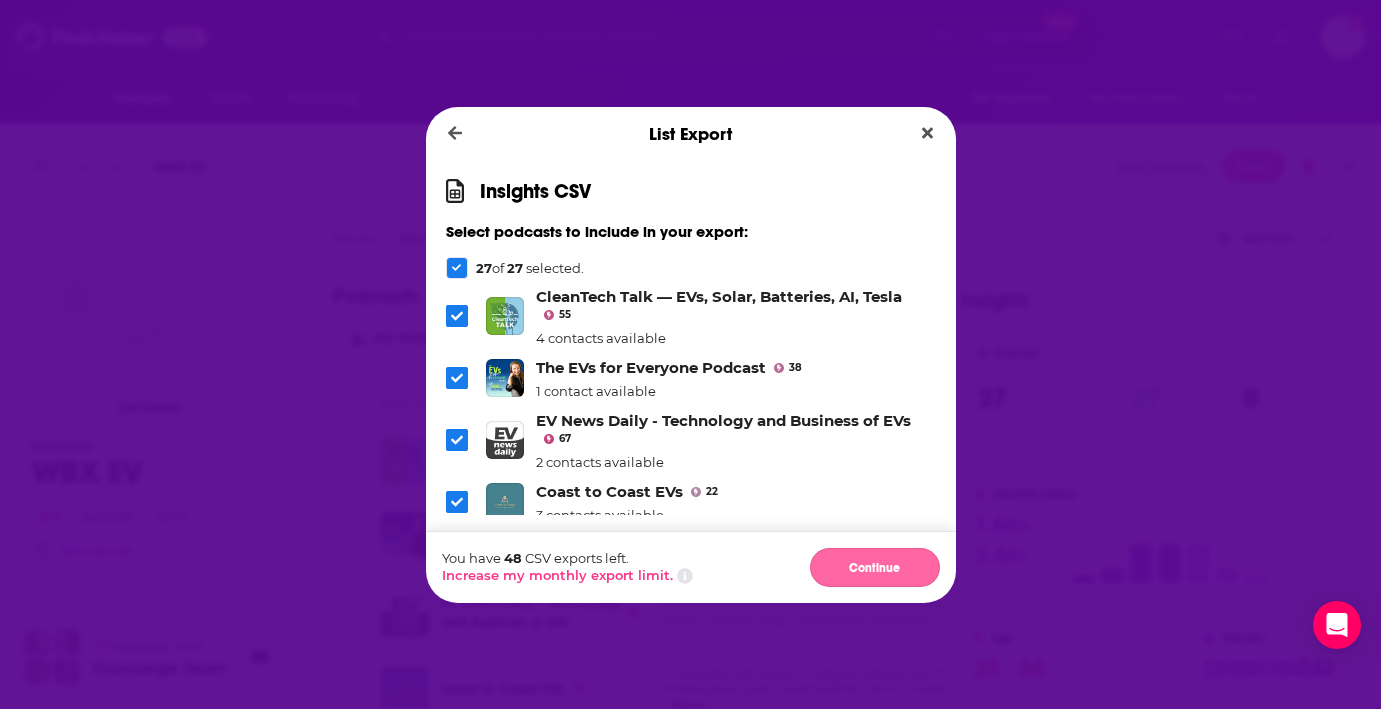 click on "Continue" at bounding box center [875, 567] 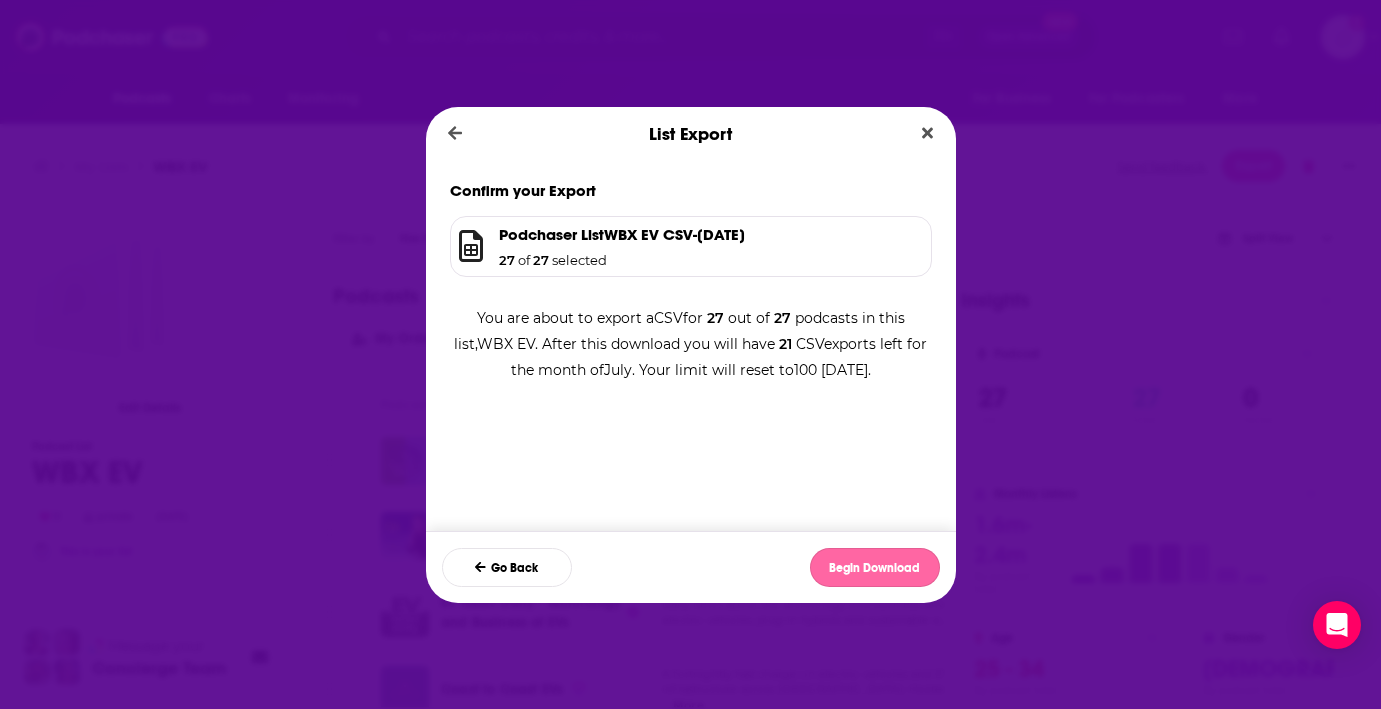 click on "Begin Download" at bounding box center (875, 567) 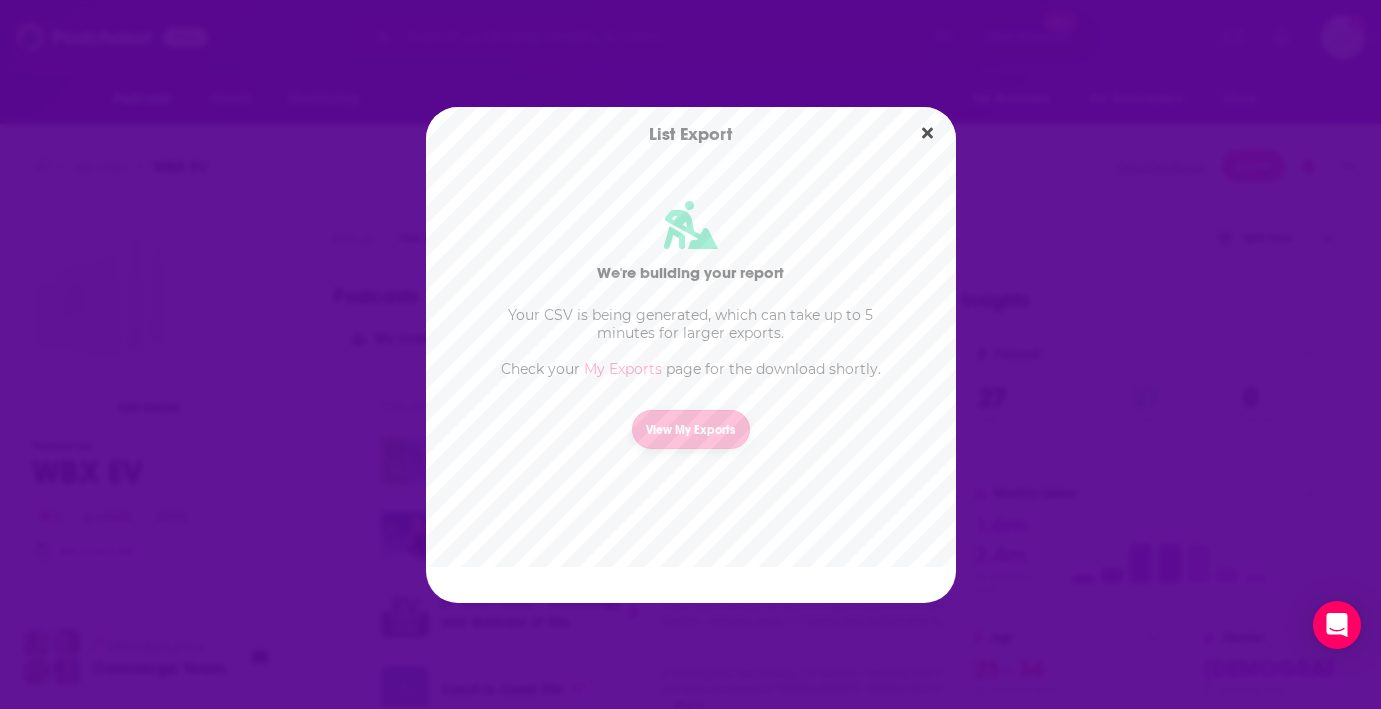 click on "View My Exports" at bounding box center [691, 429] 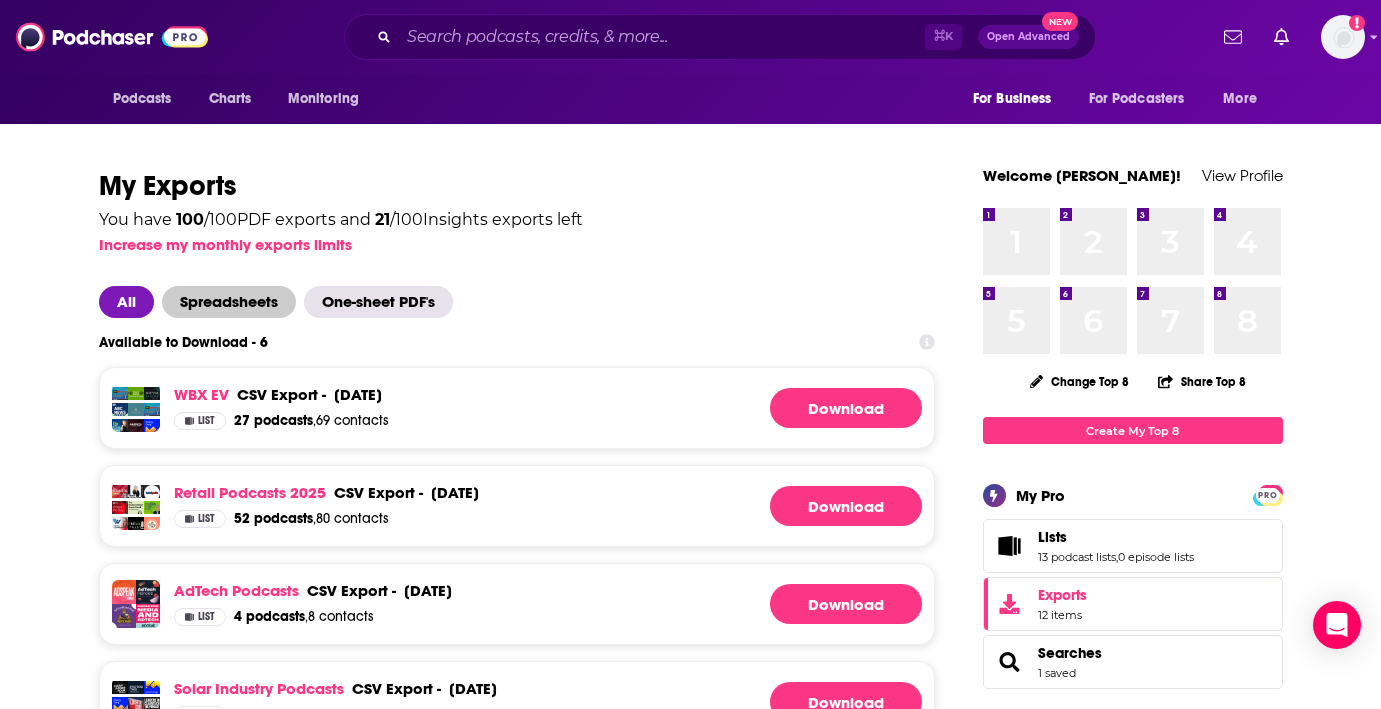 click on "Spreadsheets" at bounding box center [229, 302] 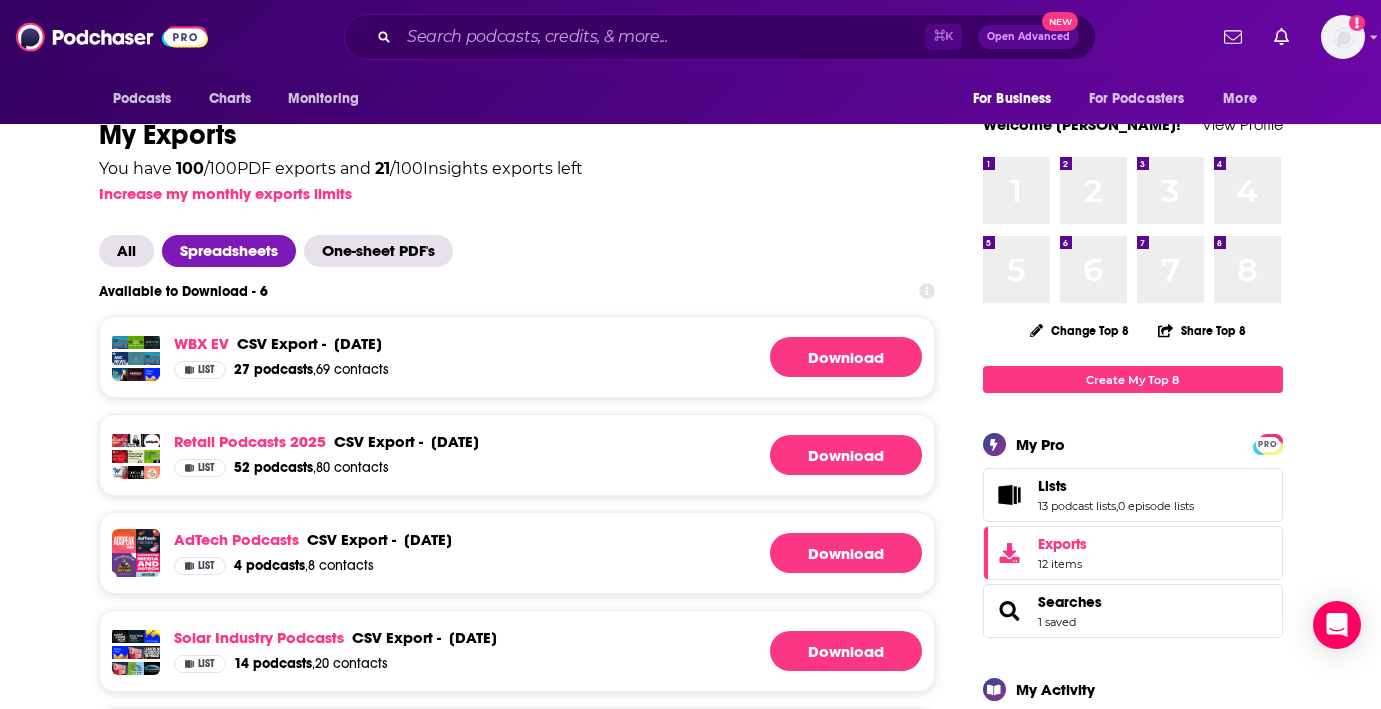 scroll, scrollTop: 50, scrollLeft: 0, axis: vertical 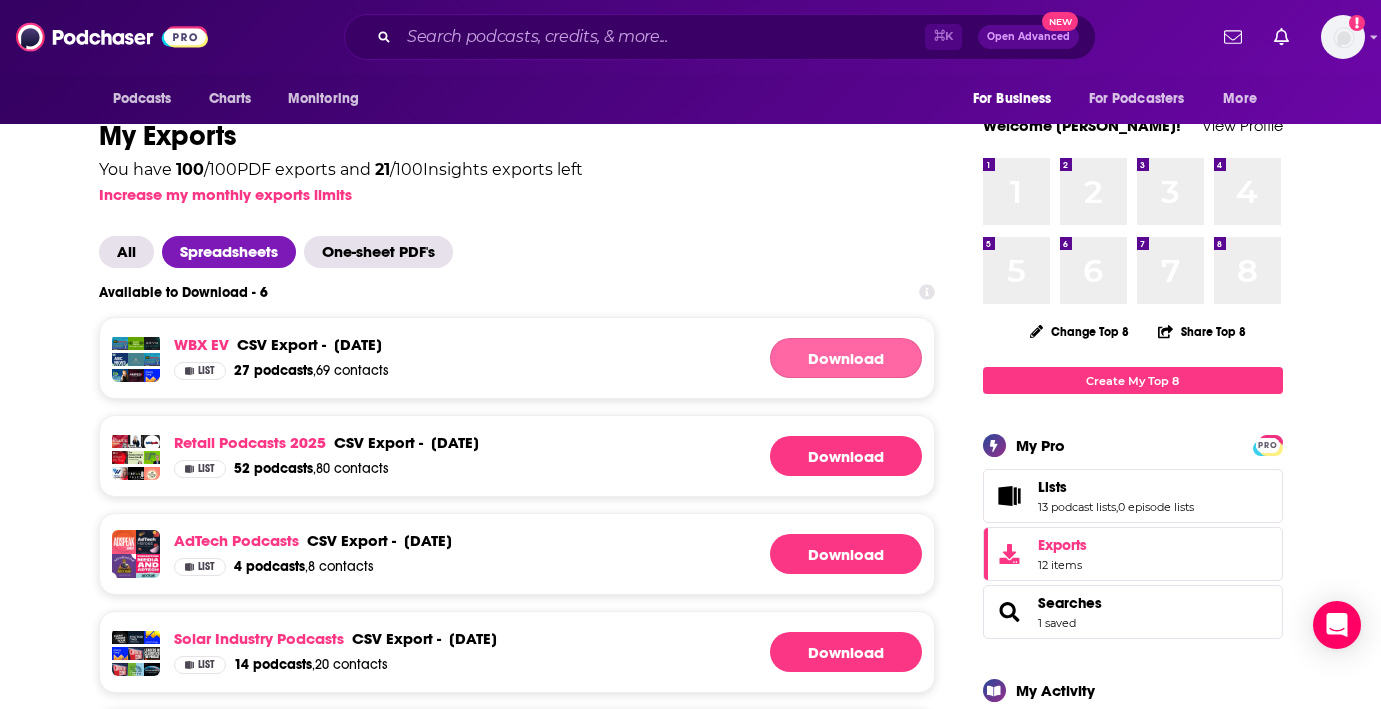 click on "Download" at bounding box center [846, 358] 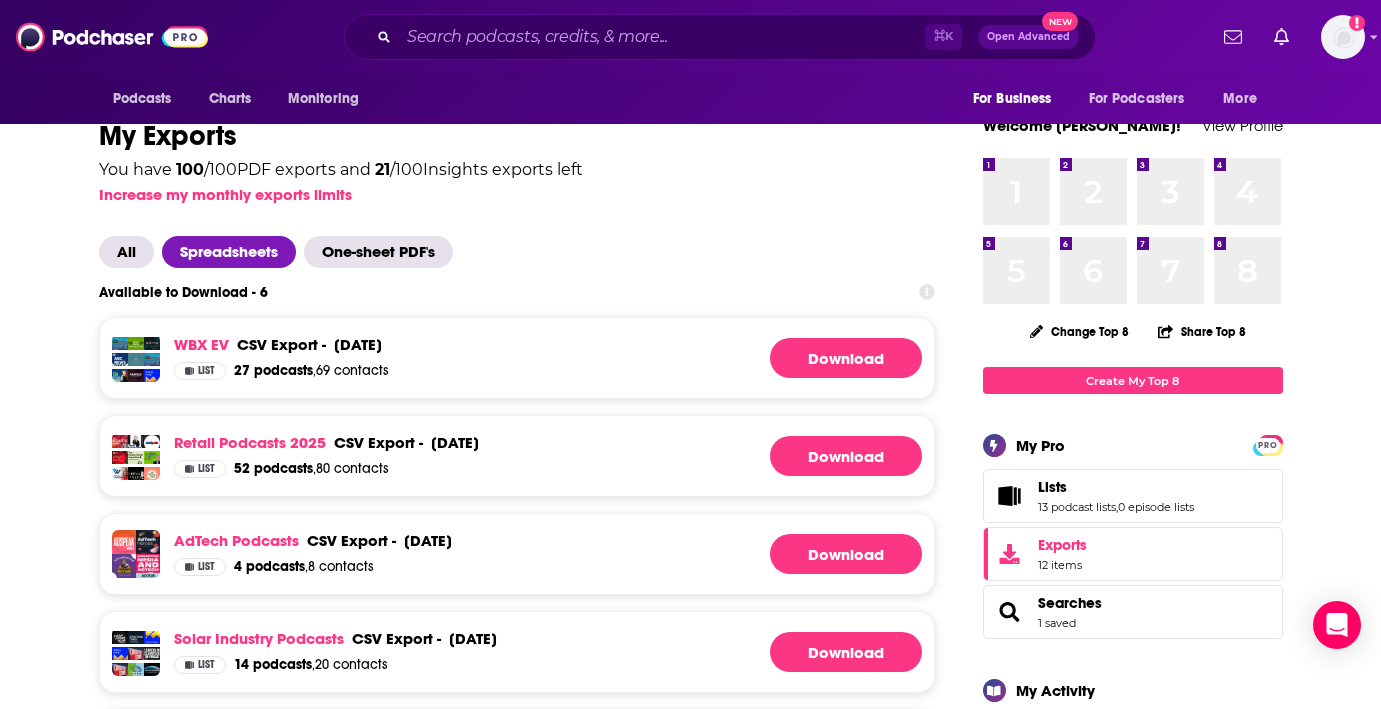 click on "Spreadsheets" at bounding box center (229, 252) 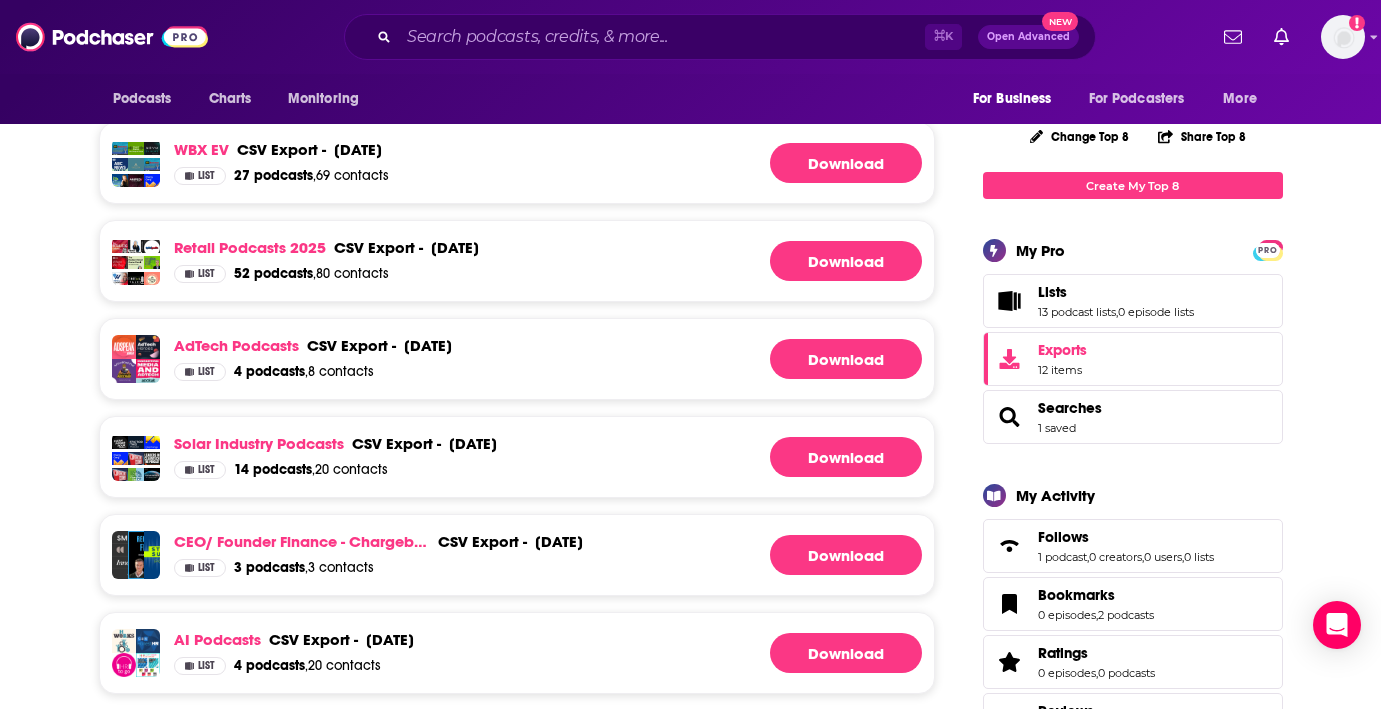 scroll, scrollTop: 263, scrollLeft: 0, axis: vertical 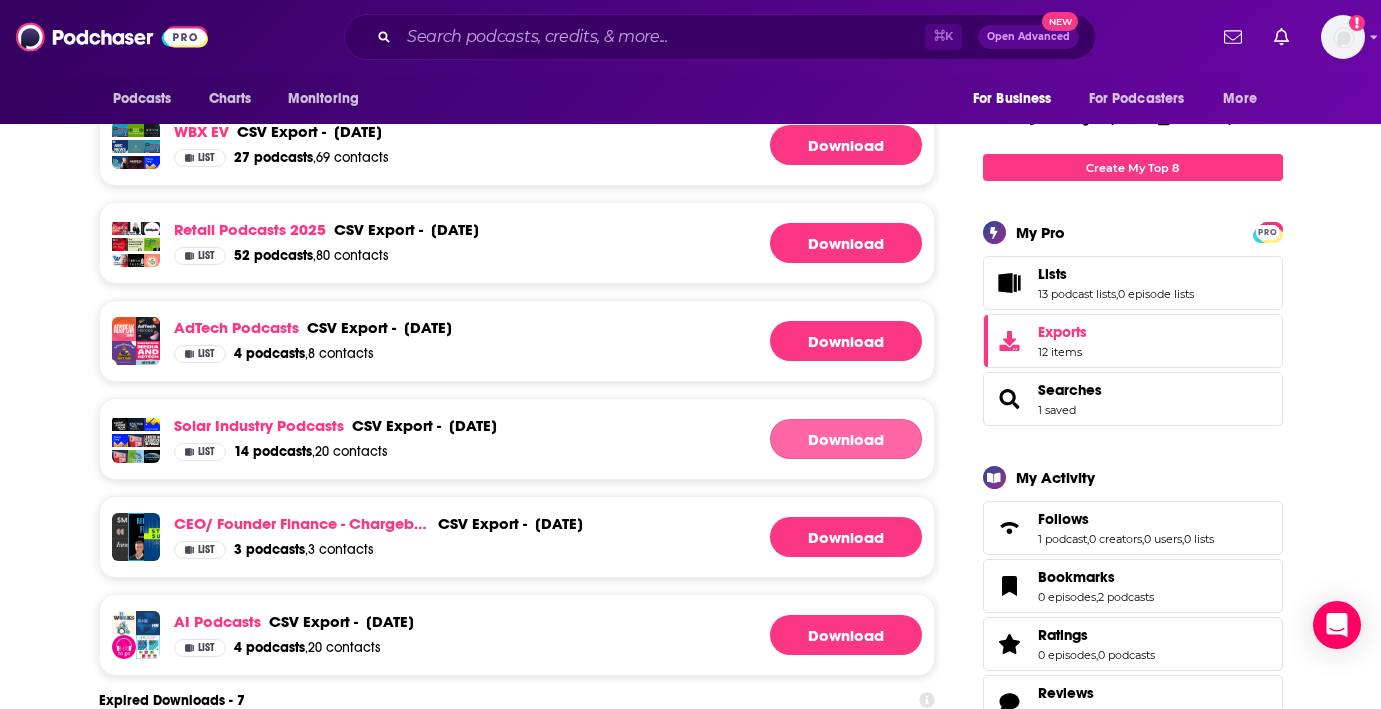 click on "Download" at bounding box center (846, 439) 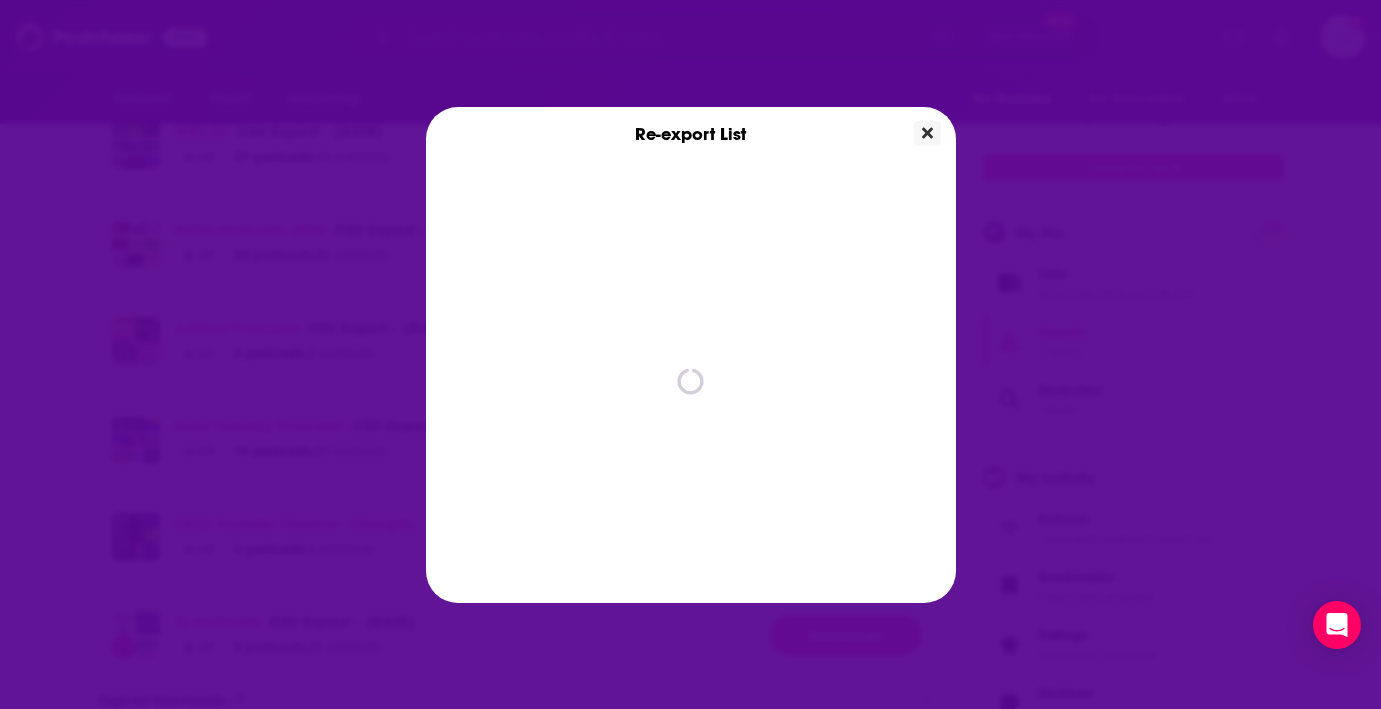 scroll, scrollTop: 0, scrollLeft: 0, axis: both 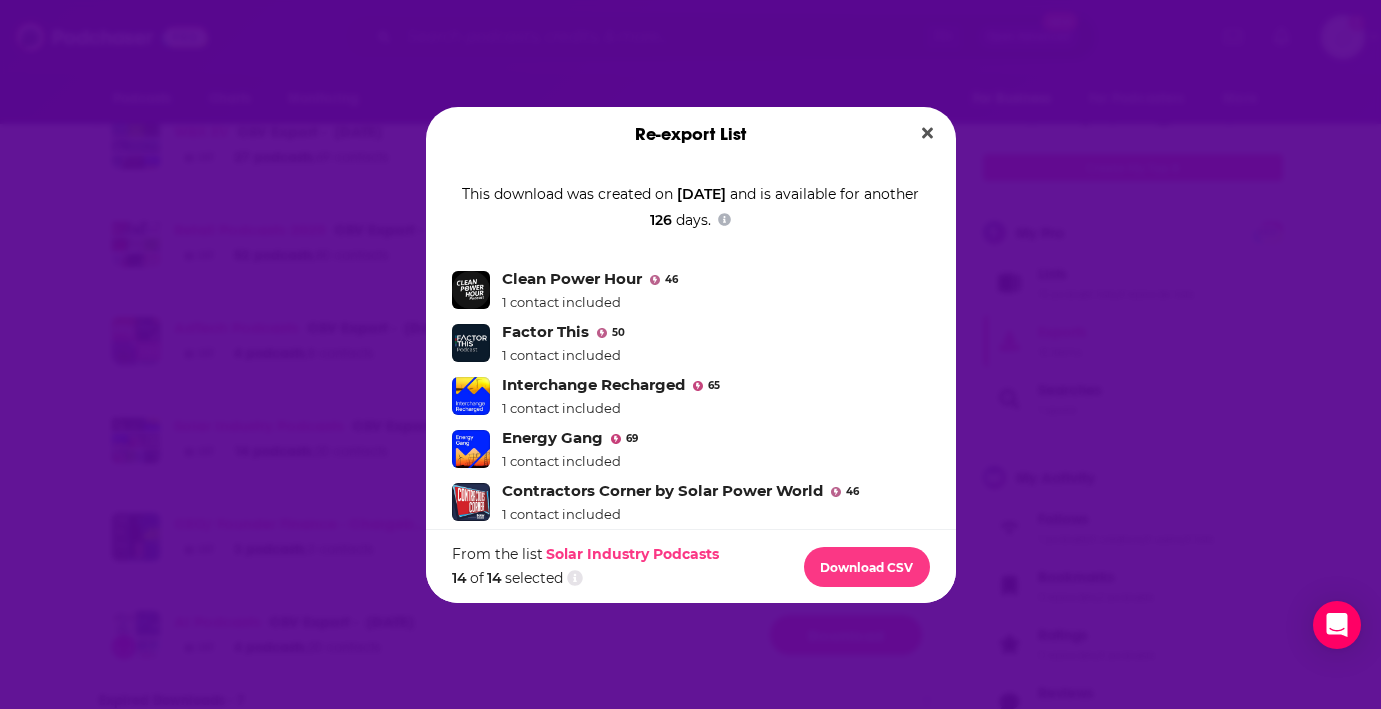 click on "From the list   Solar Industry Podcasts 14   of   14   selected  Download CSV" at bounding box center (691, 566) 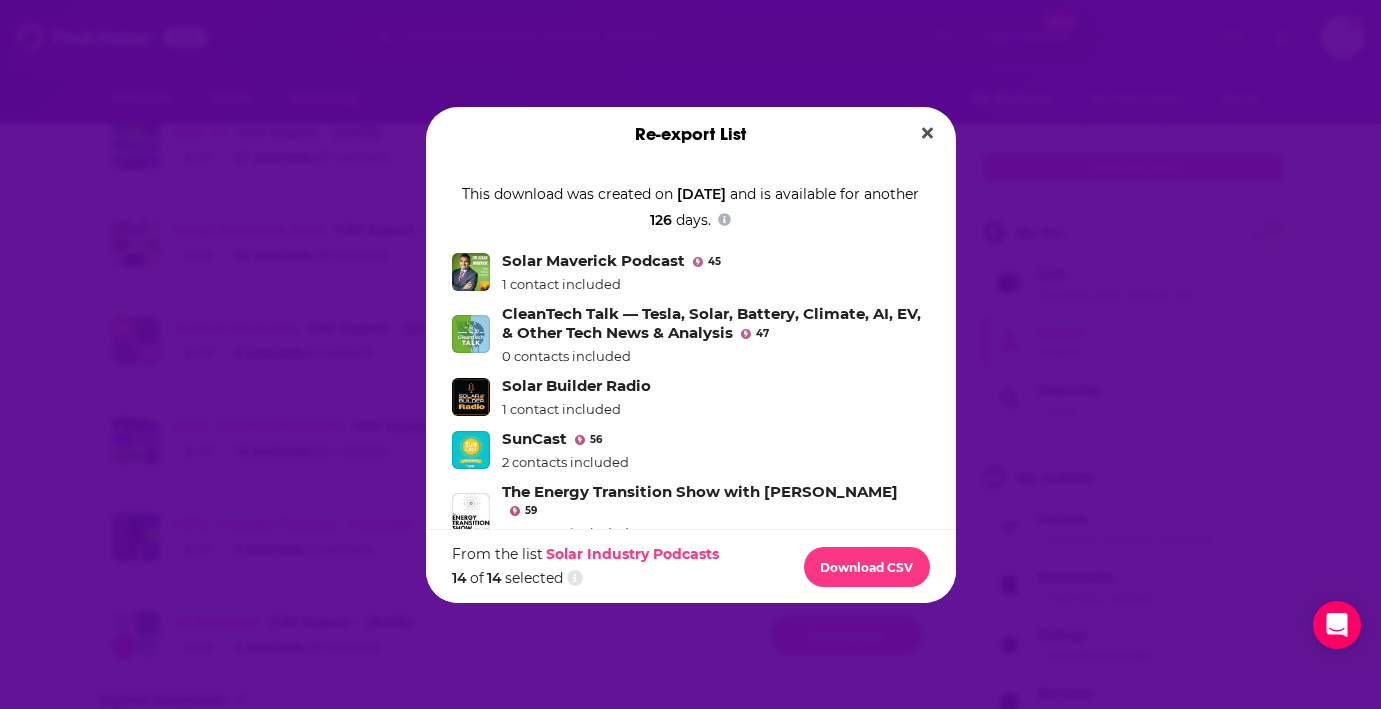 scroll, scrollTop: 528, scrollLeft: 0, axis: vertical 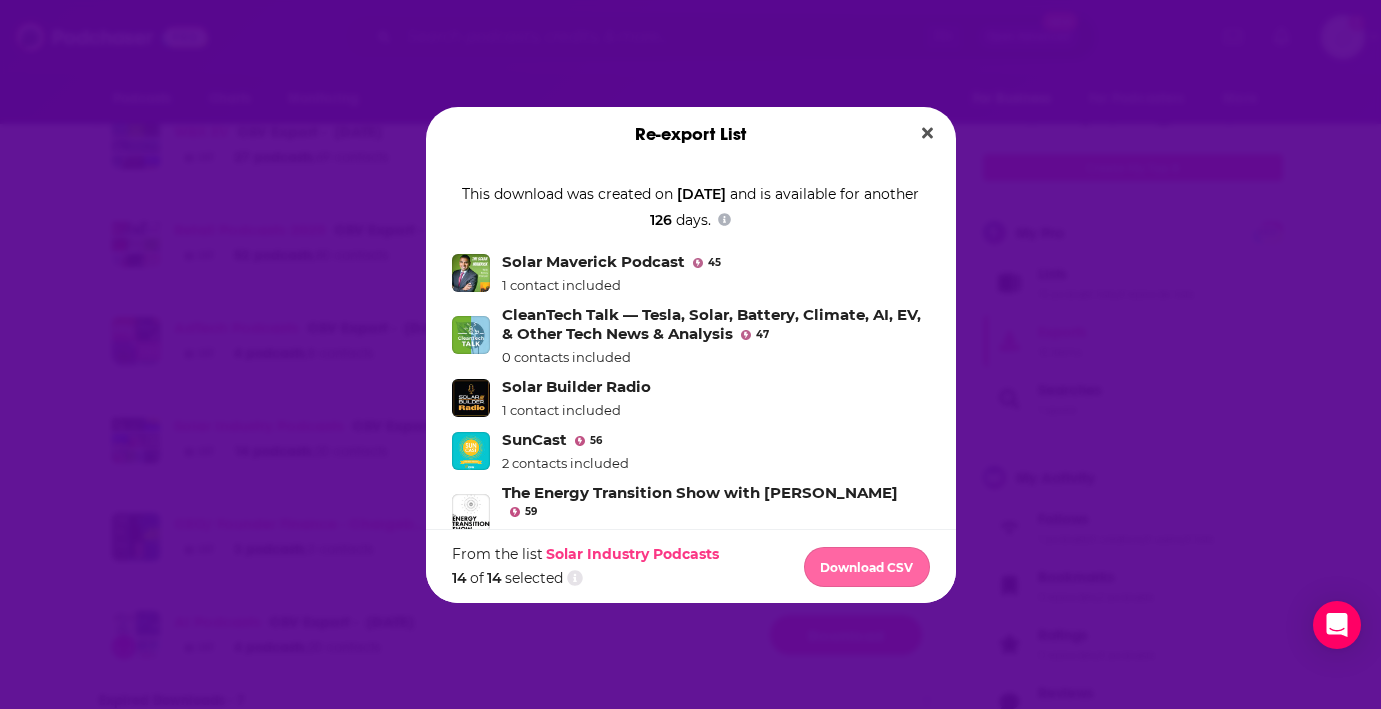 click on "Download CSV" at bounding box center [867, 567] 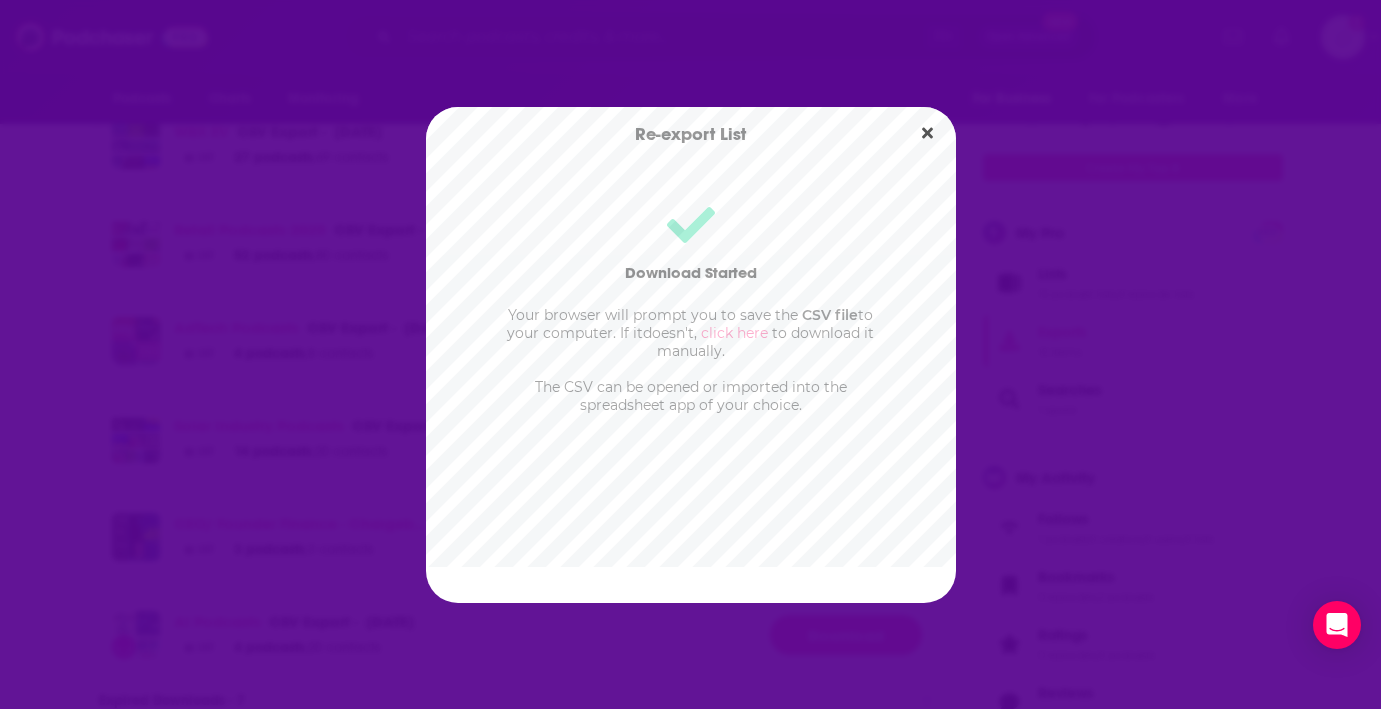 click on "click here" at bounding box center [734, 333] 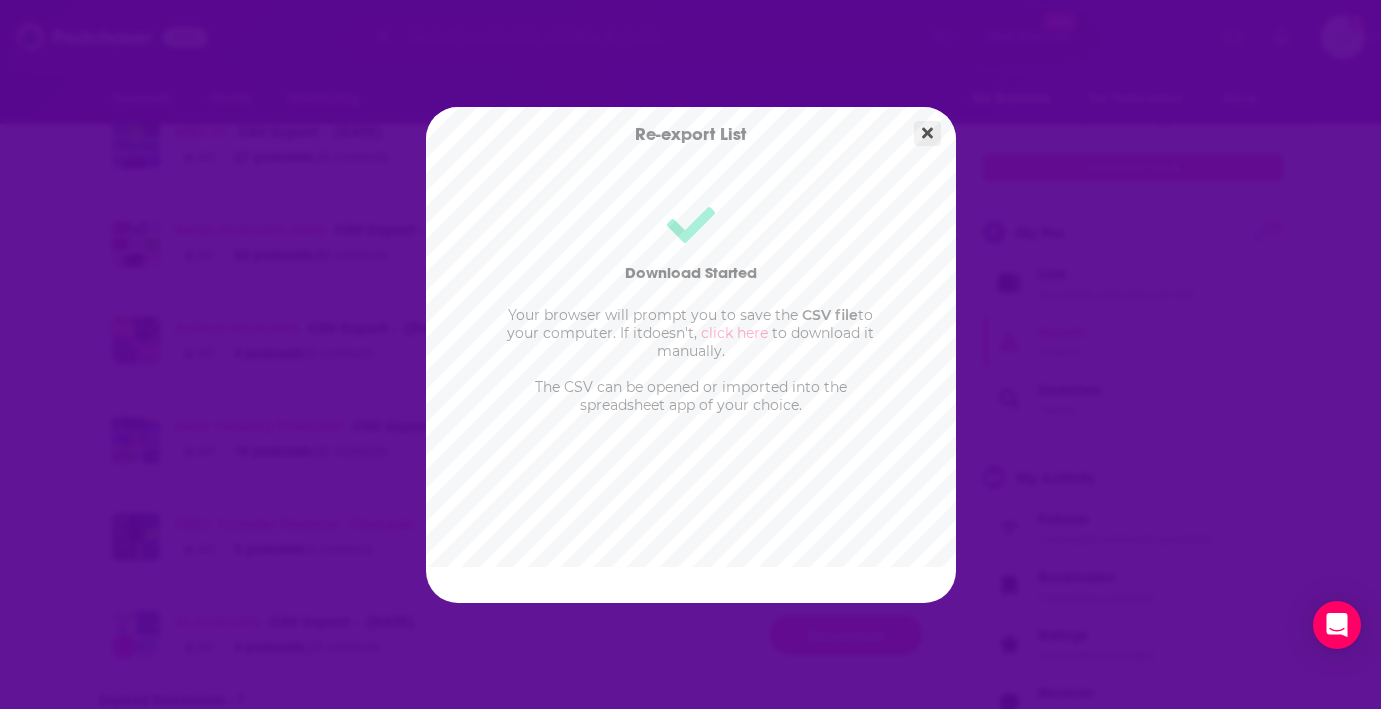 click at bounding box center (927, 133) 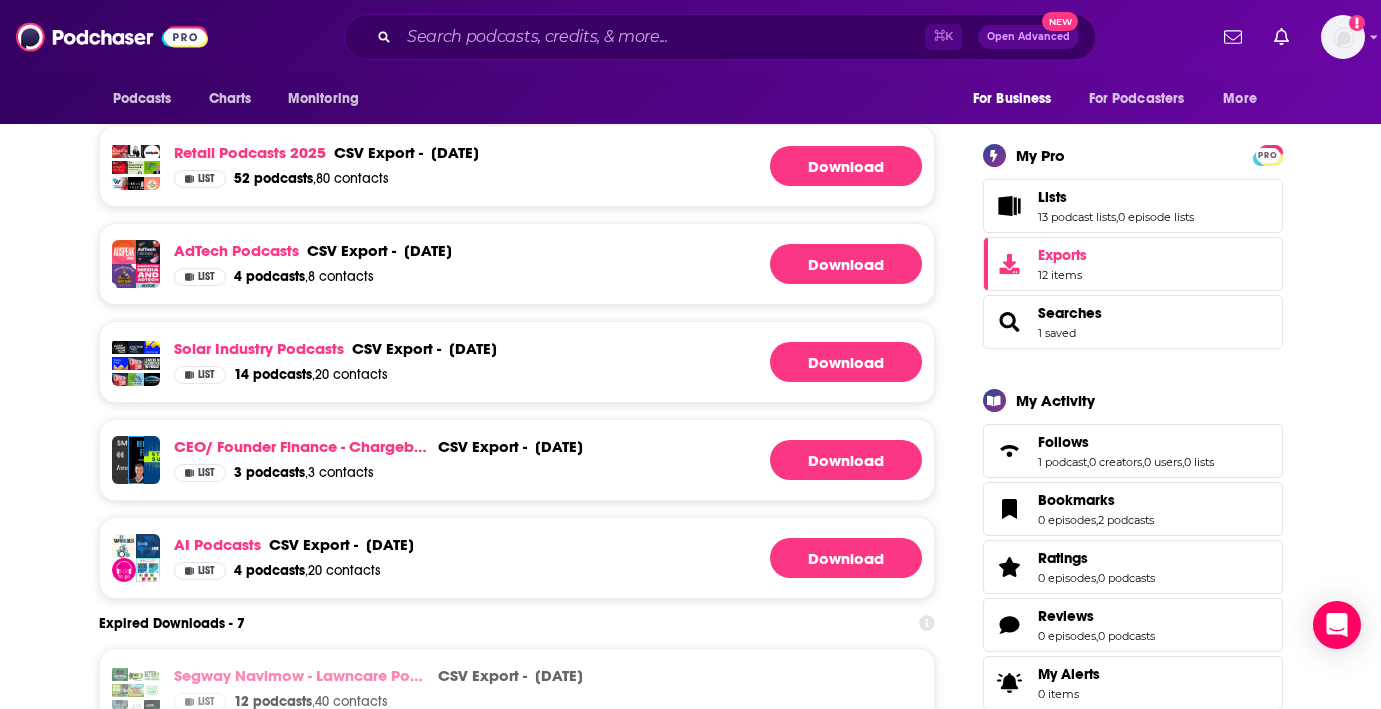 scroll, scrollTop: 343, scrollLeft: 0, axis: vertical 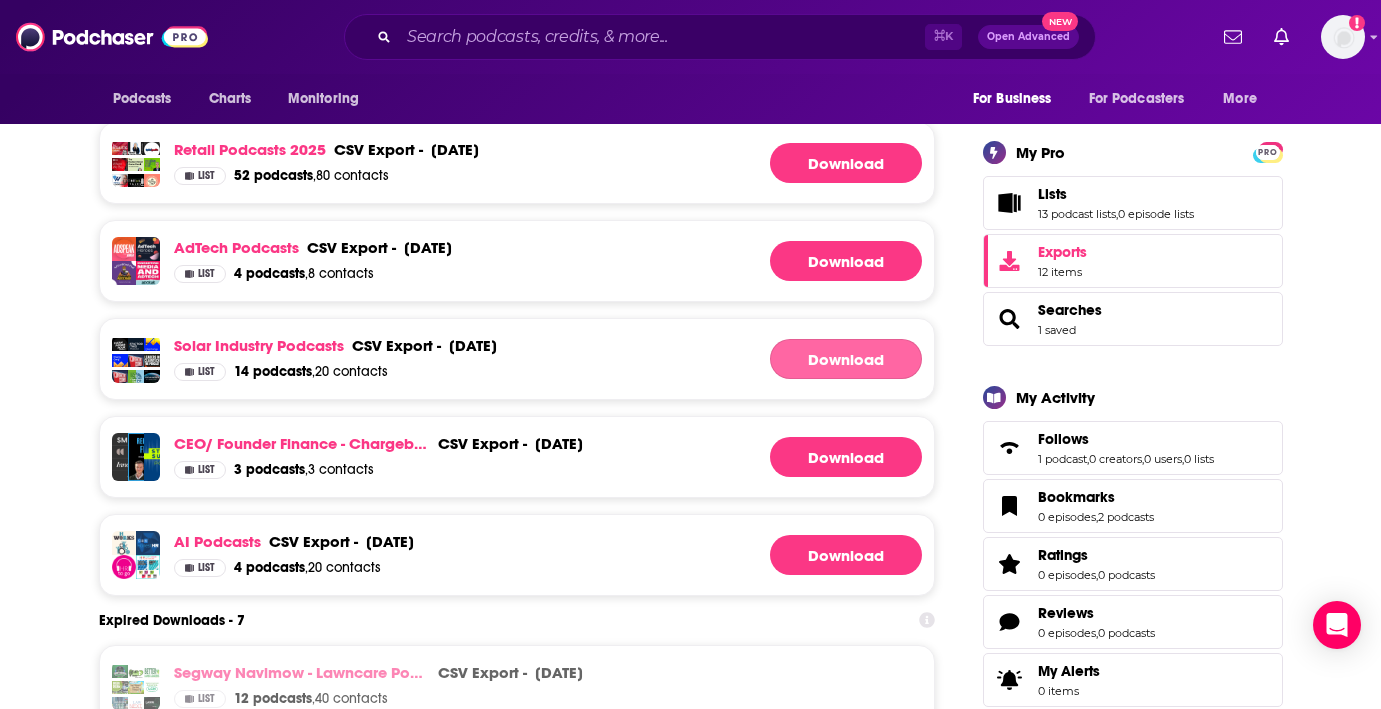click on "Download" at bounding box center [846, 359] 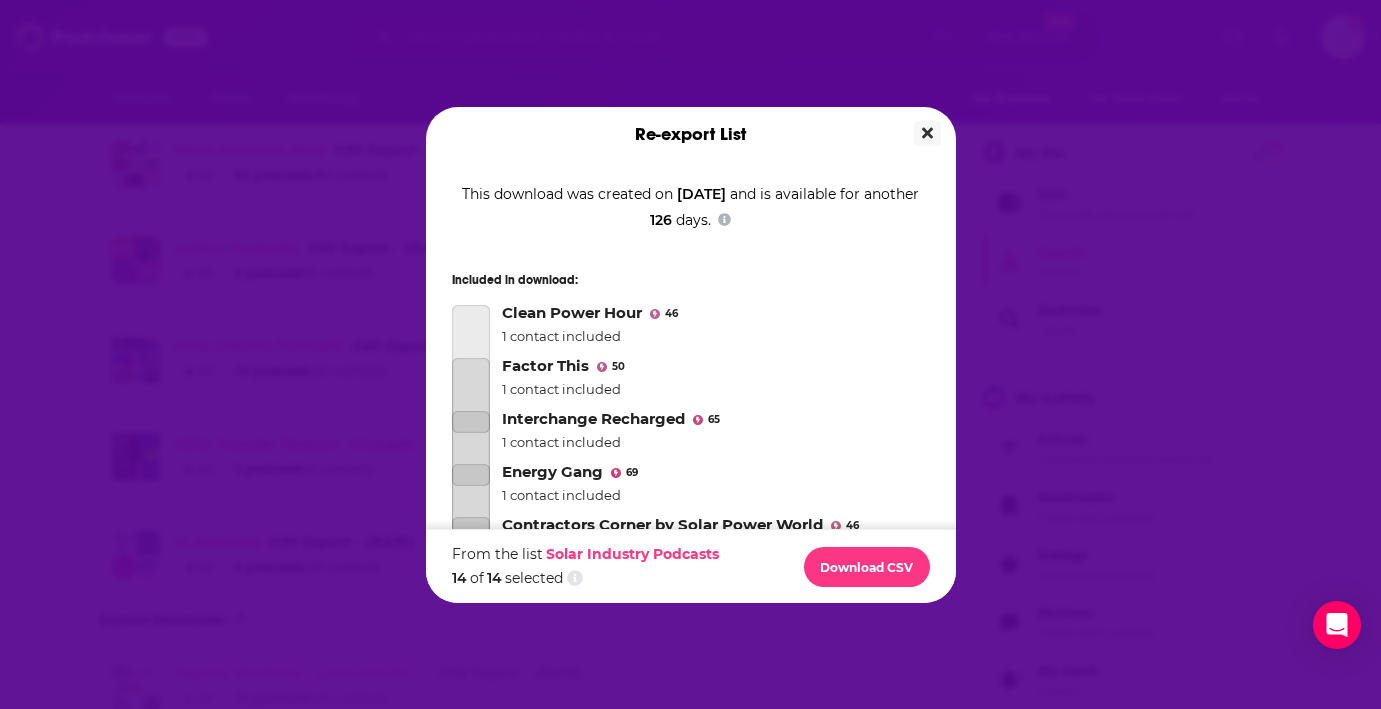 scroll, scrollTop: 0, scrollLeft: 0, axis: both 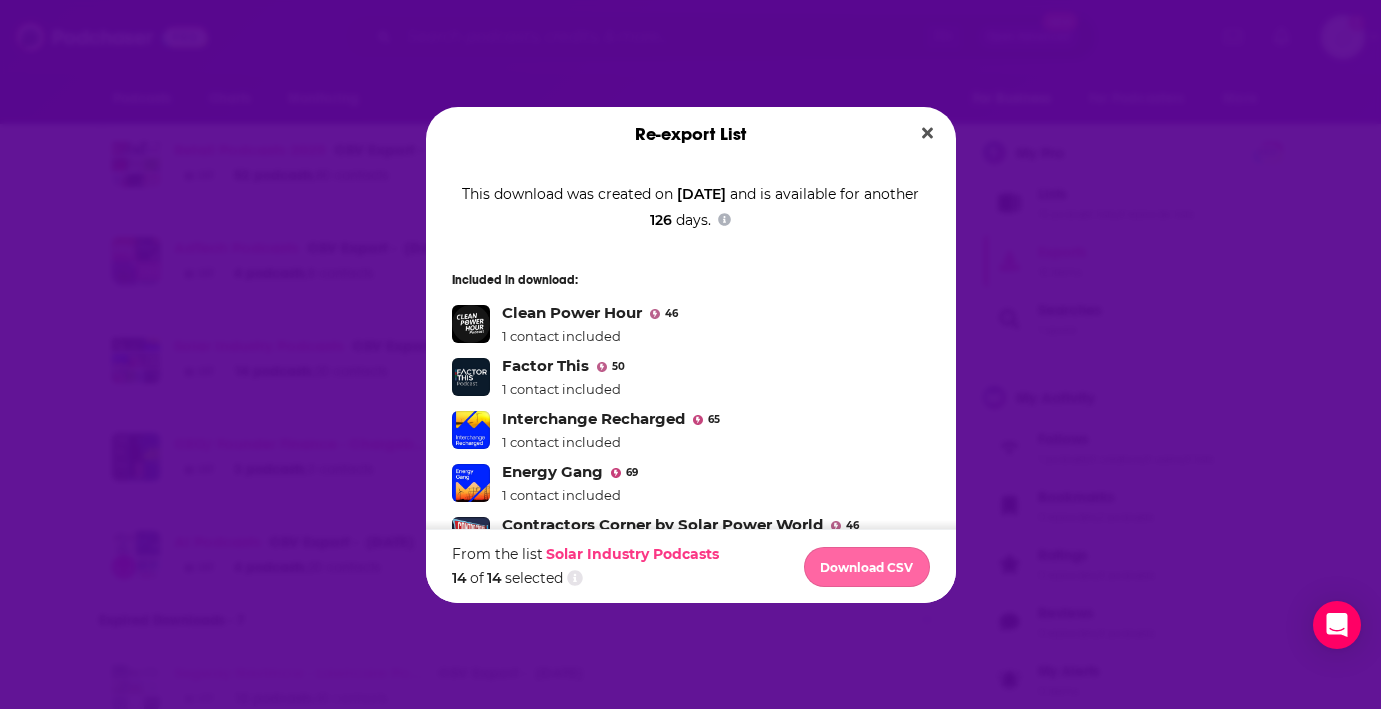 click on "Download CSV" at bounding box center (867, 567) 